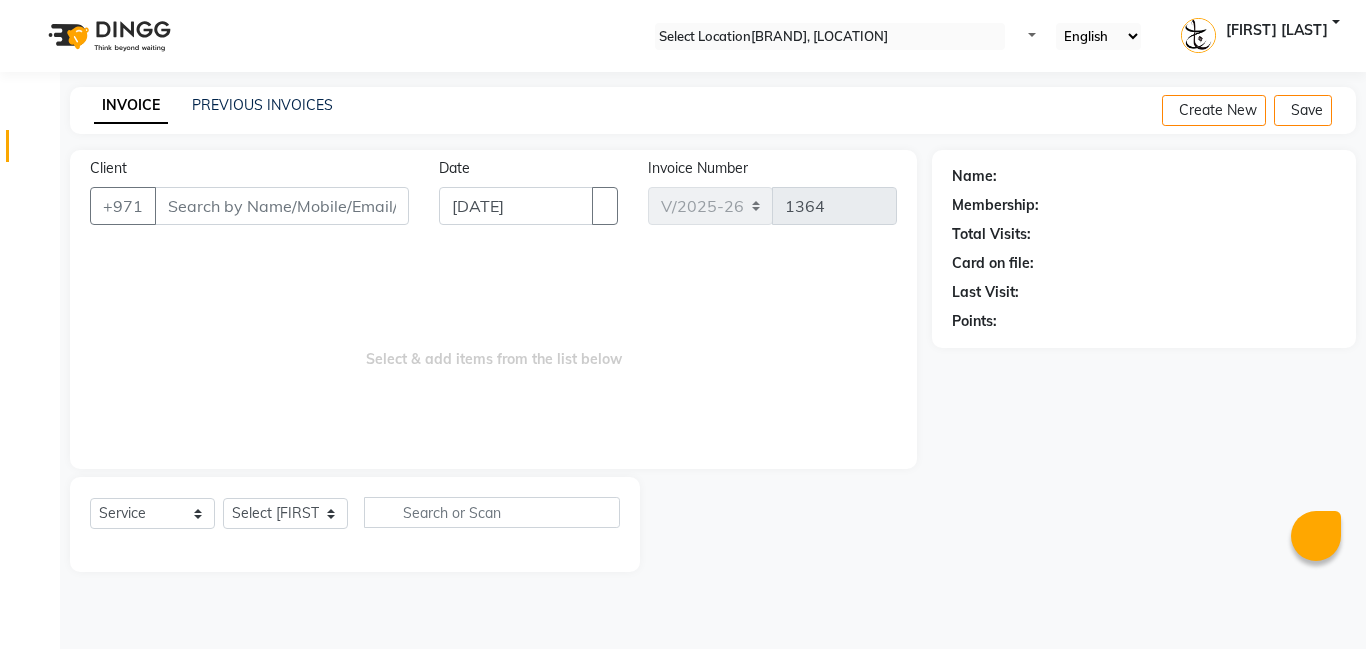 scroll, scrollTop: 0, scrollLeft: 0, axis: both 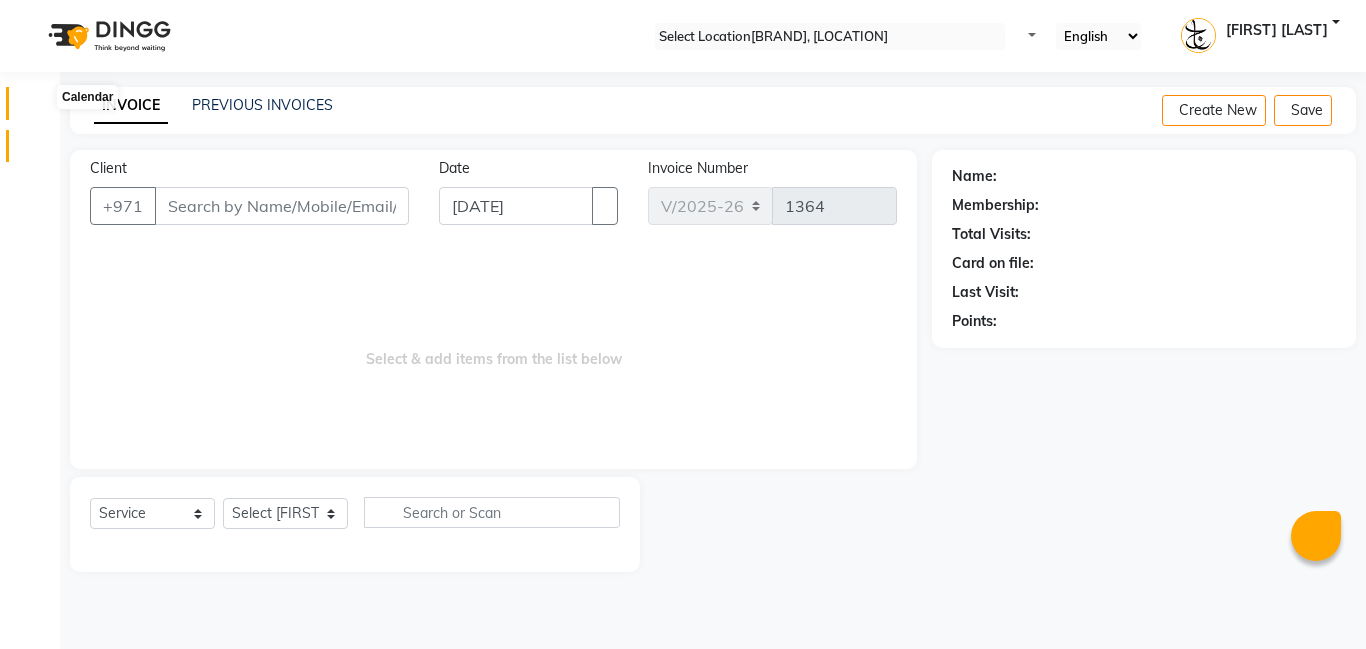 click at bounding box center (38, 108) 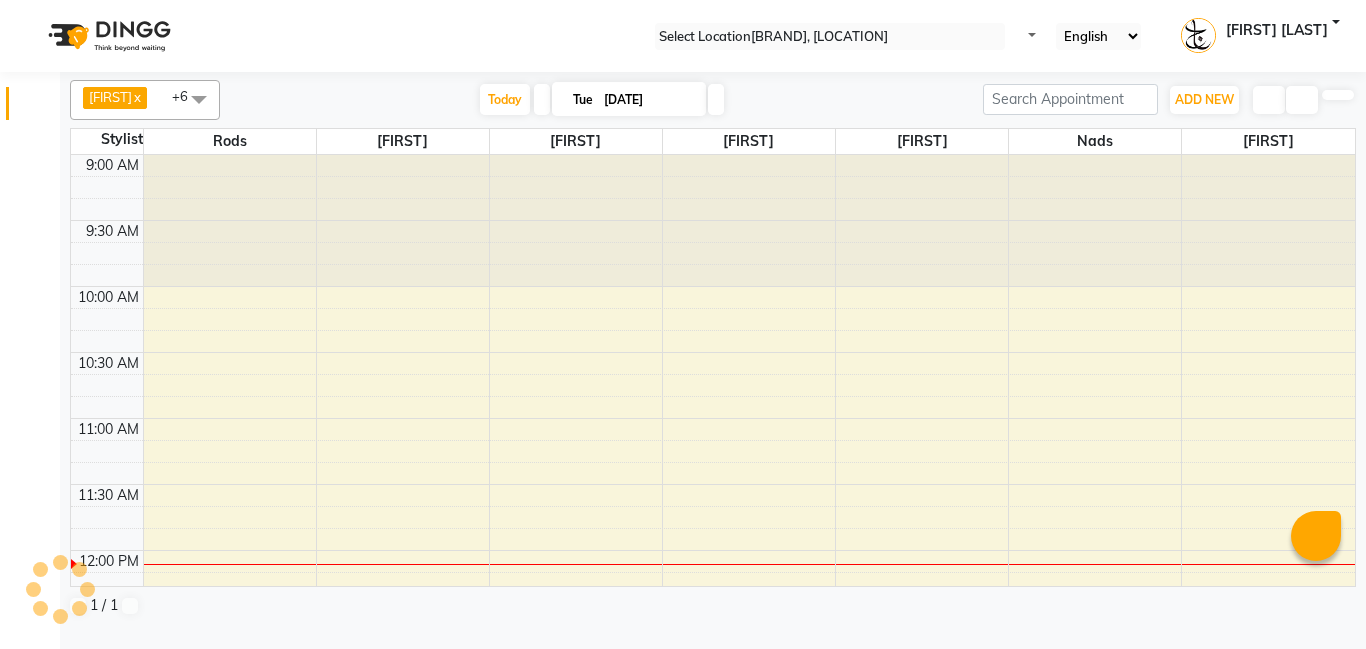 scroll, scrollTop: 0, scrollLeft: 0, axis: both 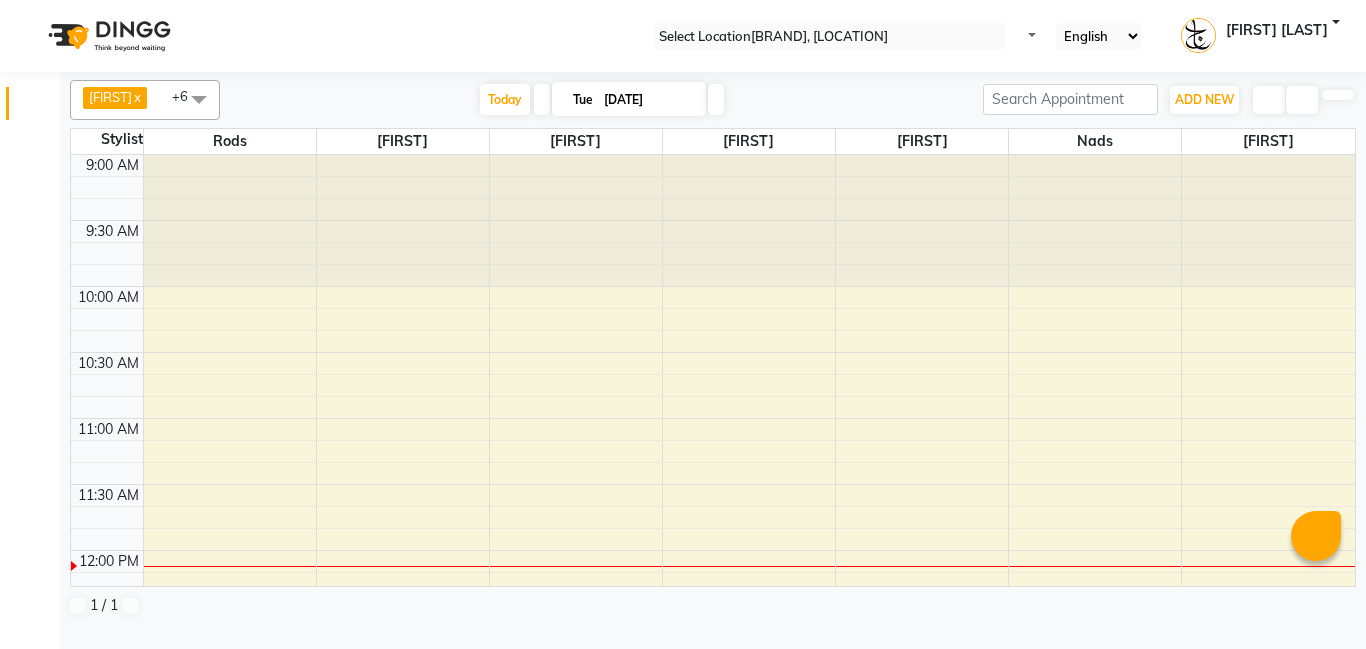click at bounding box center (230, 221) 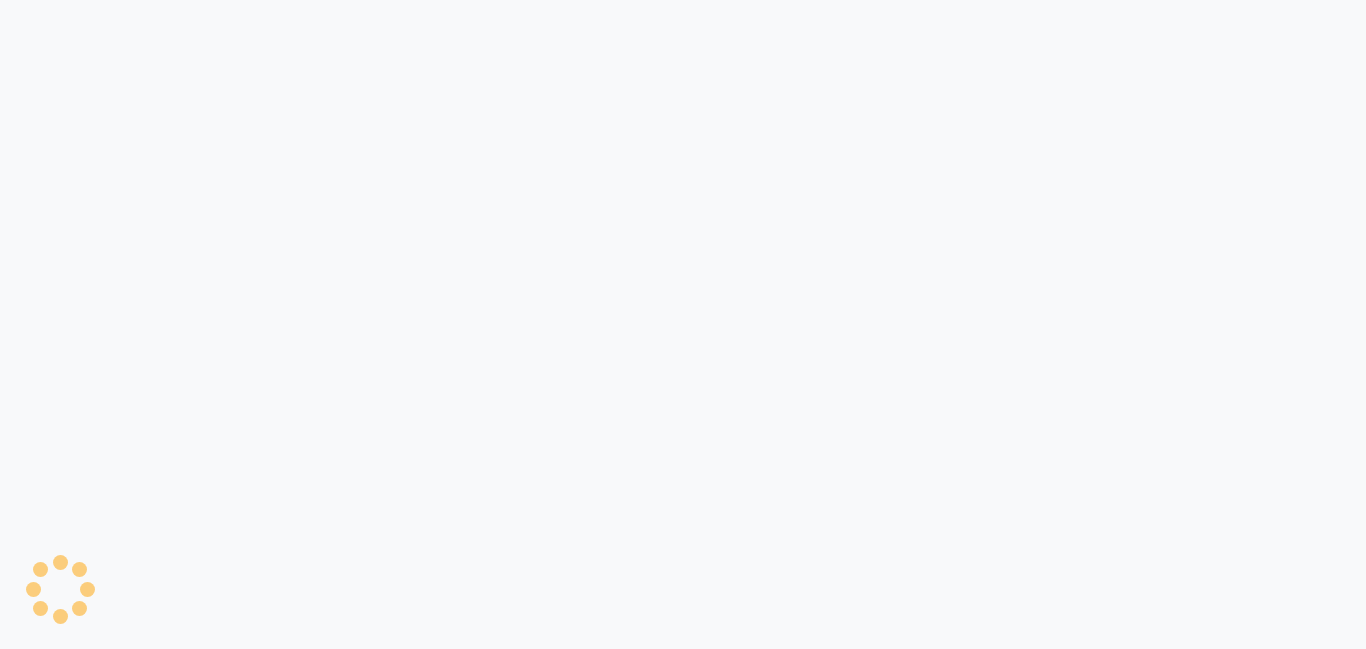 scroll, scrollTop: 0, scrollLeft: 0, axis: both 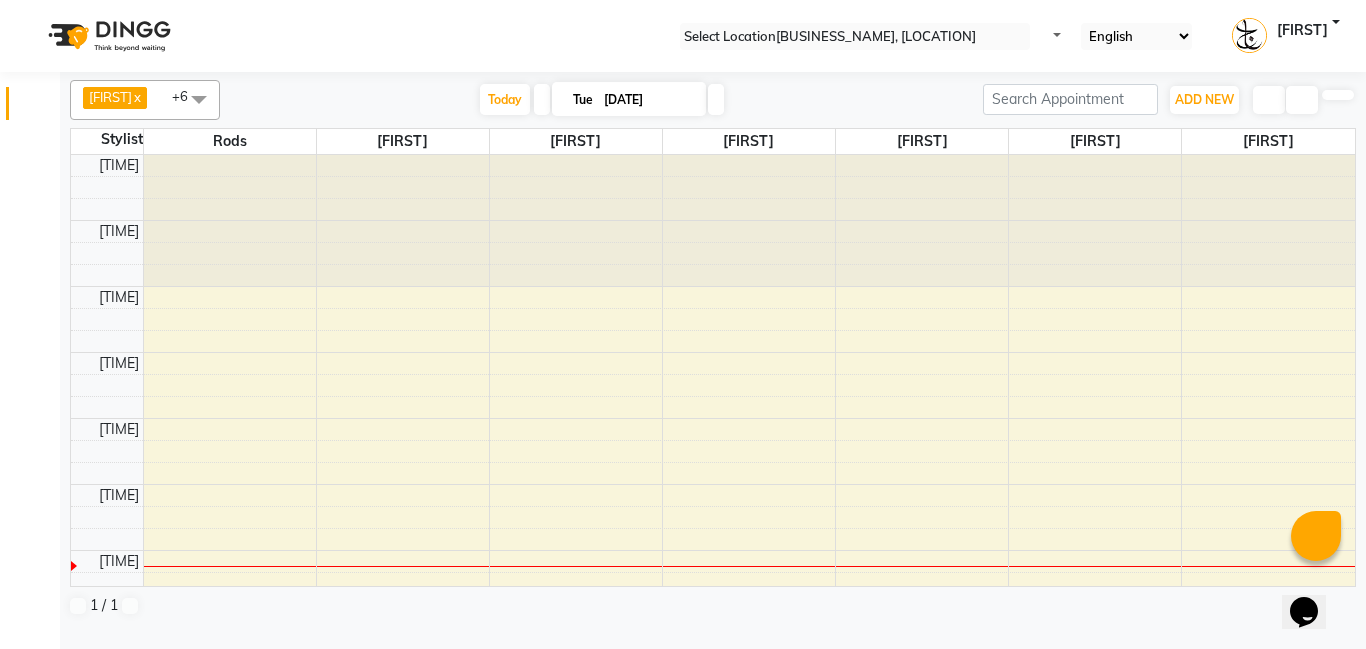 click at bounding box center (230, 221) 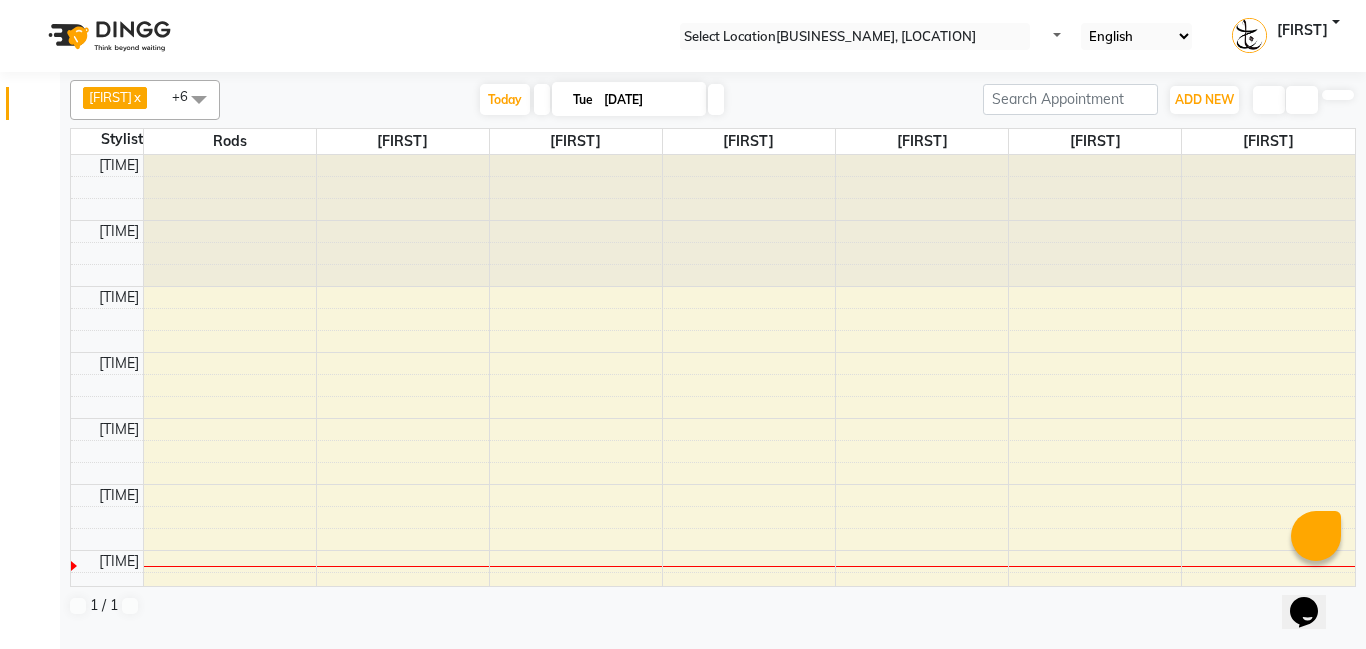 click at bounding box center (230, 221) 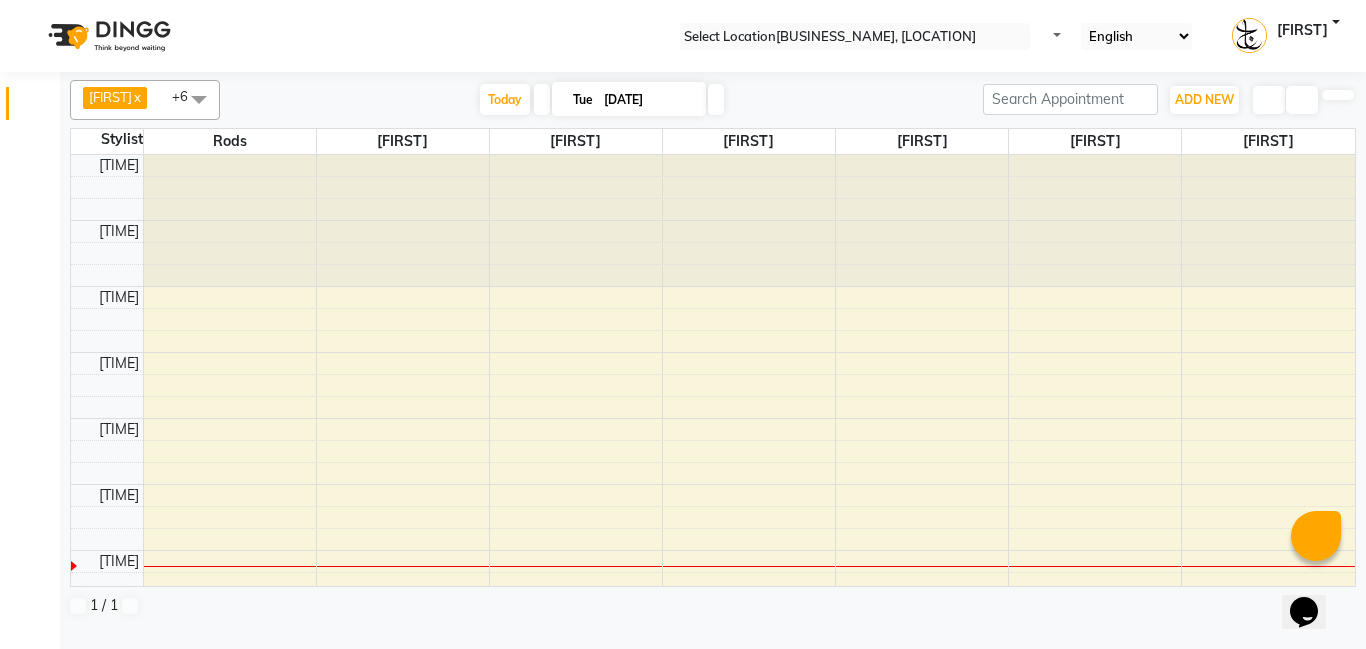 click at bounding box center [230, 221] 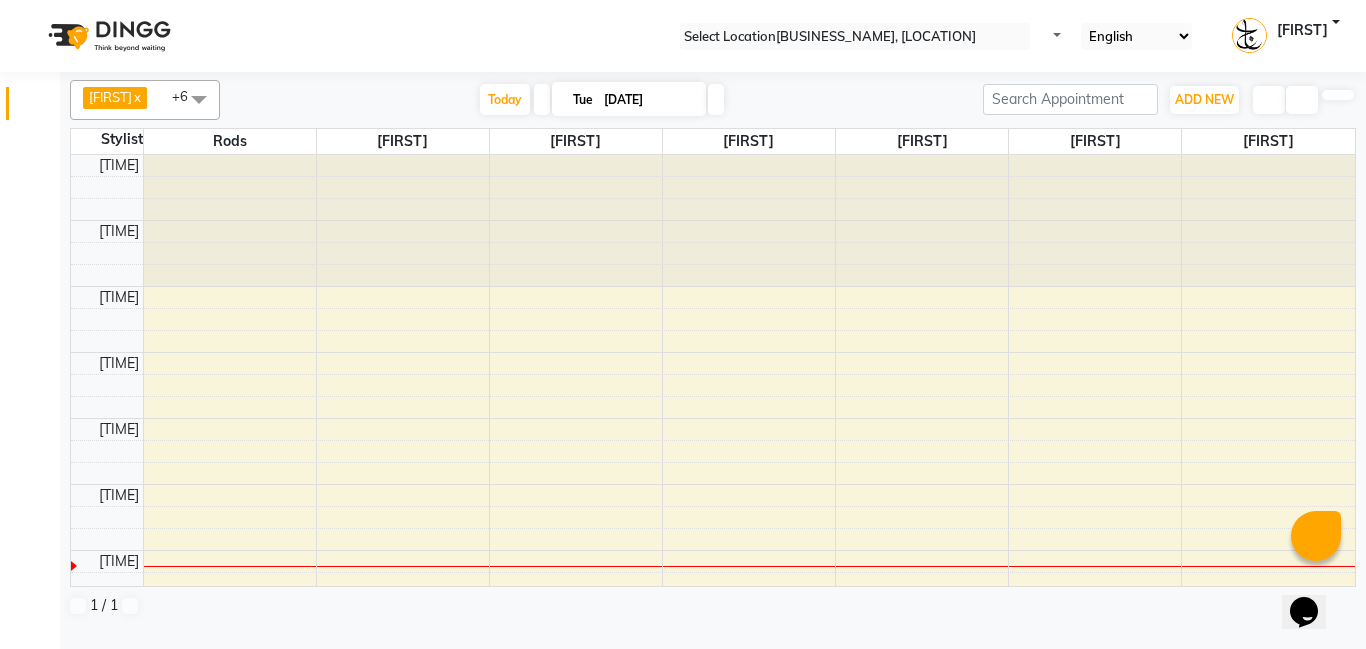 click at bounding box center (230, 221) 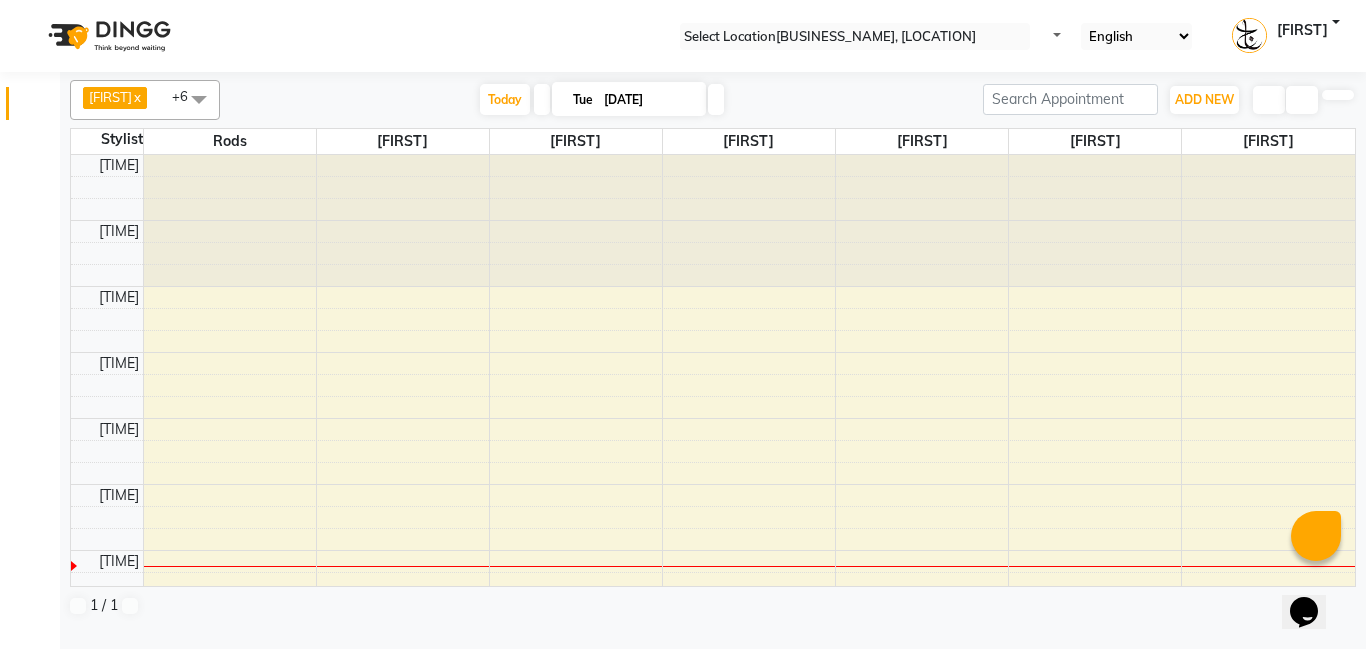 click at bounding box center [230, 221] 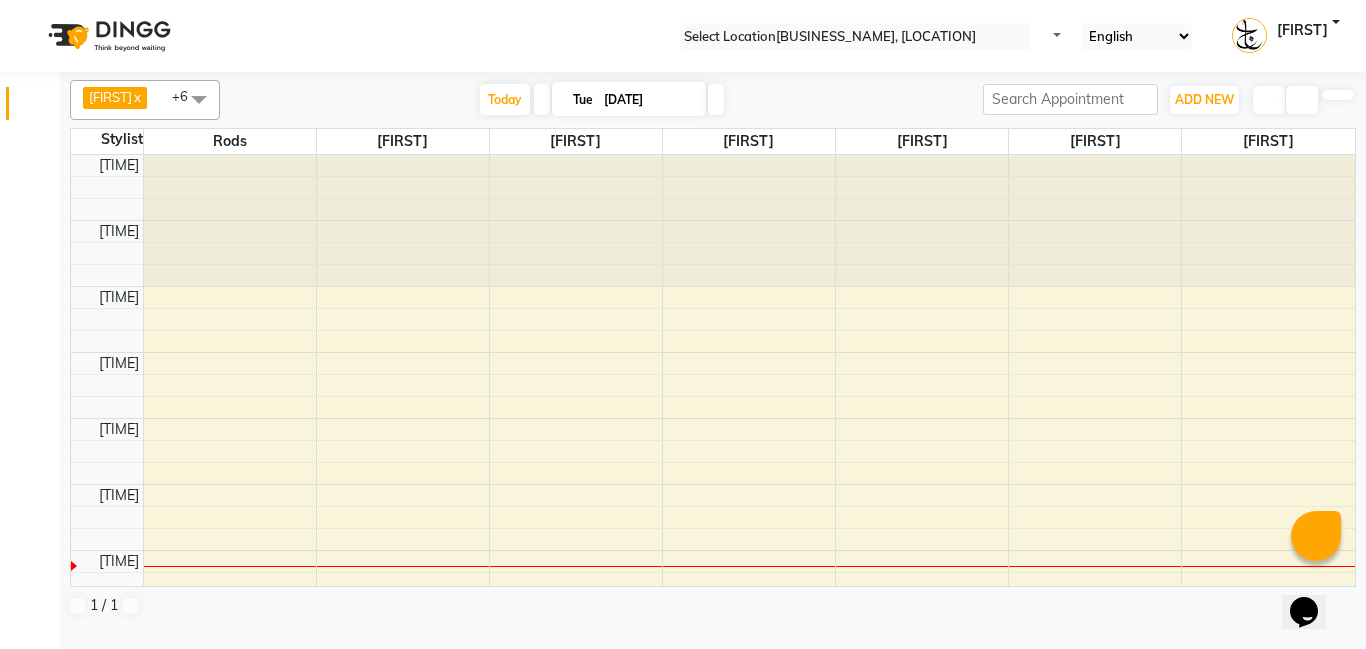 click at bounding box center [230, 221] 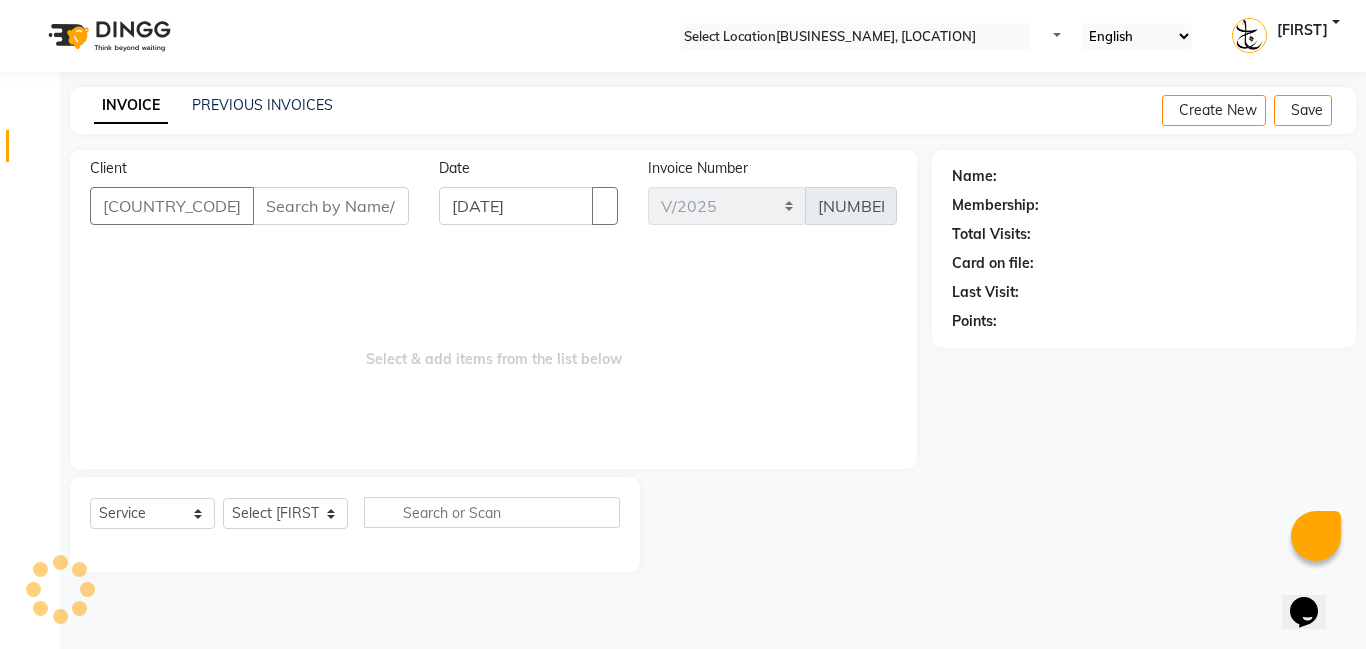 click on "Select & add items from the list below" at bounding box center [493, 349] 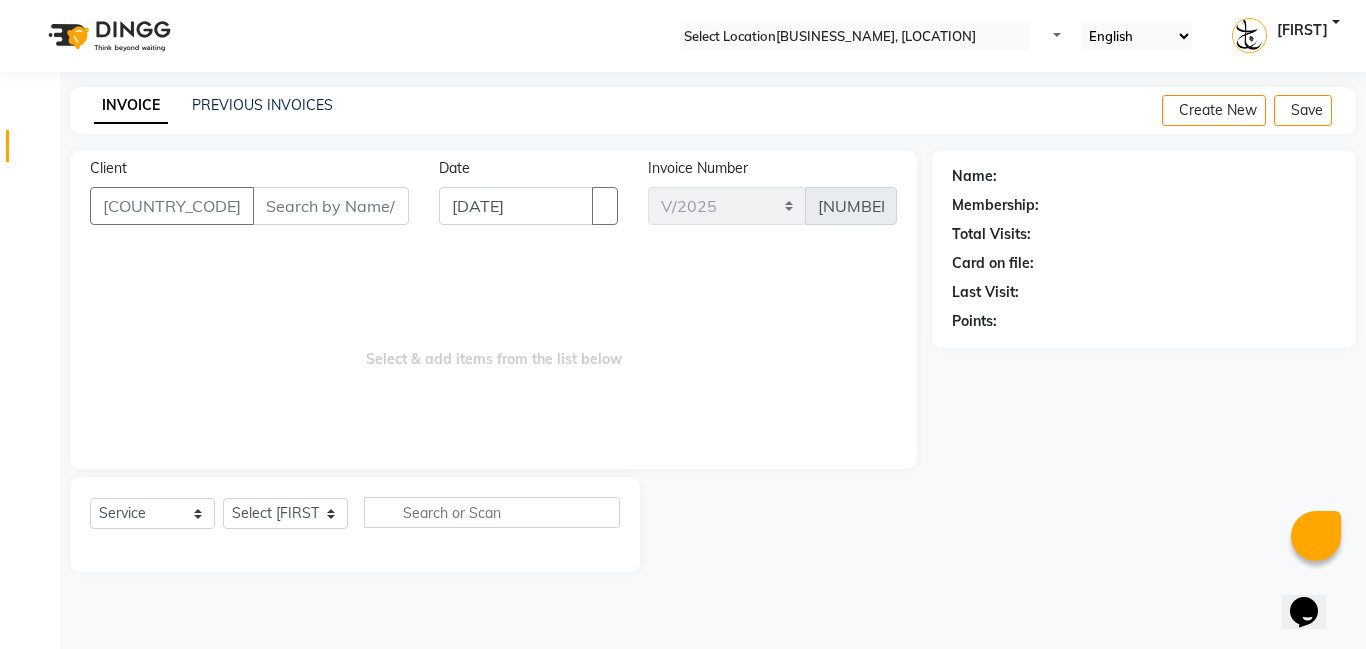 click on "Select & add items from the list below" at bounding box center [493, 349] 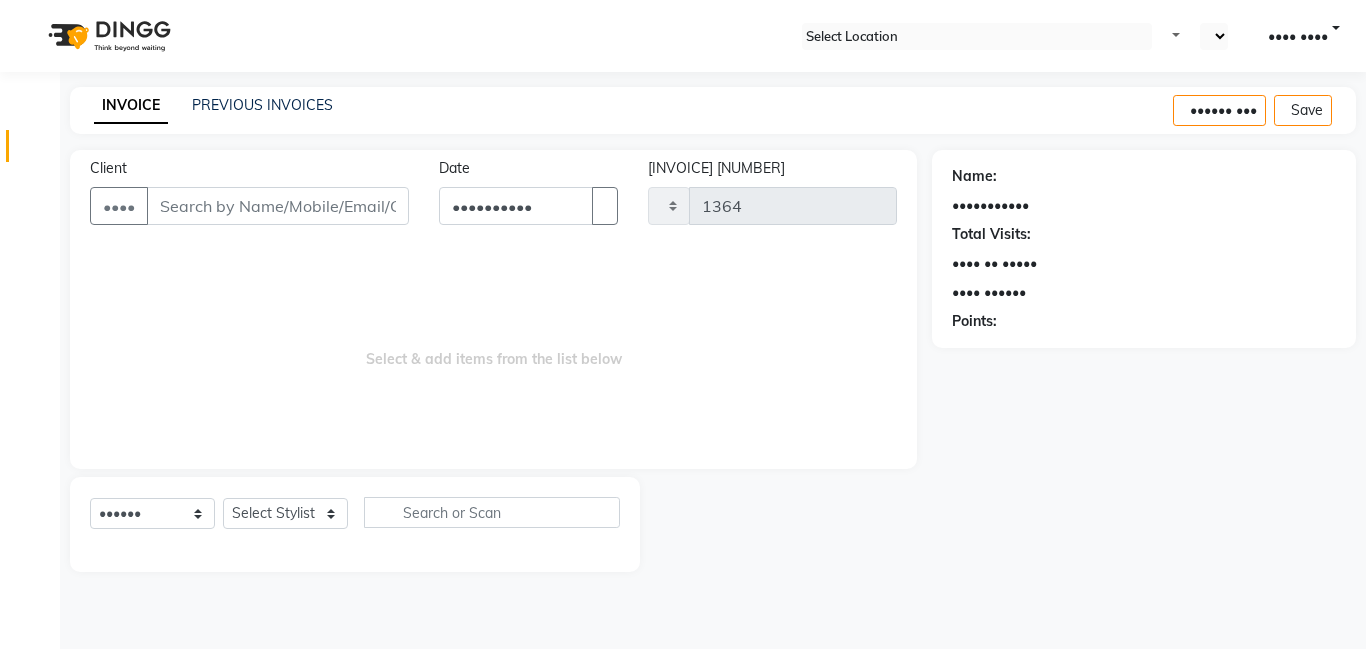 scroll, scrollTop: 0, scrollLeft: 0, axis: both 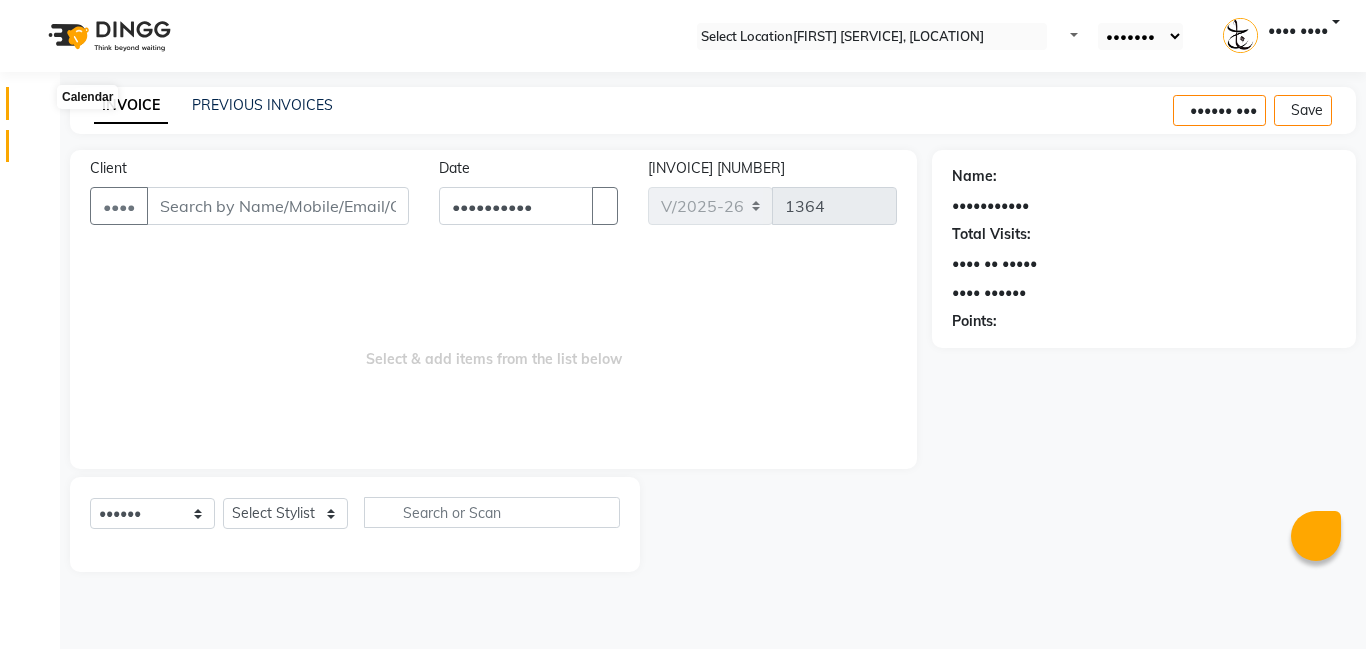 click at bounding box center [38, 108] 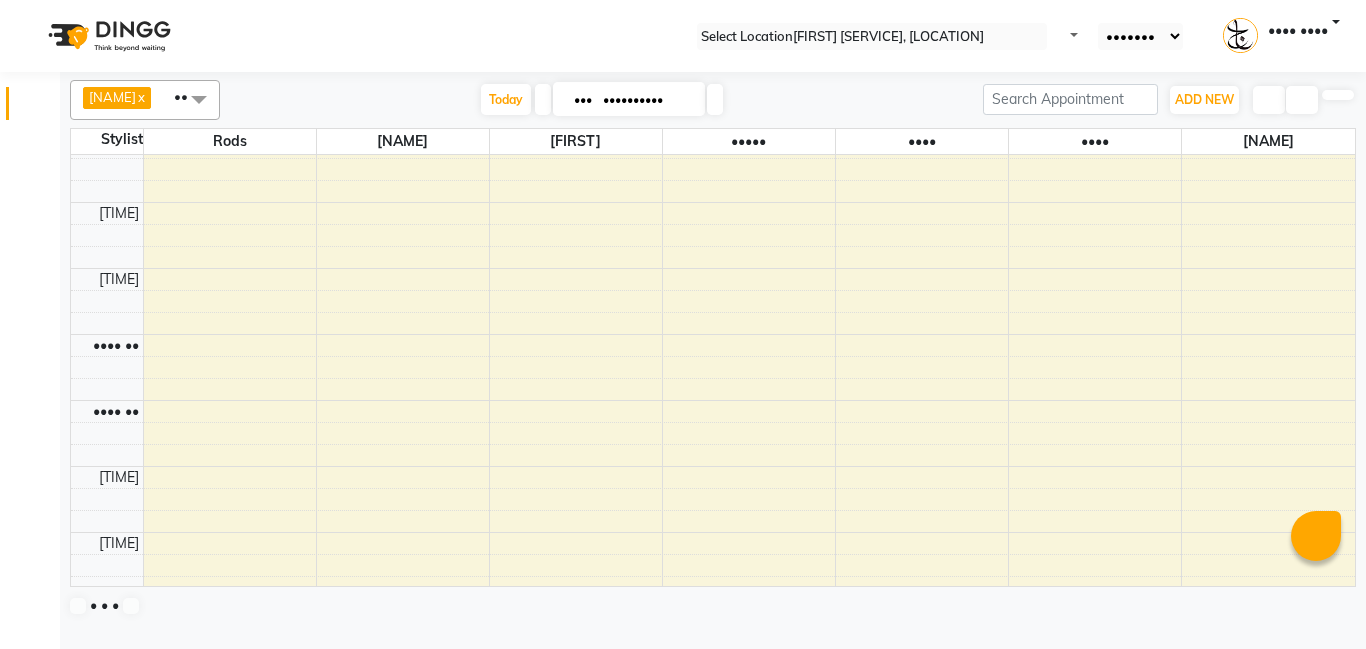 scroll, scrollTop: 0, scrollLeft: 0, axis: both 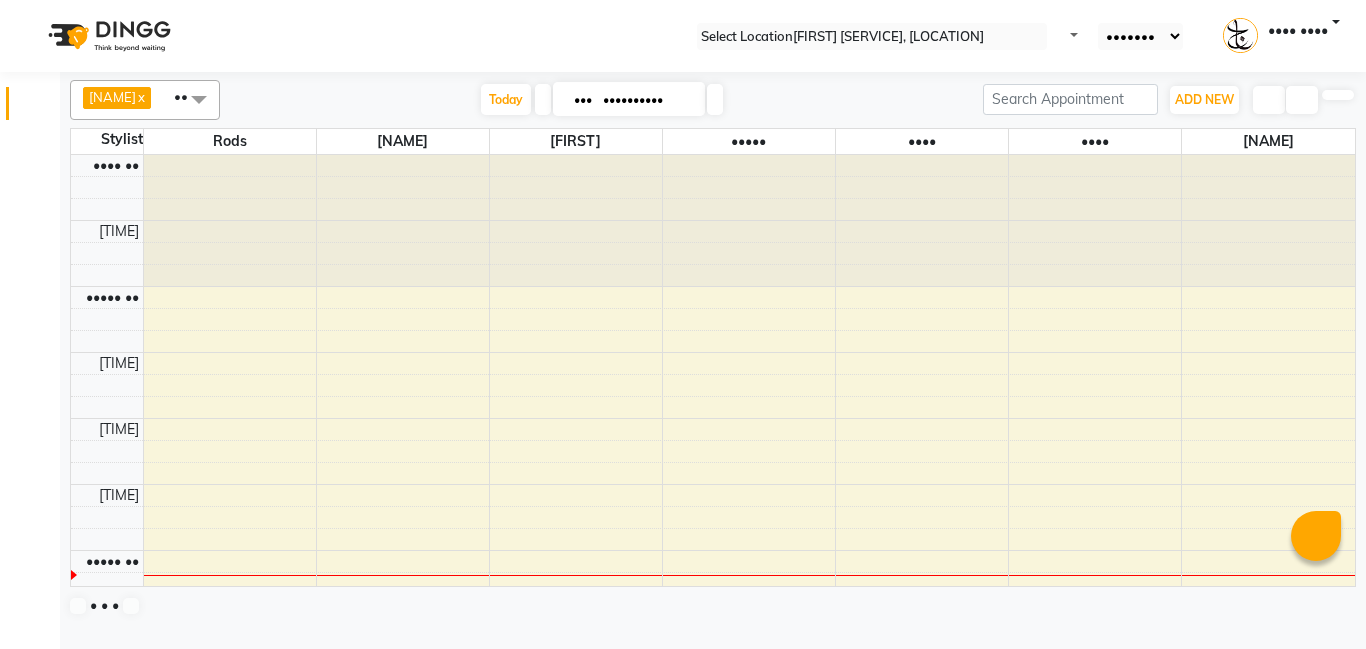 click at bounding box center [230, 221] 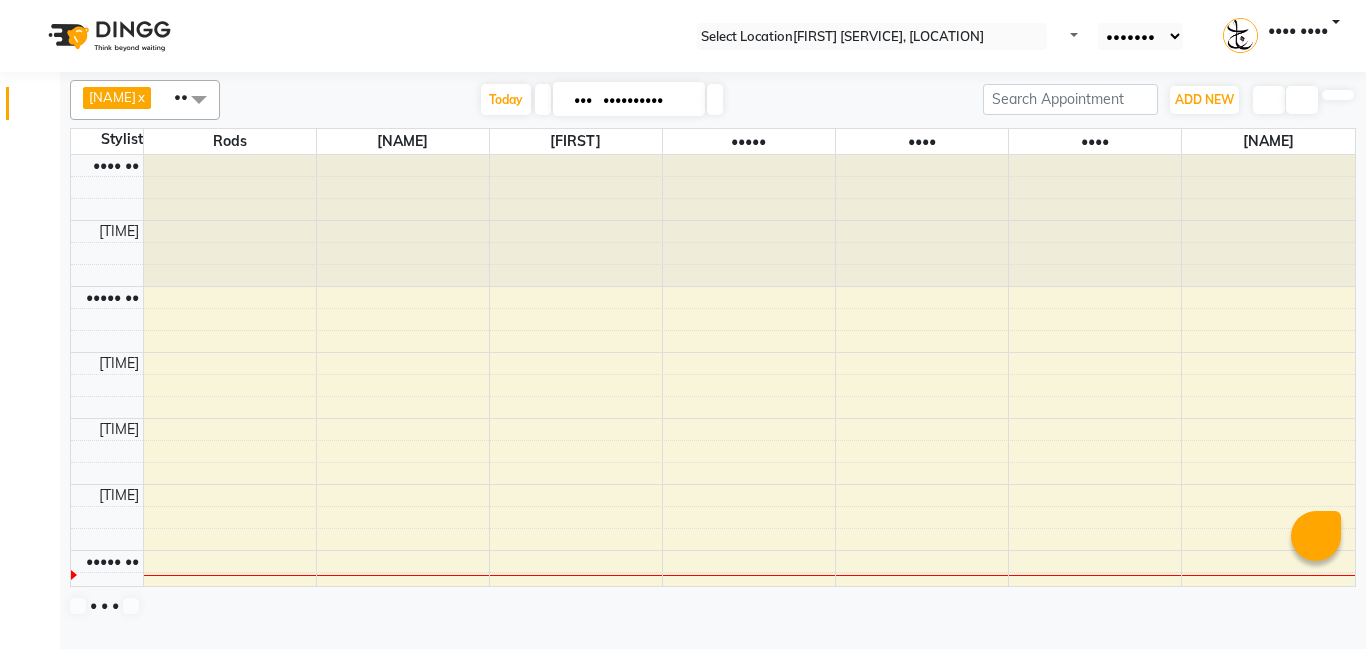click at bounding box center [230, 221] 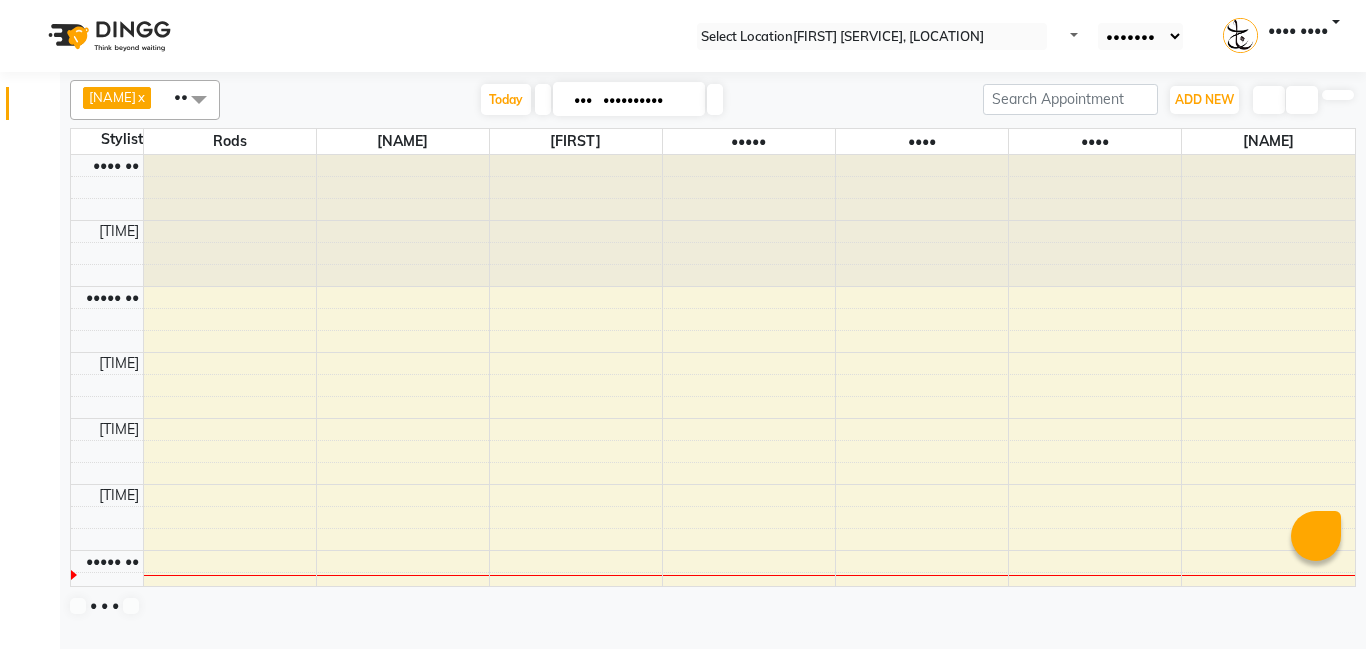 click at bounding box center [230, 221] 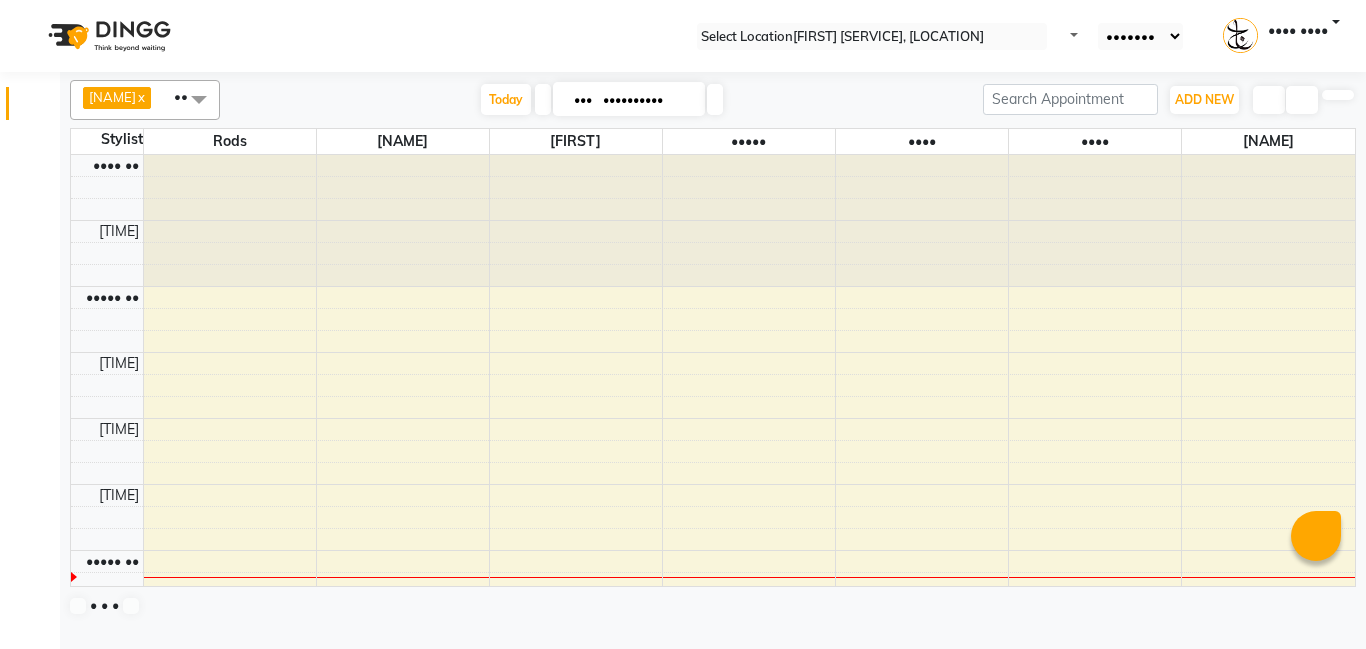 click at bounding box center (230, 221) 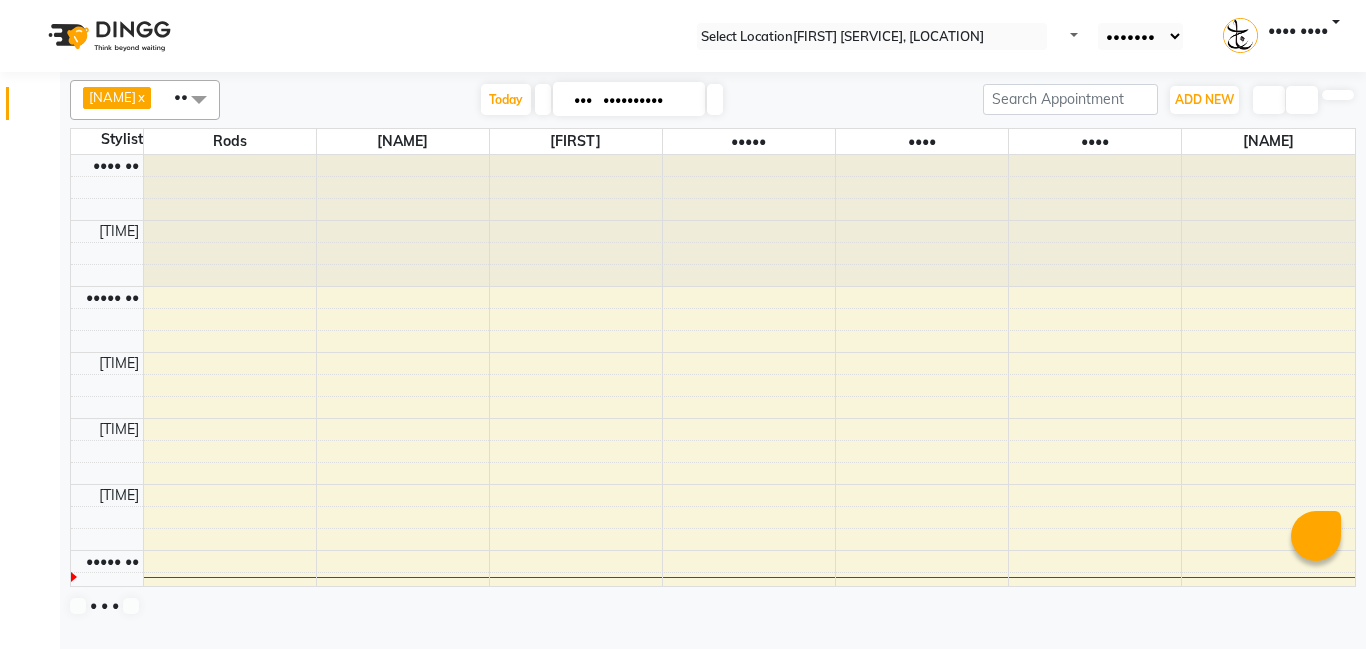 click at bounding box center (230, 221) 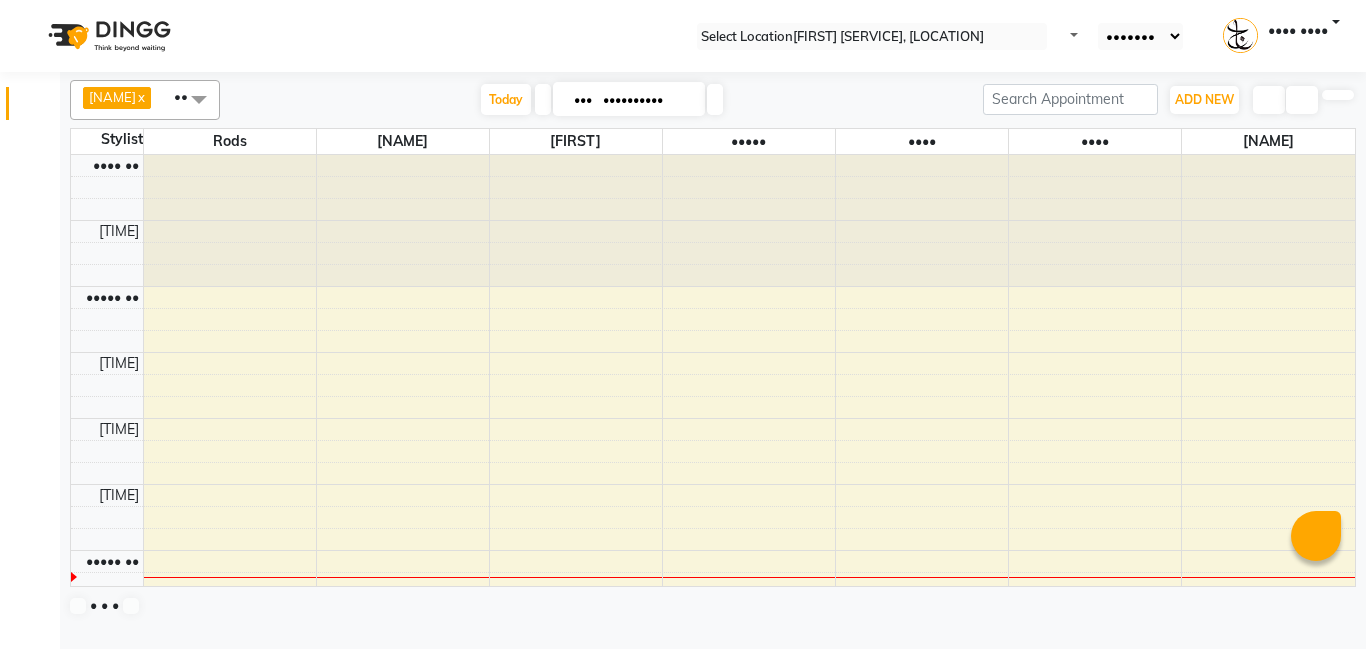 click at bounding box center [230, 221] 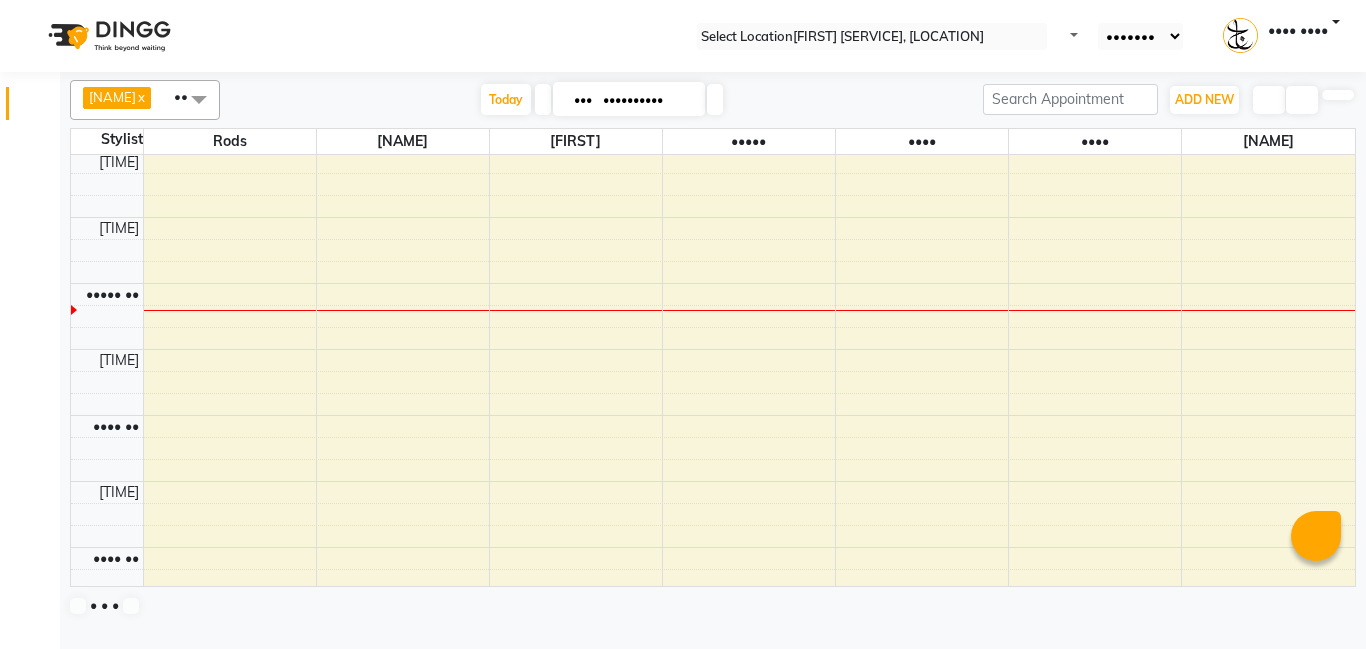scroll, scrollTop: 264, scrollLeft: 0, axis: vertical 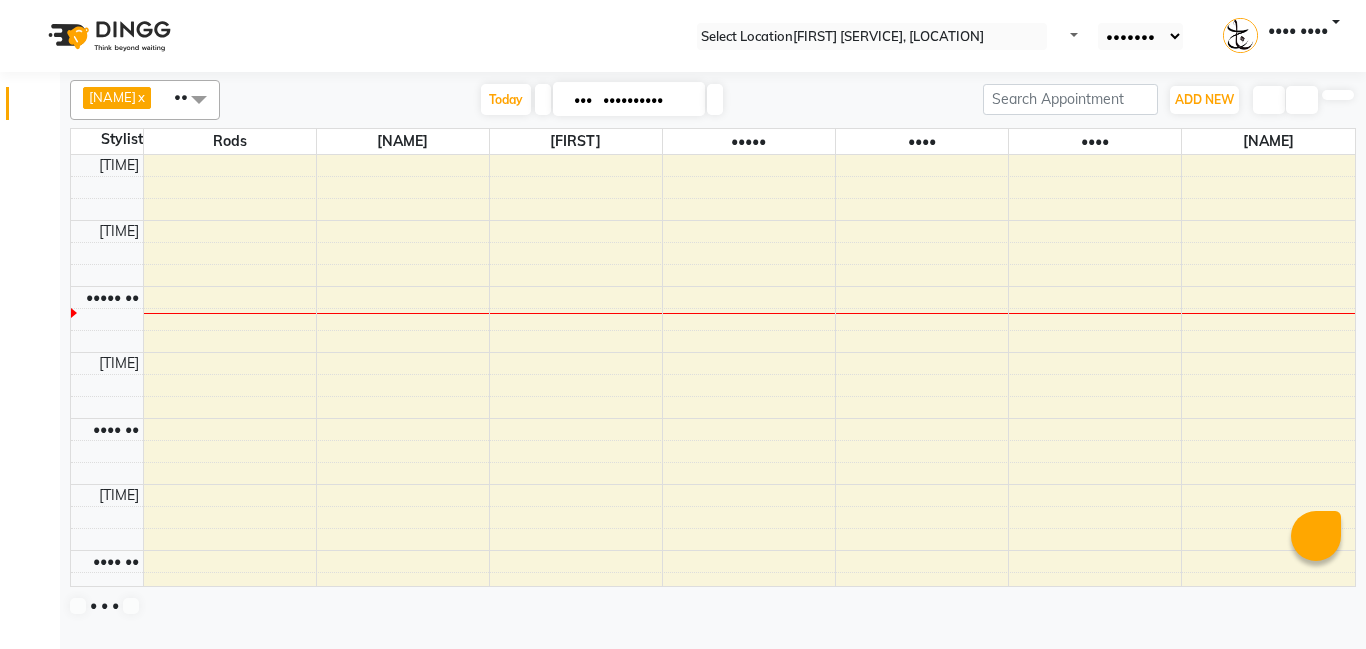 click on "[TIME] [TIME] [TIME] [TIME] [TIME] [TIME] [TIME] [TIME] [TIME] [TIME] [TIME] [TIME] [TIME] [TIME] [TIME] [TIME] [TIME] [TIME] [TIME] [TIME] [TIME] [TIME] [TIME] [TIME] [TIME] [TIME] [TIME] [TIME] [TIME] [TIME]" at bounding box center (713, 880) 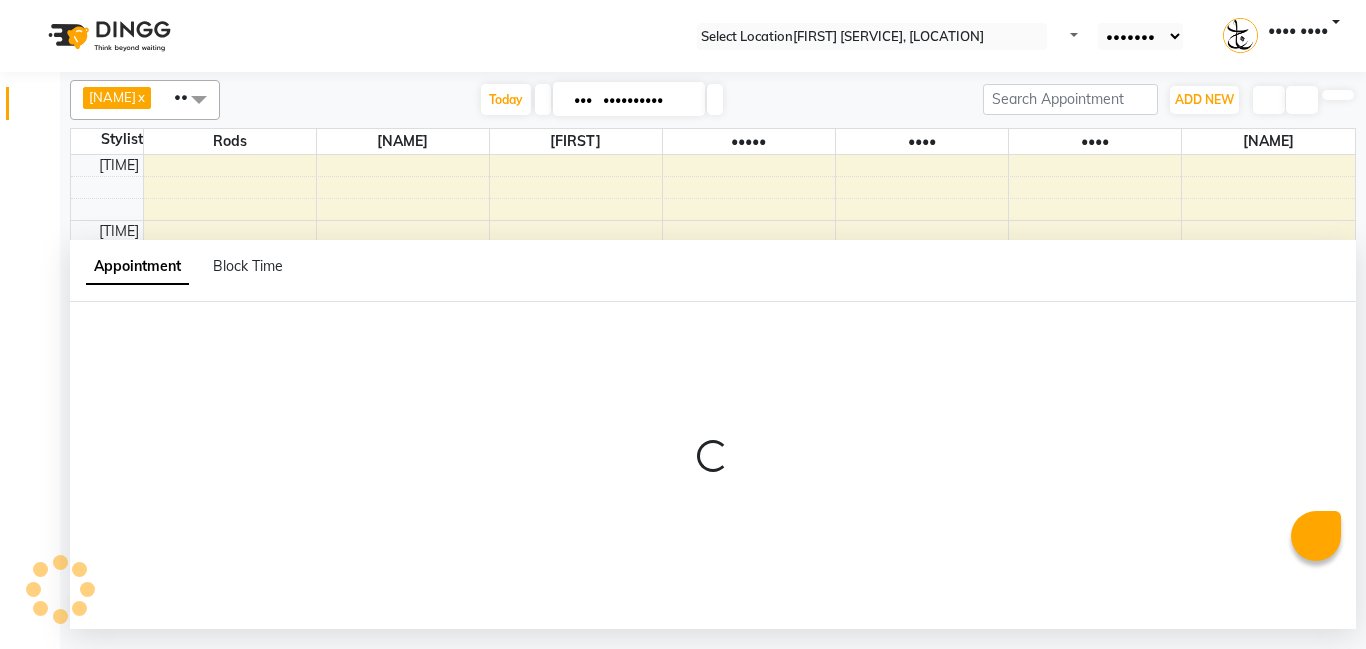 click at bounding box center (713, 465) 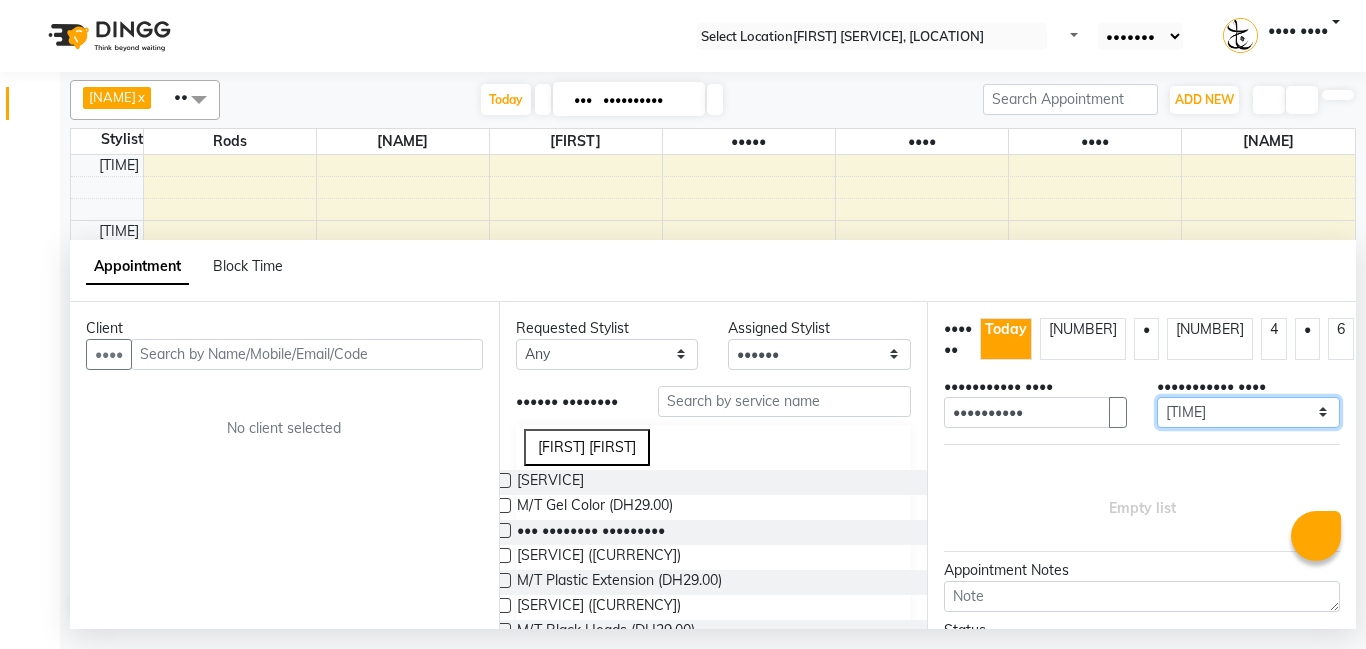 click on "•••••• ••••• •• ••••• •• ••••• •• ••••• •• ••••• •• ••••• •• ••••• •• ••••• •• ••••• •• ••••• •• ••••• •• ••••• •• ••••• •• ••••• •• ••••• •• ••••• •• ••••• •• ••••• •• ••••• •• ••••• •• ••••• •• ••••• •• ••••• •• ••••• •• ••••• •• ••••• •• ••••• •• ••••• •• ••••• •• ••••• •• ••••• •• ••••• •• ••••• •• ••••• •• ••••• •• ••••• •• ••••• •• ••••• •• ••••• •• ••••• •• ••••• •• ••••• •• ••••• •• ••••• •• ••••• •• ••••• •• ••••• •• ••••• •• ••••• •• ••••• •• ••••• •• ••••• •• ••••• •• ••••• •• ••••• •• ••••• •• ••••• •• ••••• •• ••••• •• ••••• •• ••••• •• ••••• •• ••••• •• ••••• •• ••••• •• ••••• •• ••••• •• ••••• •• ••••• •• ••••• •• ••••• •• ••••• •• ••••• •• ••••• •• ••••• •• ••••• •• ••••• •• ••••• •• ••••• •• ••••• •• ••••• •• ••••• •• ••••• •• ••••• •• ••••• •• ••••• •• ••••• •• ••••• •• ••••• •• ••••• •• ••••• •• ••••• •• ••••• •• ••••• •• ••••• •• ••••• •• ••••• •• ••••• •• ••••• •• ••••• •• ••••• •• ••••• •• ••••• •• ••••• •• ••••• •• ••••• •• ••••• •• ••••• •• ••••• •• ••••• •• ••••• •• ••••• •• ••••• ••" at bounding box center [1248, 412] 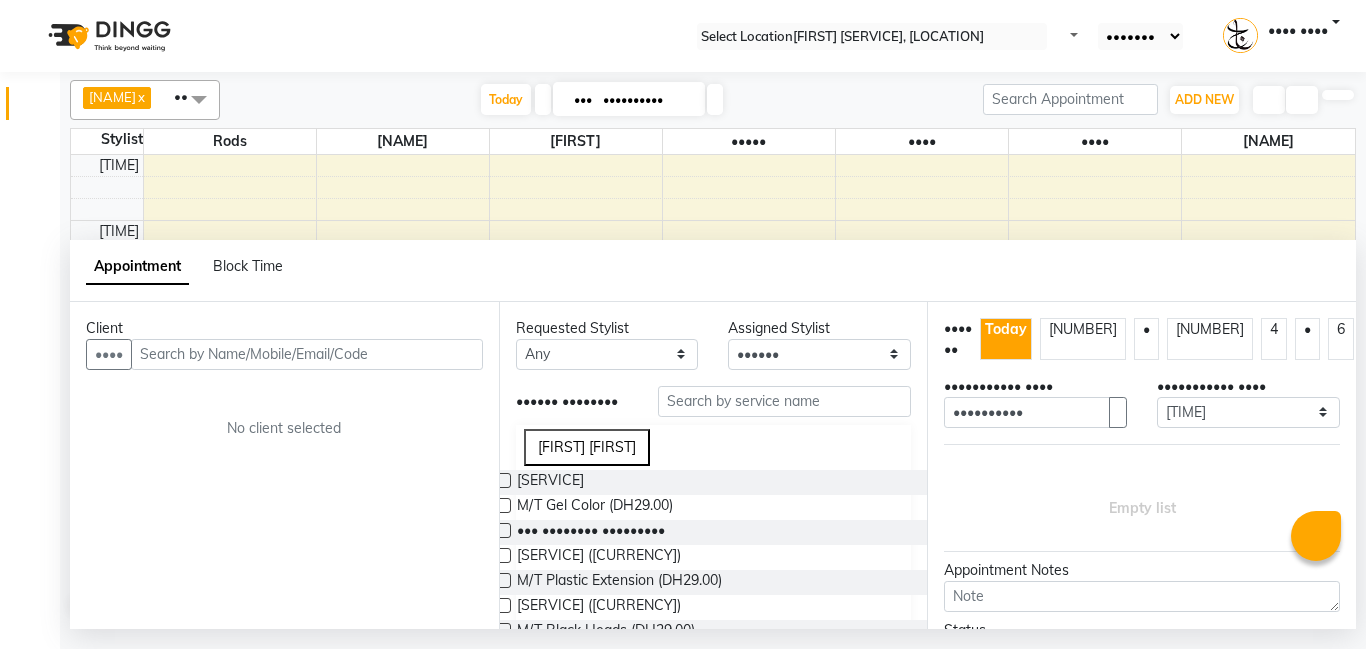click on "Empty list" at bounding box center [1142, 498] 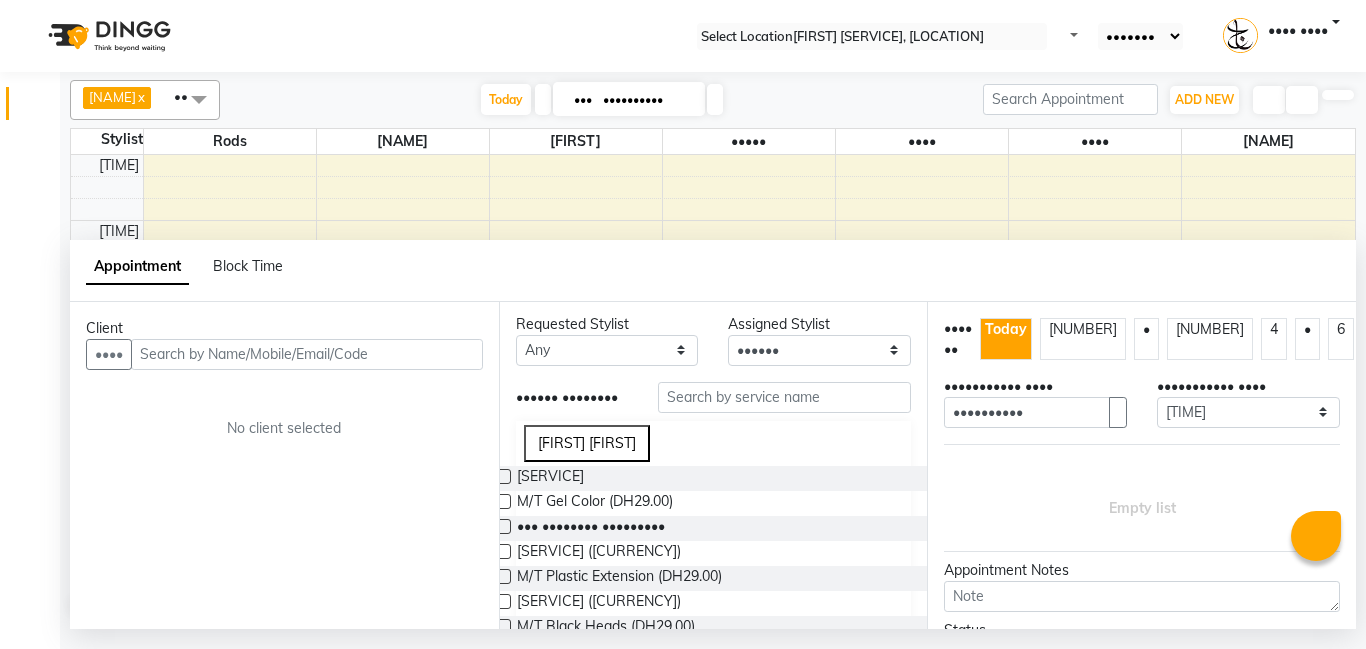 scroll, scrollTop: 0, scrollLeft: 0, axis: both 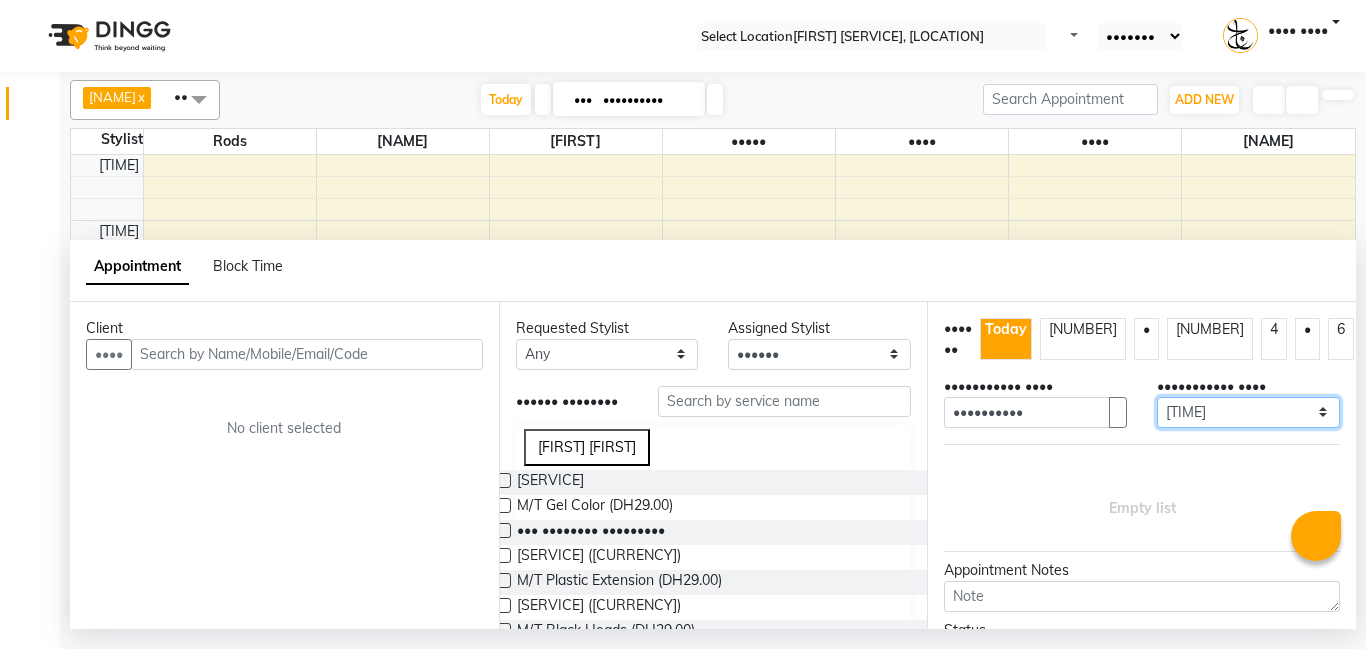 click on "•••••• ••••• •• ••••• •• ••••• •• ••••• •• ••••• •• ••••• •• ••••• •• ••••• •• ••••• •• ••••• •• ••••• •• ••••• •• ••••• •• ••••• •• ••••• •• ••••• •• ••••• •• ••••• •• ••••• •• ••••• •• ••••• •• ••••• •• ••••• •• ••••• •• ••••• •• ••••• •• ••••• •• ••••• •• ••••• •• ••••• •• ••••• •• ••••• •• ••••• •• ••••• •• ••••• •• ••••• •• ••••• •• ••••• •• ••••• •• ••••• •• ••••• •• ••••• •• ••••• •• ••••• •• ••••• •• ••••• •• ••••• •• ••••• •• ••••• •• ••••• •• ••••• •• ••••• •• ••••• •• ••••• •• ••••• •• ••••• •• ••••• •• ••••• •• ••••• •• ••••• •• ••••• •• ••••• •• ••••• •• ••••• •• ••••• •• ••••• •• ••••• •• ••••• •• ••••• •• ••••• •• ••••• •• ••••• •• ••••• •• ••••• •• ••••• •• ••••• •• ••••• •• ••••• •• ••••• •• ••••• •• ••••• •• ••••• •• ••••• •• ••••• •• ••••• •• ••••• •• ••••• •• ••••• •• ••••• •• ••••• •• ••••• •• ••••• •• ••••• •• ••••• •• ••••• •• ••••• •• ••••• •• ••••• •• ••••• •• ••••• •• ••••• •• ••••• •• ••••• •• ••••• •• ••••• •• ••••• •• ••••• •• ••••• •• ••••• •• ••••• •• ••••• •• ••••• •• ••••• ••" at bounding box center [1248, 412] 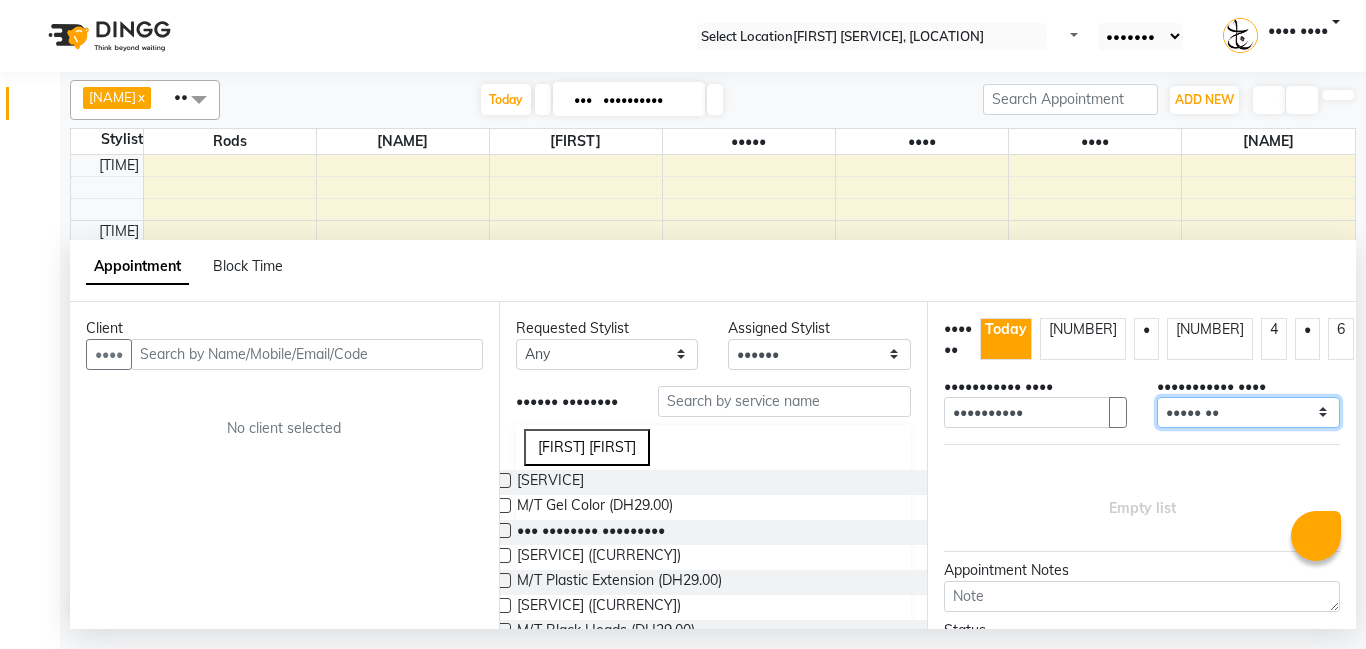 click on "•••••• ••••• •• ••••• •• ••••• •• ••••• •• ••••• •• ••••• •• ••••• •• ••••• •• ••••• •• ••••• •• ••••• •• ••••• •• ••••• •• ••••• •• ••••• •• ••••• •• ••••• •• ••••• •• ••••• •• ••••• •• ••••• •• ••••• •• ••••• •• ••••• •• ••••• •• ••••• •• ••••• •• ••••• •• ••••• •• ••••• •• ••••• •• ••••• •• ••••• •• ••••• •• ••••• •• ••••• •• ••••• •• ••••• •• ••••• •• ••••• •• ••••• •• ••••• •• ••••• •• ••••• •• ••••• •• ••••• •• ••••• •• ••••• •• ••••• •• ••••• •• ••••• •• ••••• •• ••••• •• ••••• •• ••••• •• ••••• •• ••••• •• ••••• •• ••••• •• ••••• •• ••••• •• ••••• •• ••••• •• ••••• •• ••••• •• ••••• •• ••••• •• ••••• •• ••••• •• ••••• •• ••••• •• ••••• •• ••••• •• ••••• •• ••••• •• ••••• •• ••••• •• ••••• •• ••••• •• ••••• •• ••••• •• ••••• •• ••••• •• ••••• •• ••••• •• ••••• •• ••••• •• ••••• •• ••••• •• ••••• •• ••••• •• ••••• •• ••••• •• ••••• •• ••••• •• ••••• •• ••••• •• ••••• •• ••••• •• ••••• •• ••••• •• ••••• •• ••••• •• ••••• •• ••••• •• ••••• •• ••••• •• ••••• •• ••••• •• ••••• •• ••••• •• ••••• •• ••••• ••" at bounding box center (1248, 412) 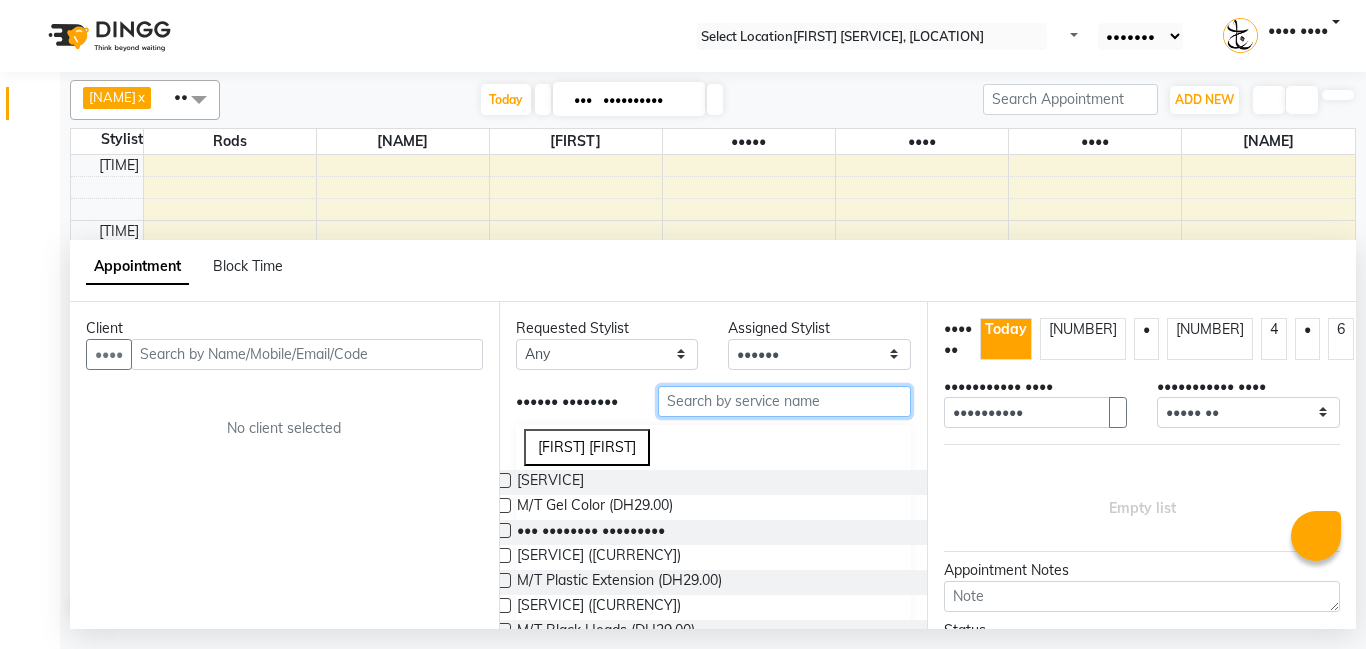 click at bounding box center [785, 401] 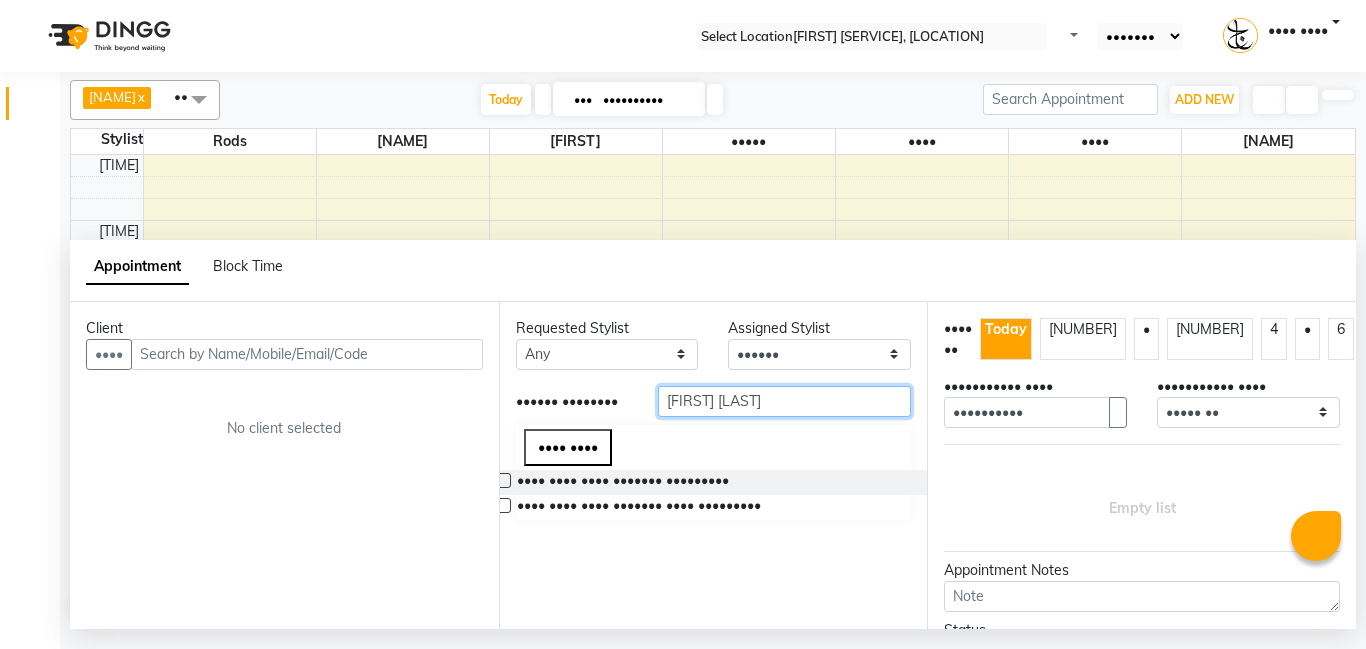 type on "[FIRST] [LAST]" 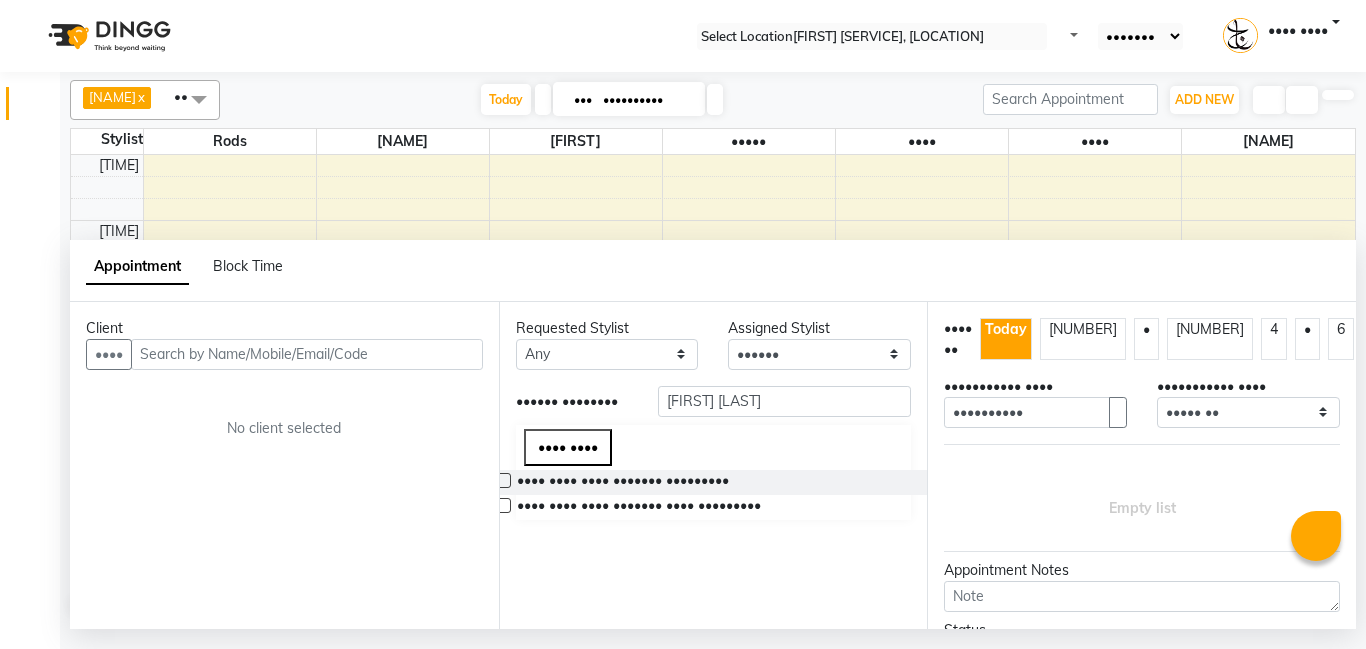 click at bounding box center (503, 505) 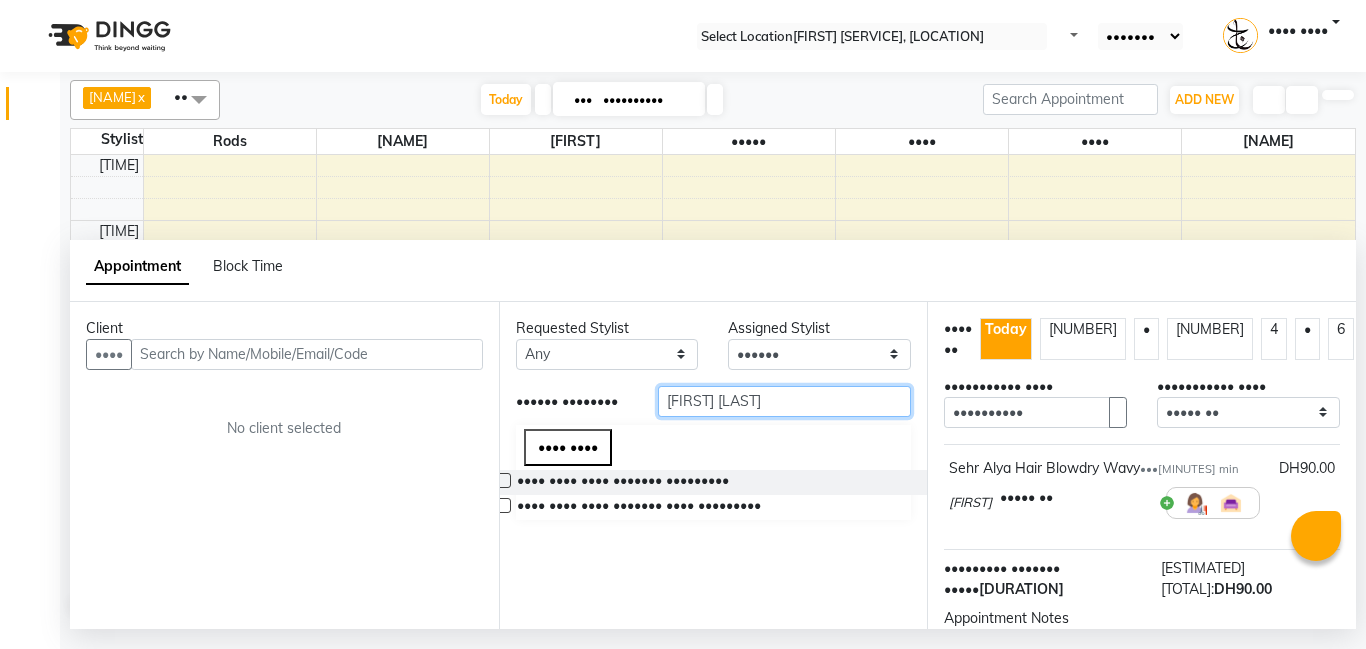 click on "[FIRST] [LAST]" at bounding box center (785, 401) 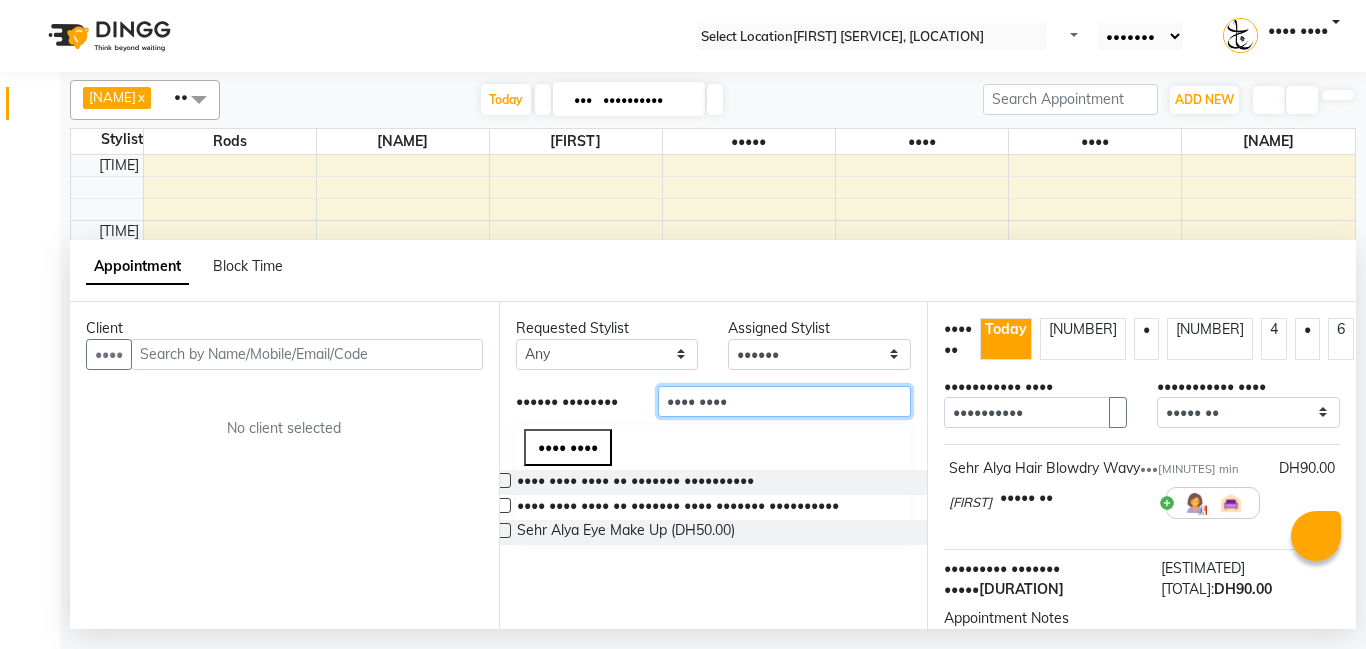 type on "•••• ••••" 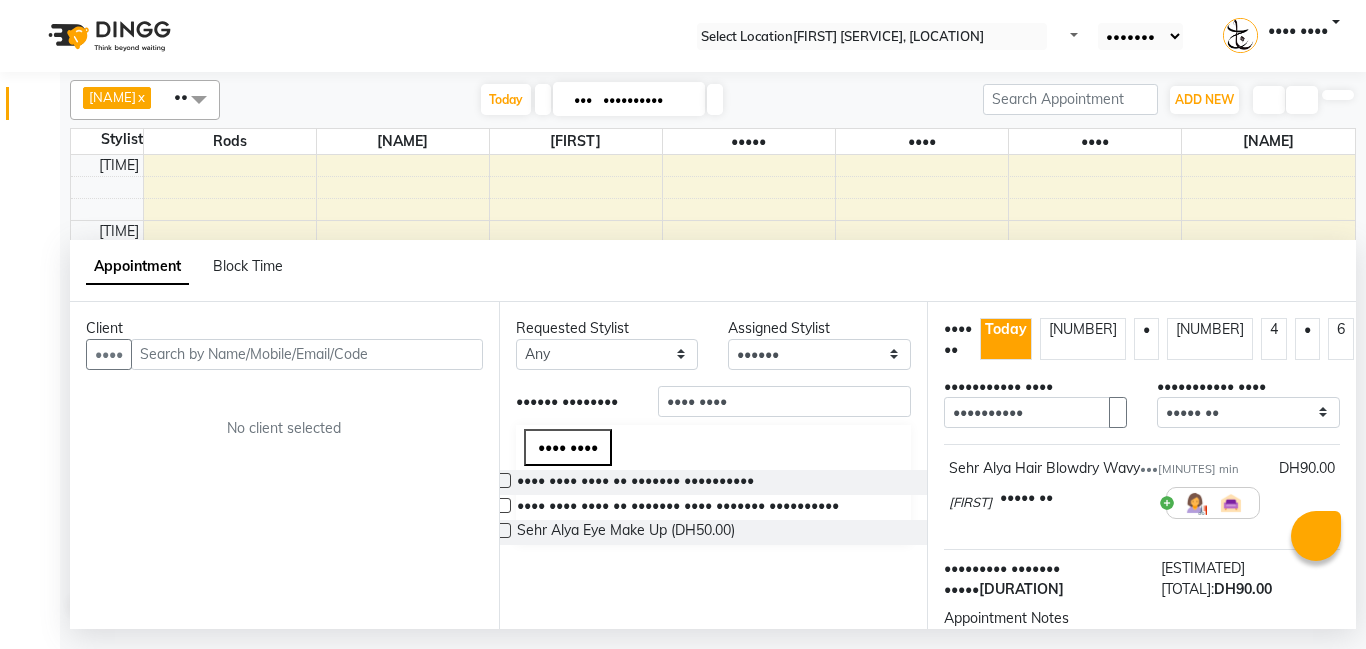 click at bounding box center [503, 480] 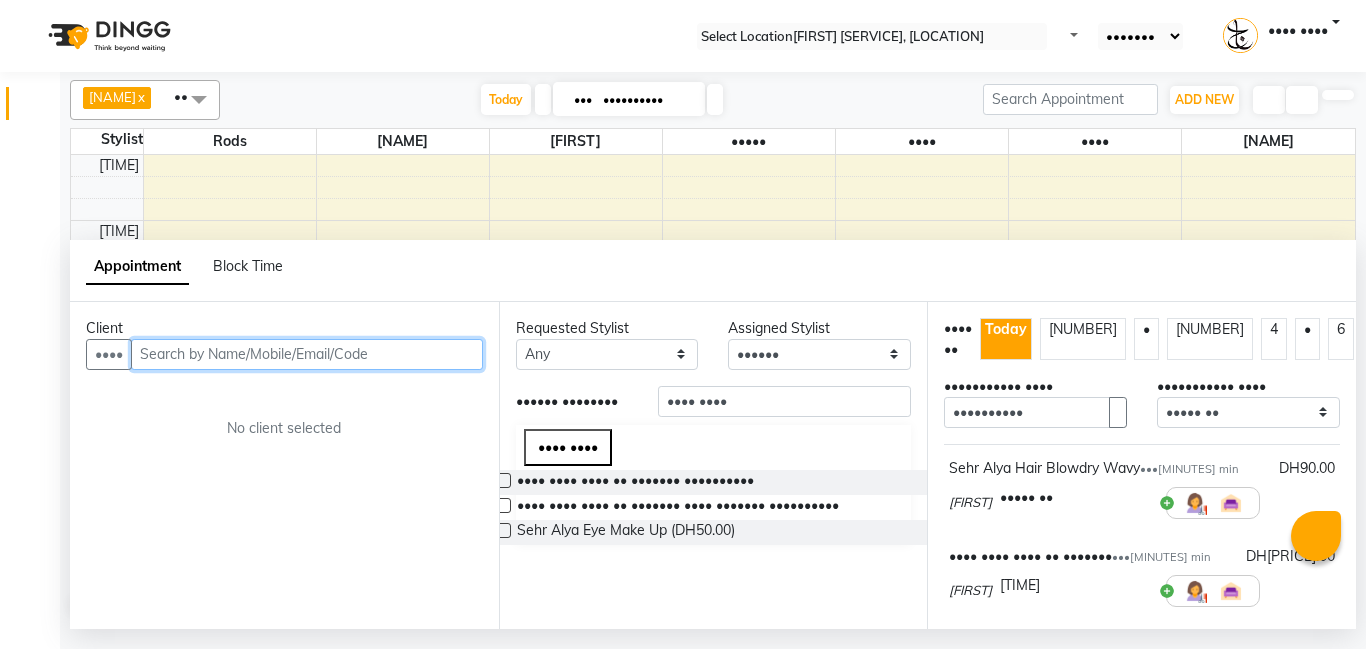 click at bounding box center (307, 354) 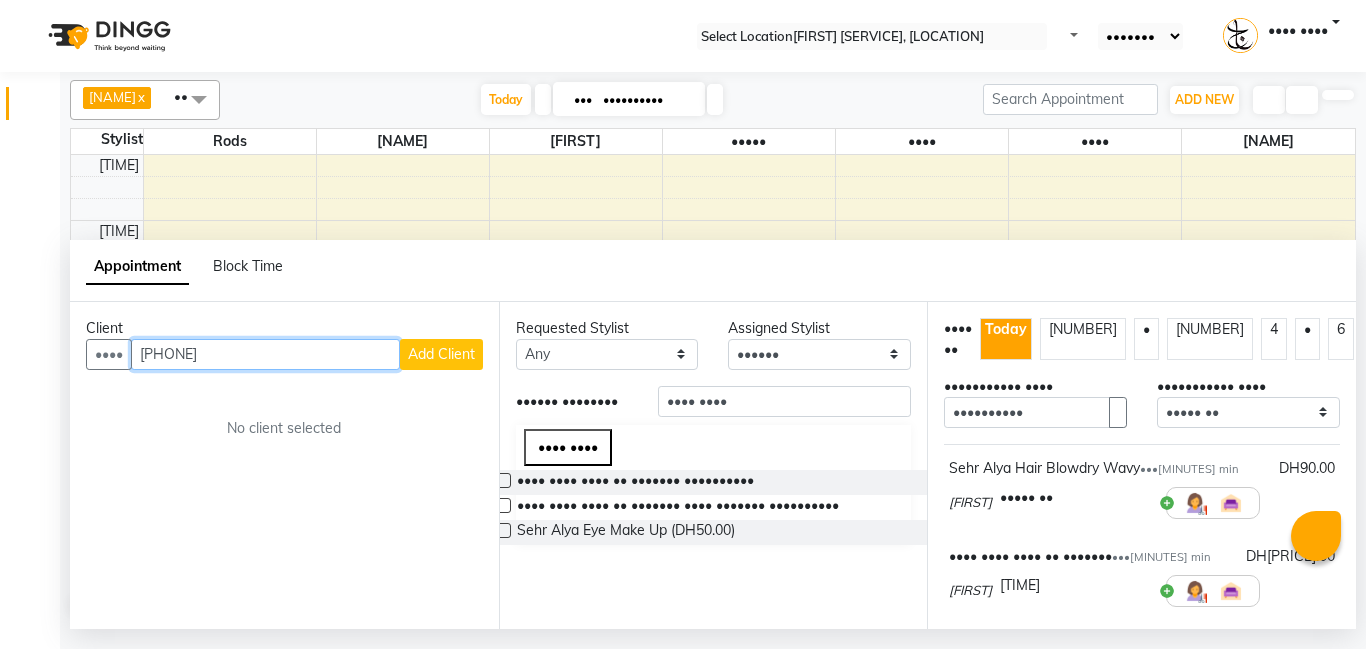 type on "[PHONE]" 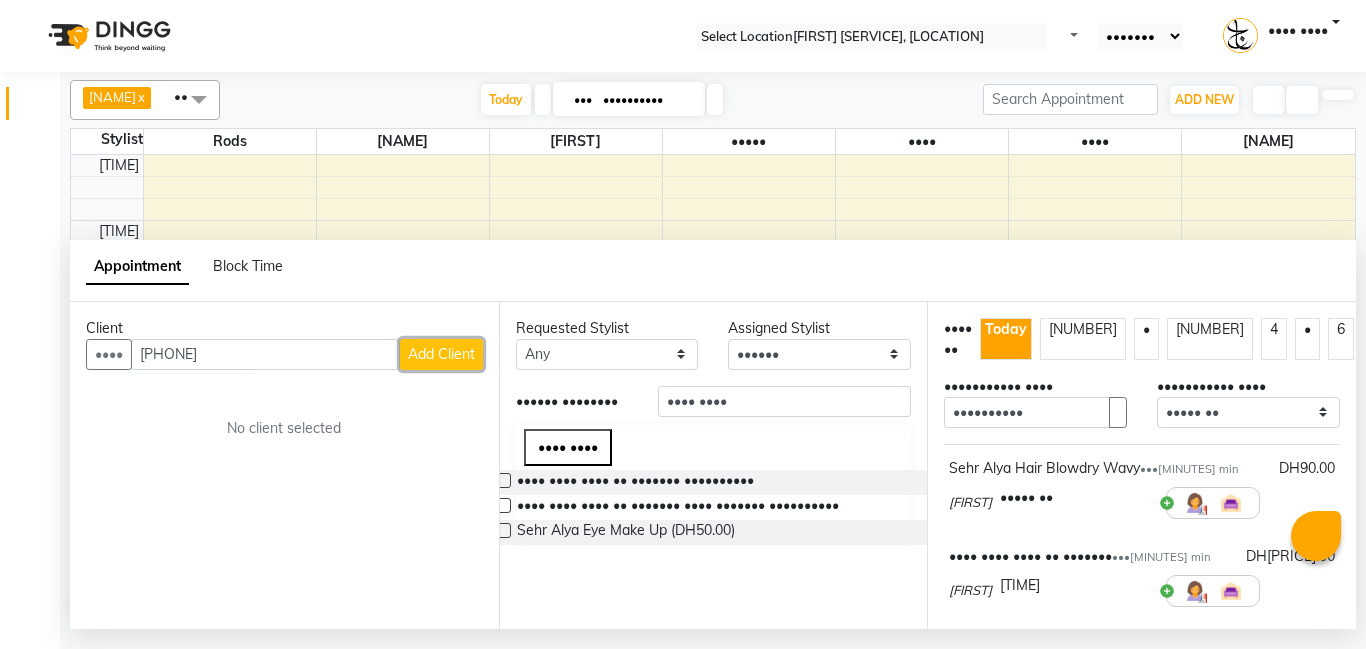 click on "Add Client" at bounding box center (441, 354) 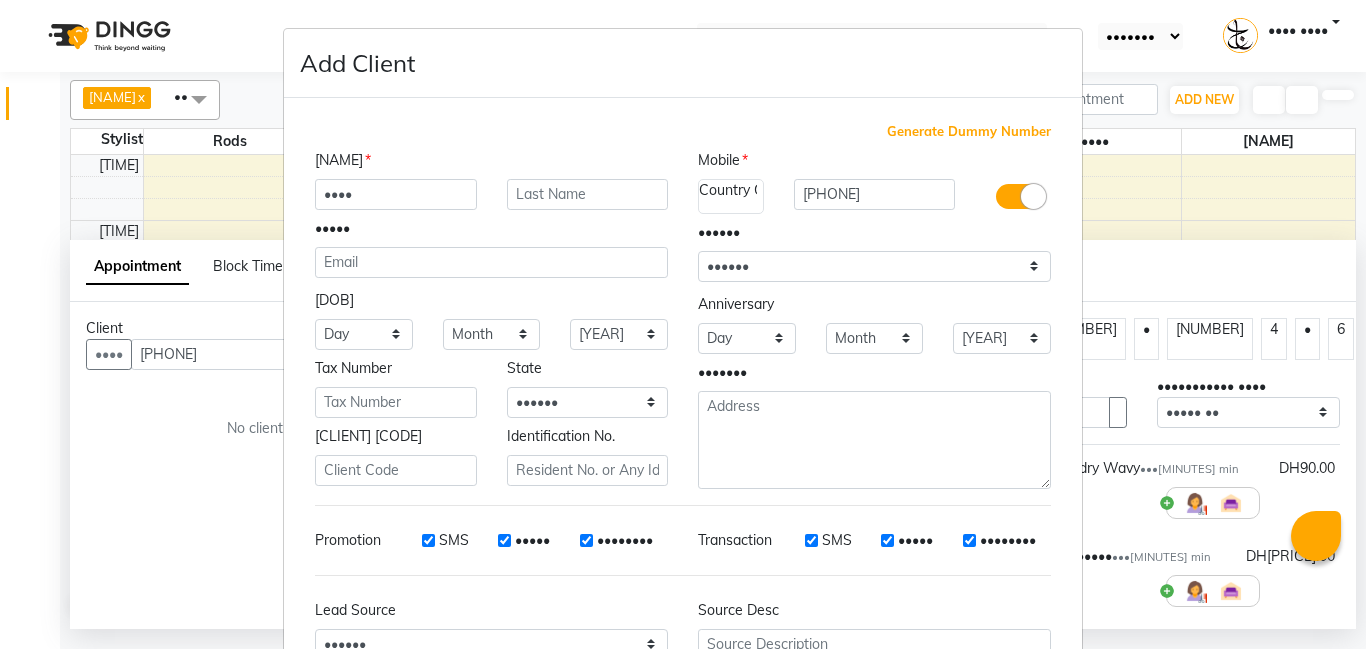 type on "••••" 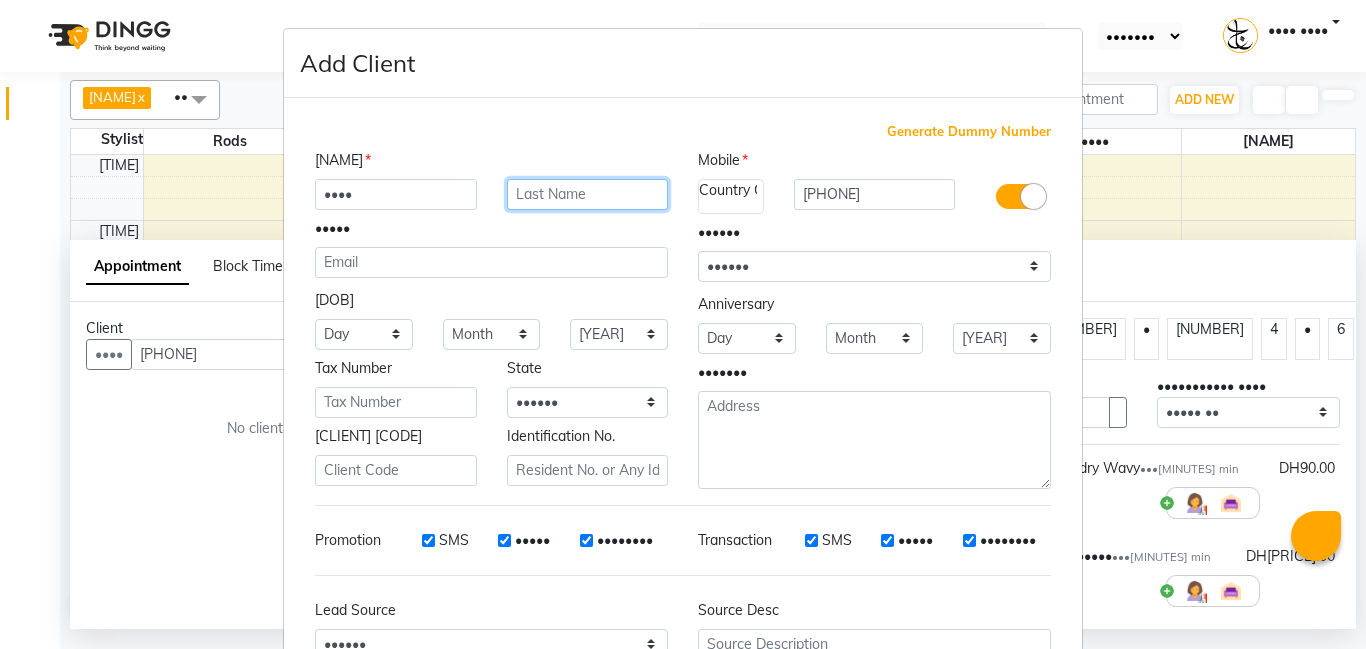 click at bounding box center (588, 194) 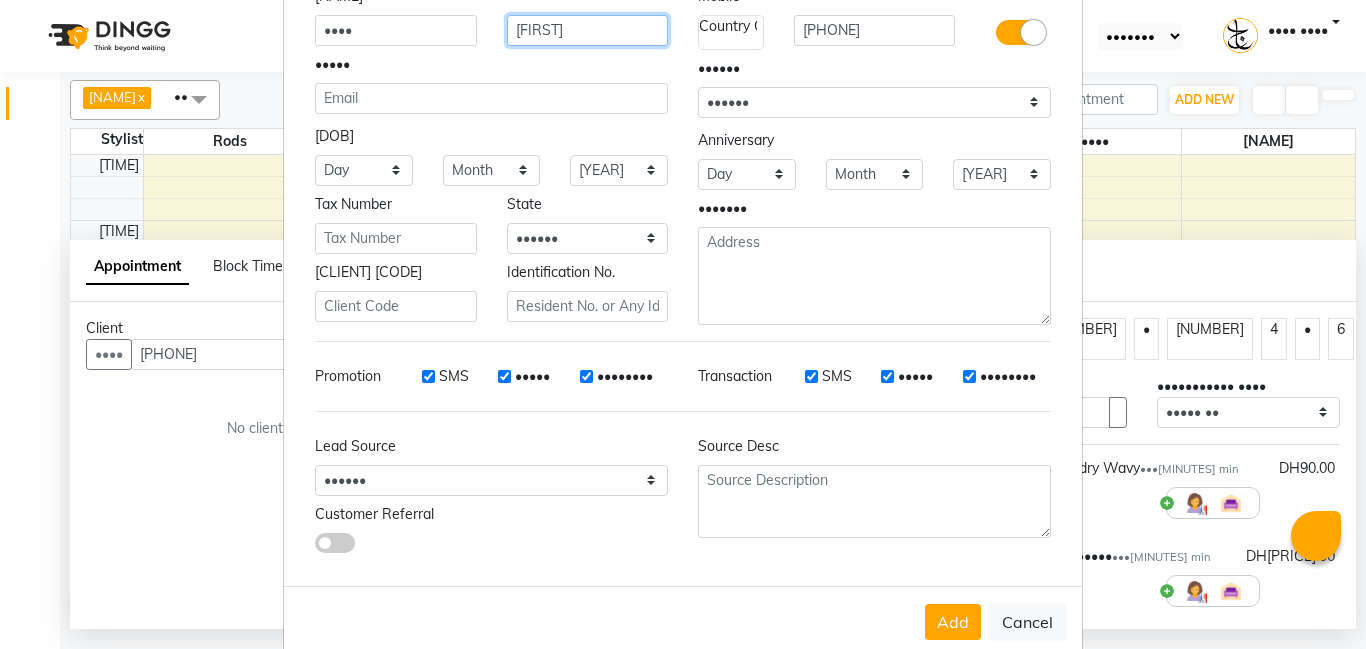 scroll, scrollTop: 200, scrollLeft: 0, axis: vertical 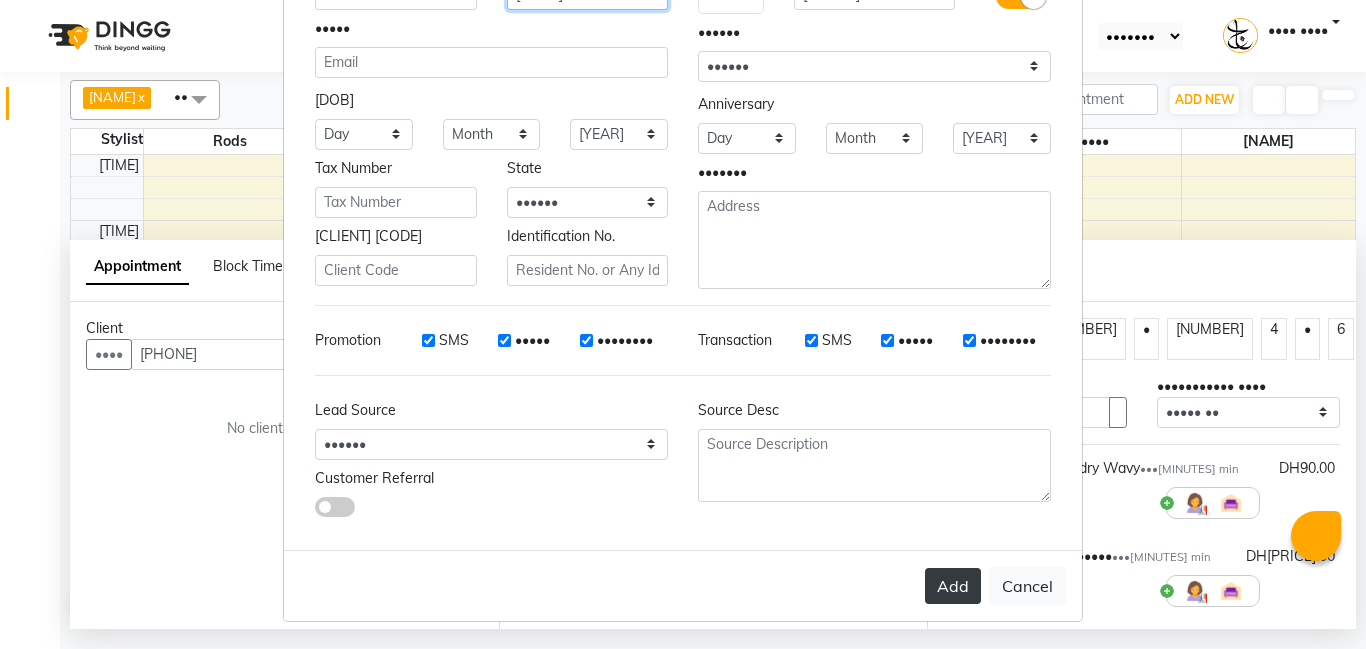 type on "[FIRST]" 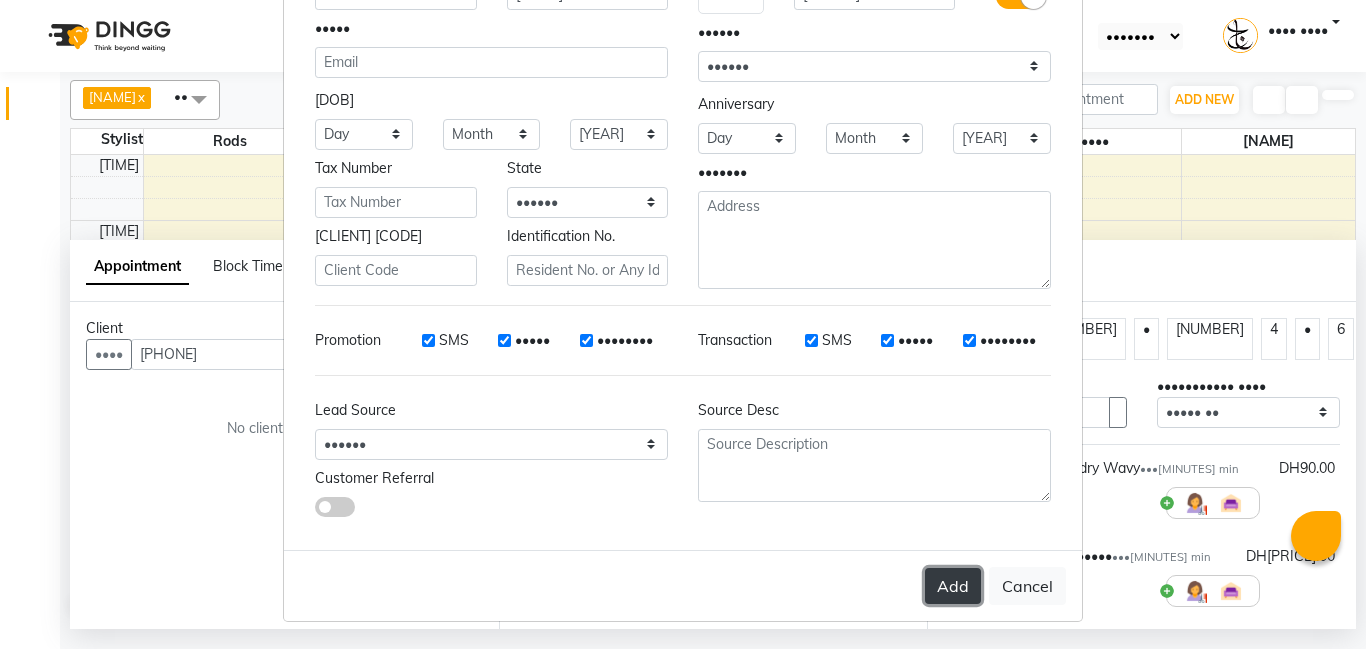 click on "Add" at bounding box center (953, 586) 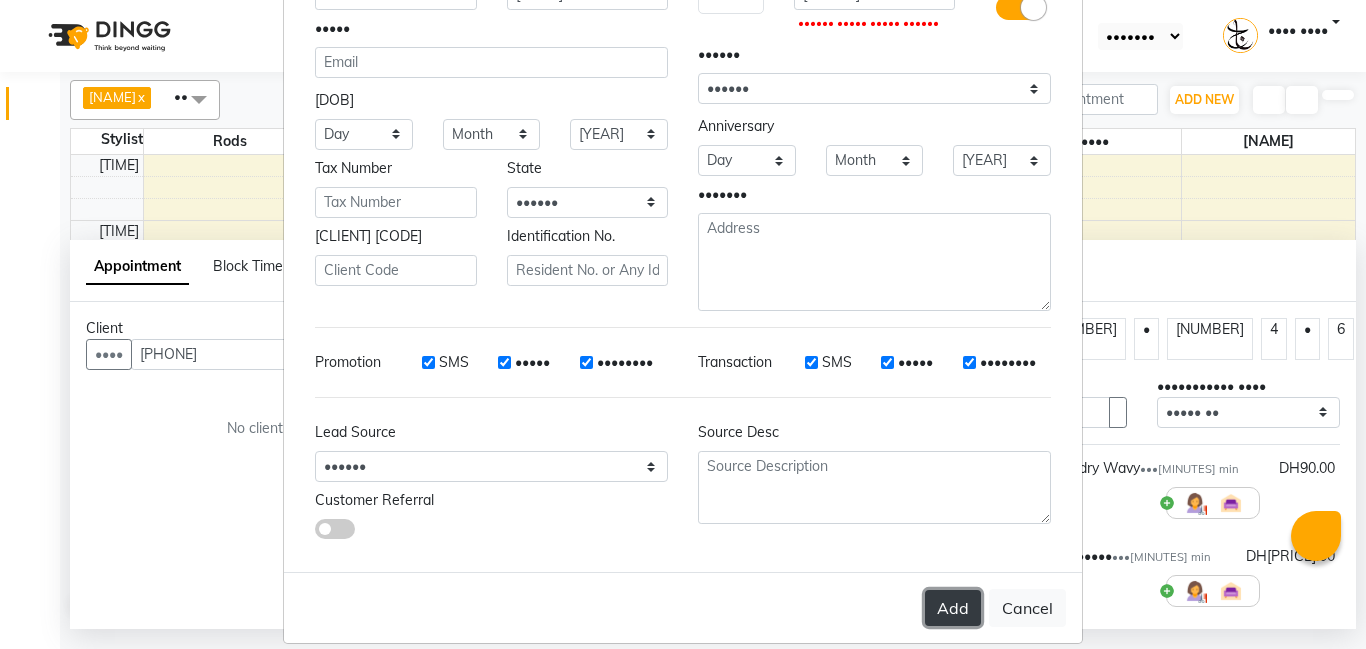 click on "Add" at bounding box center (953, 608) 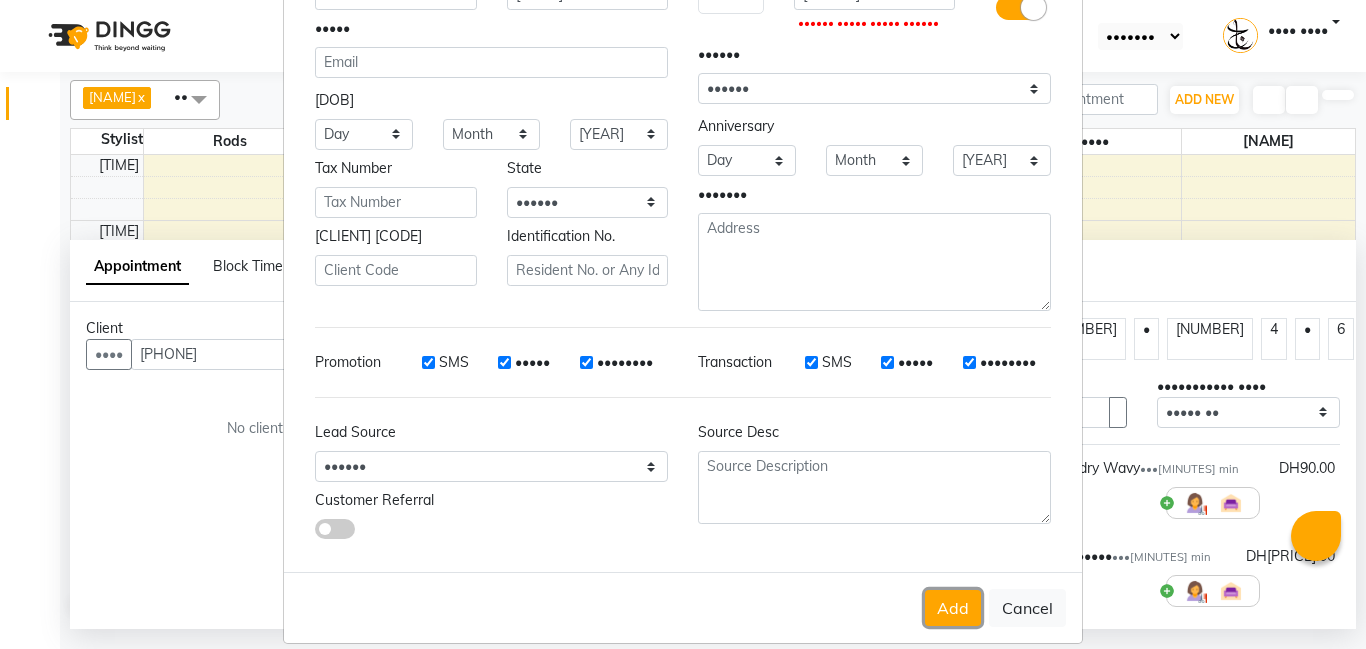 drag, startPoint x: 962, startPoint y: 609, endPoint x: 969, endPoint y: 624, distance: 16.552946 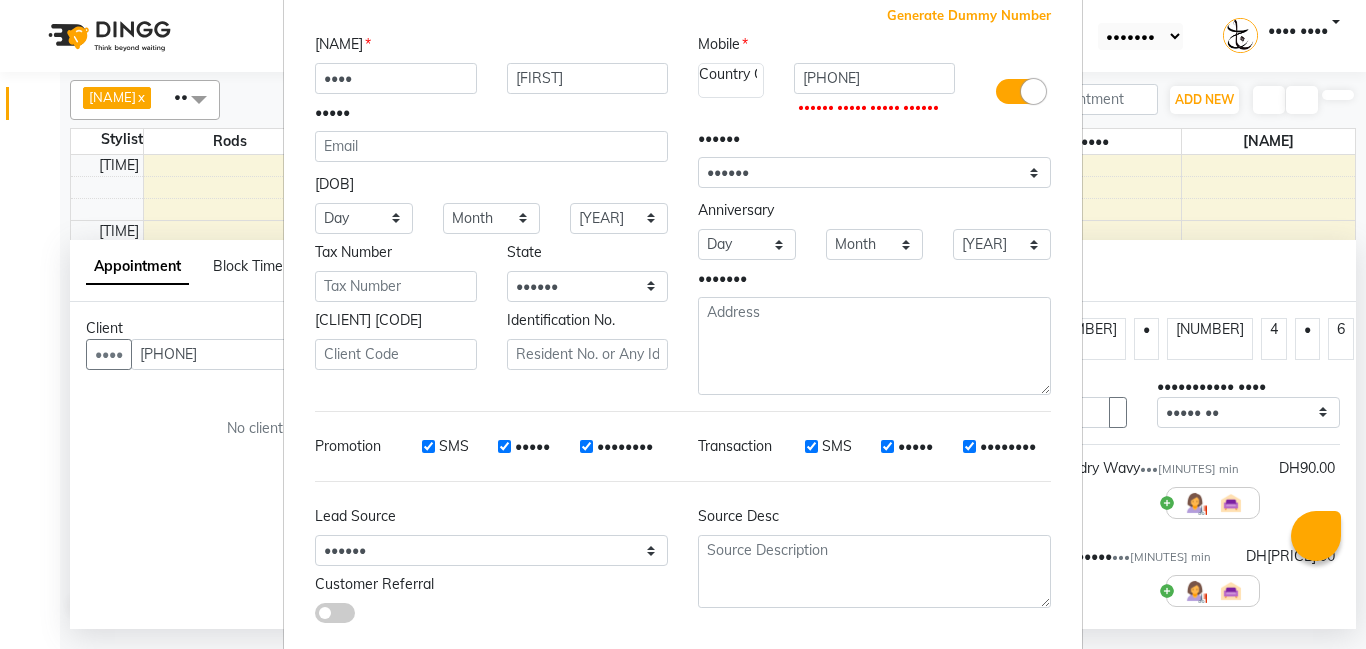 scroll, scrollTop: 0, scrollLeft: 0, axis: both 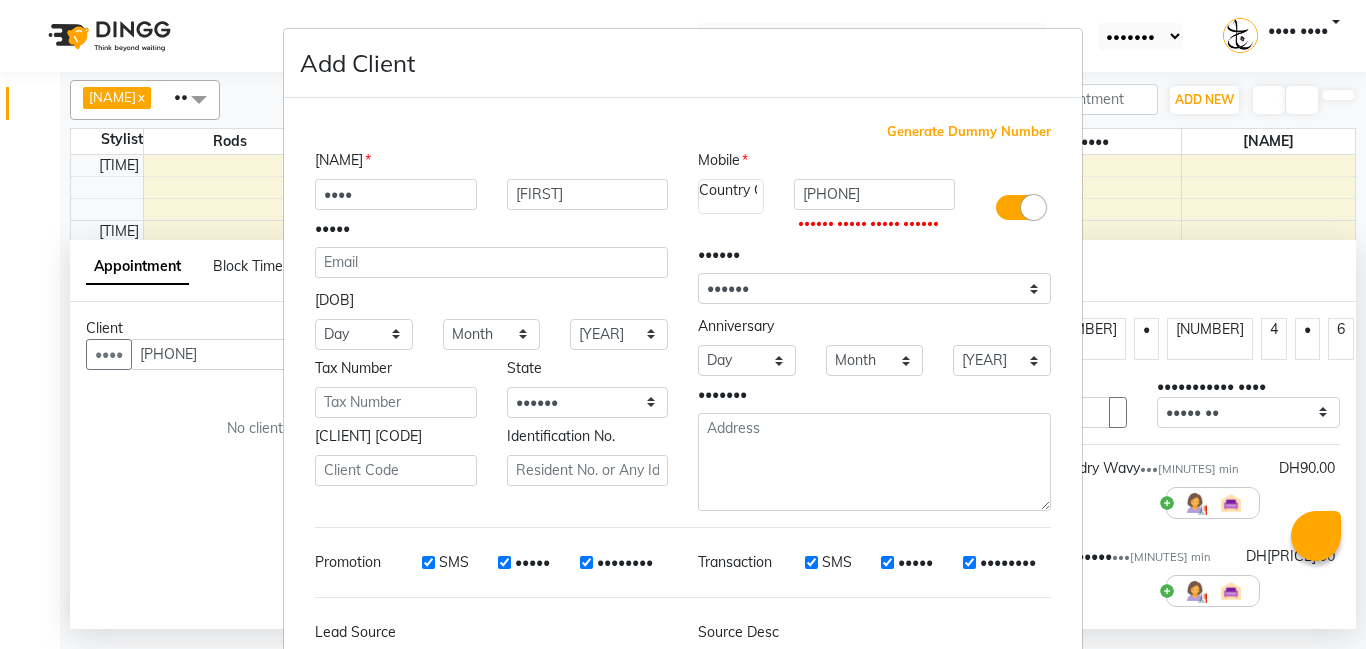 drag, startPoint x: 395, startPoint y: 231, endPoint x: 824, endPoint y: 211, distance: 429.46594 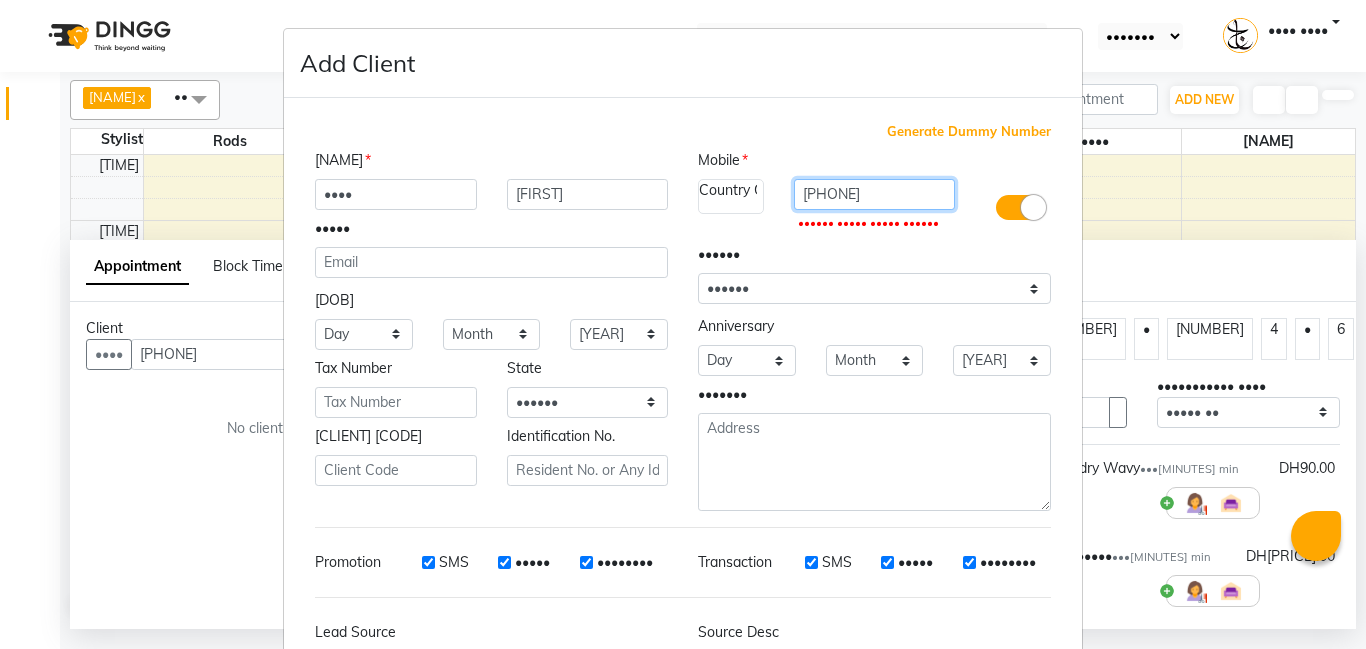 click on "[PHONE]" at bounding box center (875, 194) 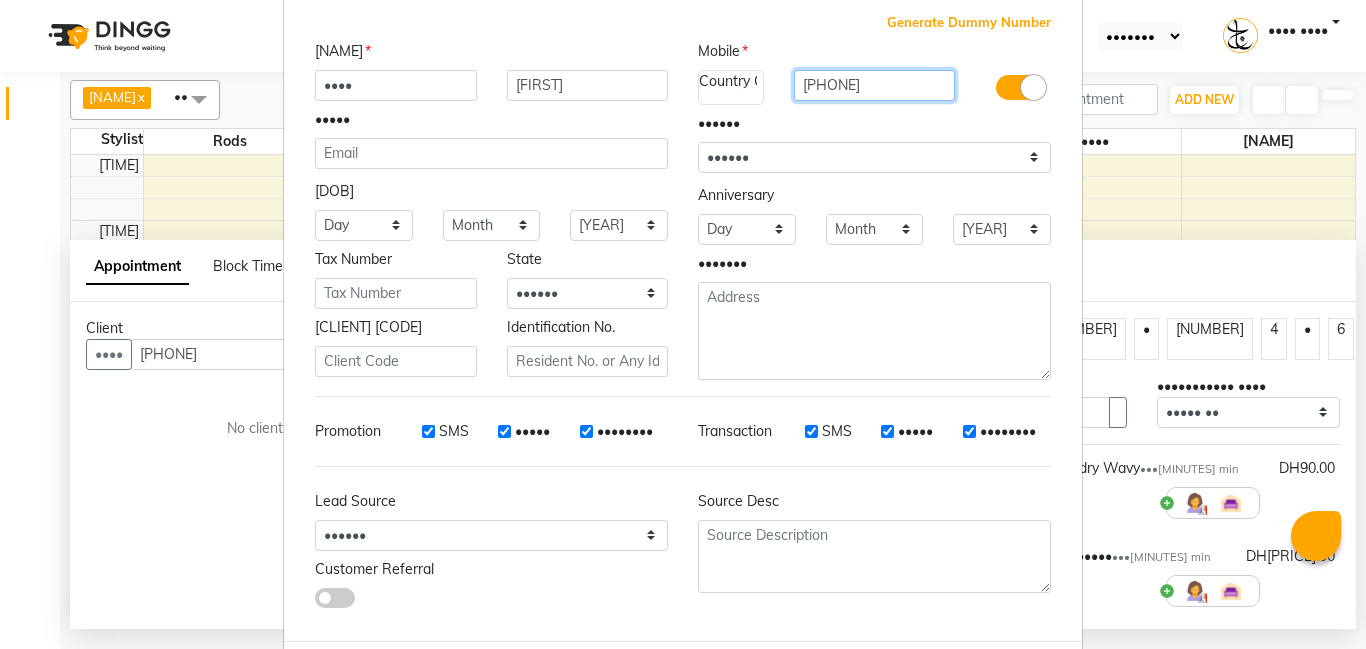 scroll, scrollTop: 200, scrollLeft: 0, axis: vertical 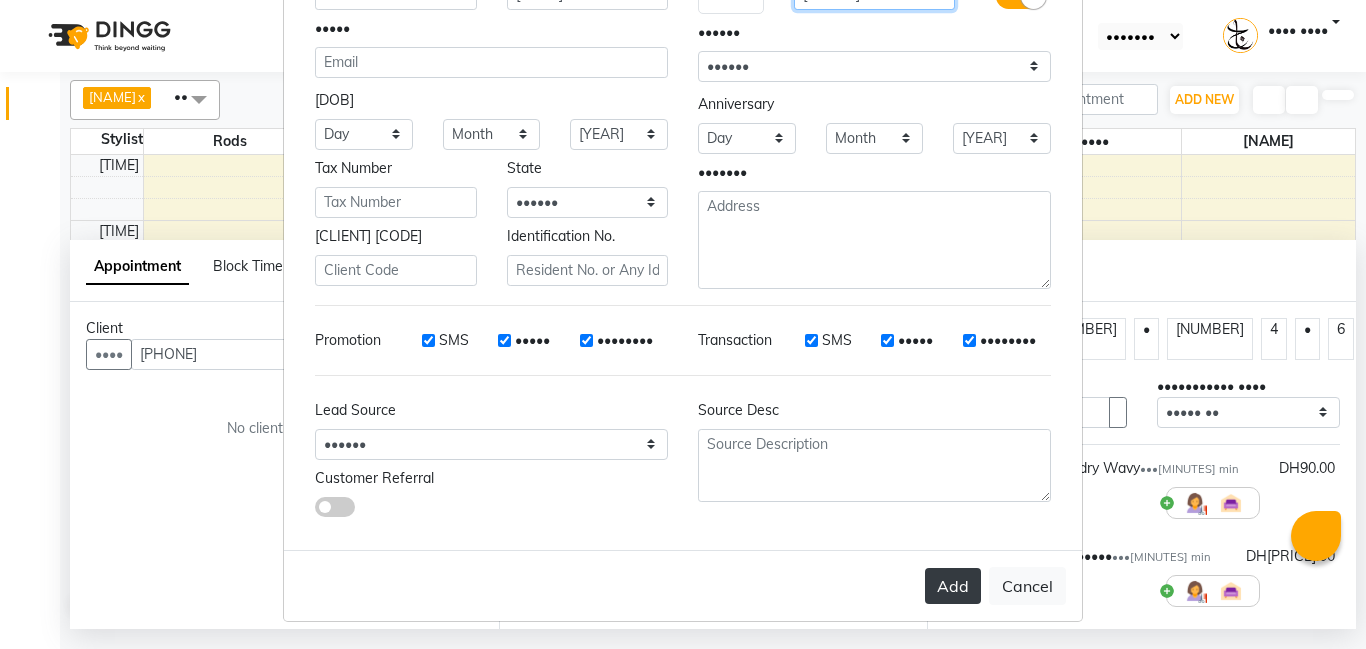 type on "[PHONE]" 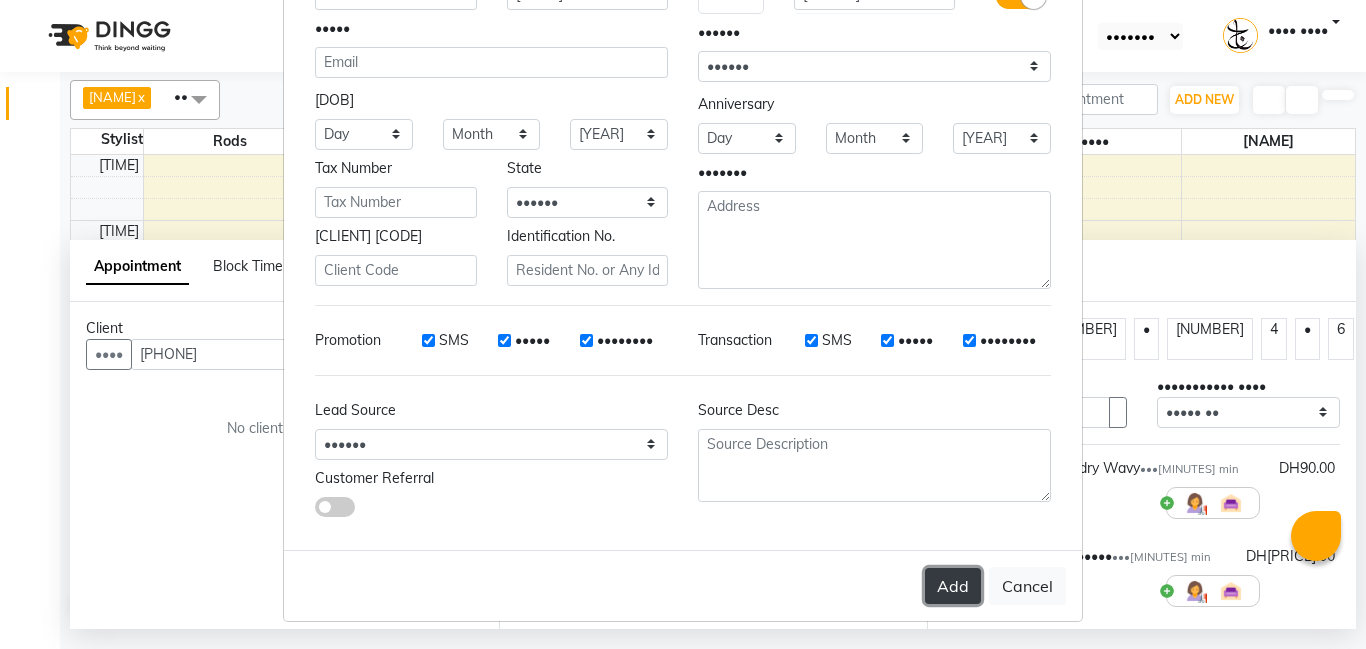 click on "Add" at bounding box center (953, 586) 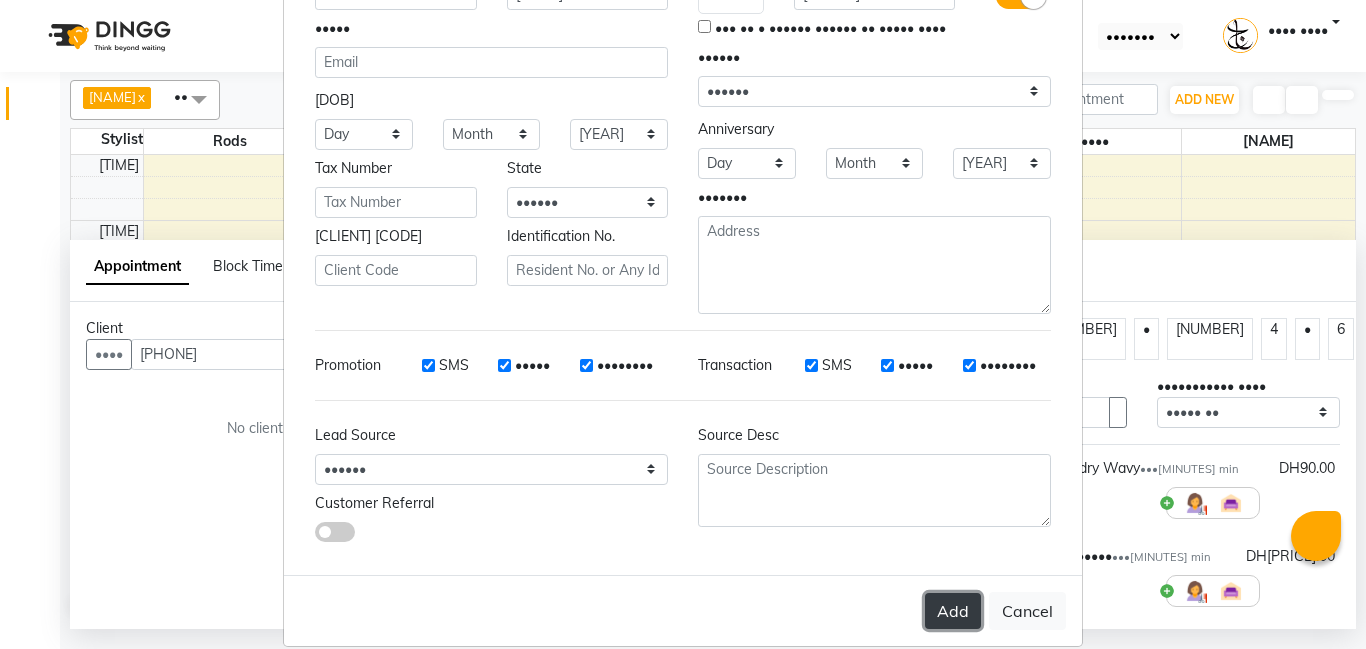 click on "Add" at bounding box center (953, 611) 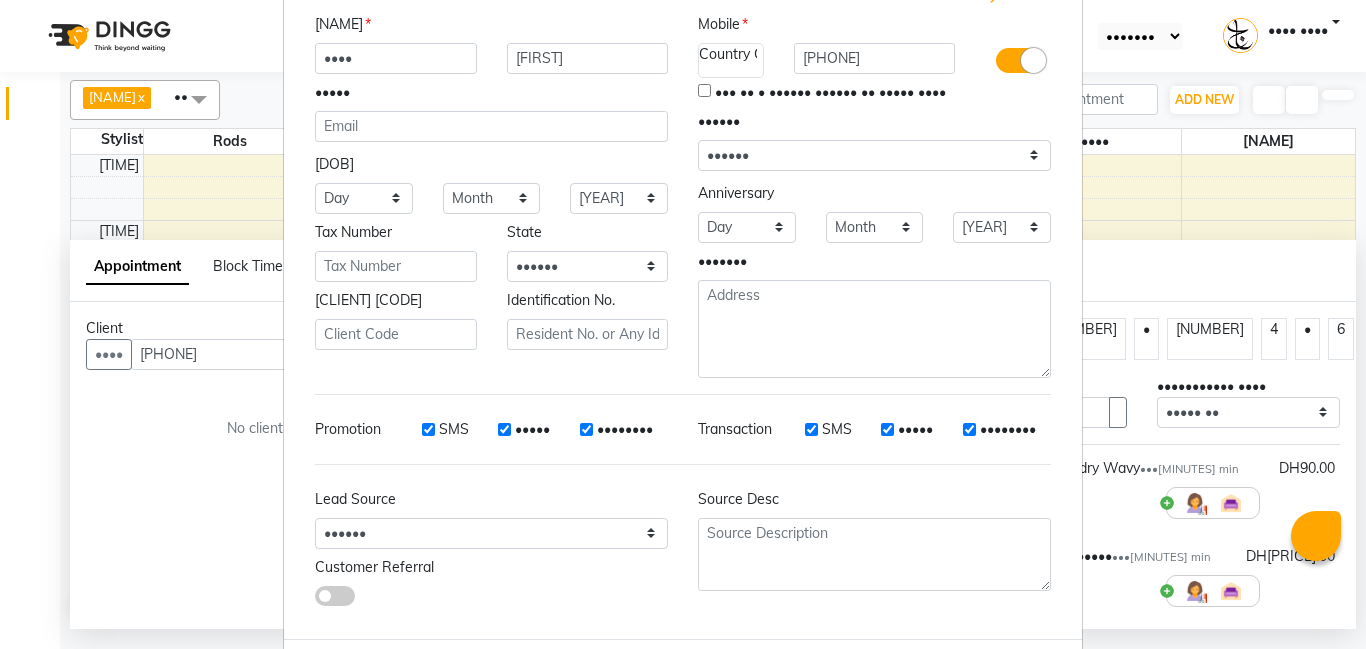 scroll, scrollTop: 0, scrollLeft: 0, axis: both 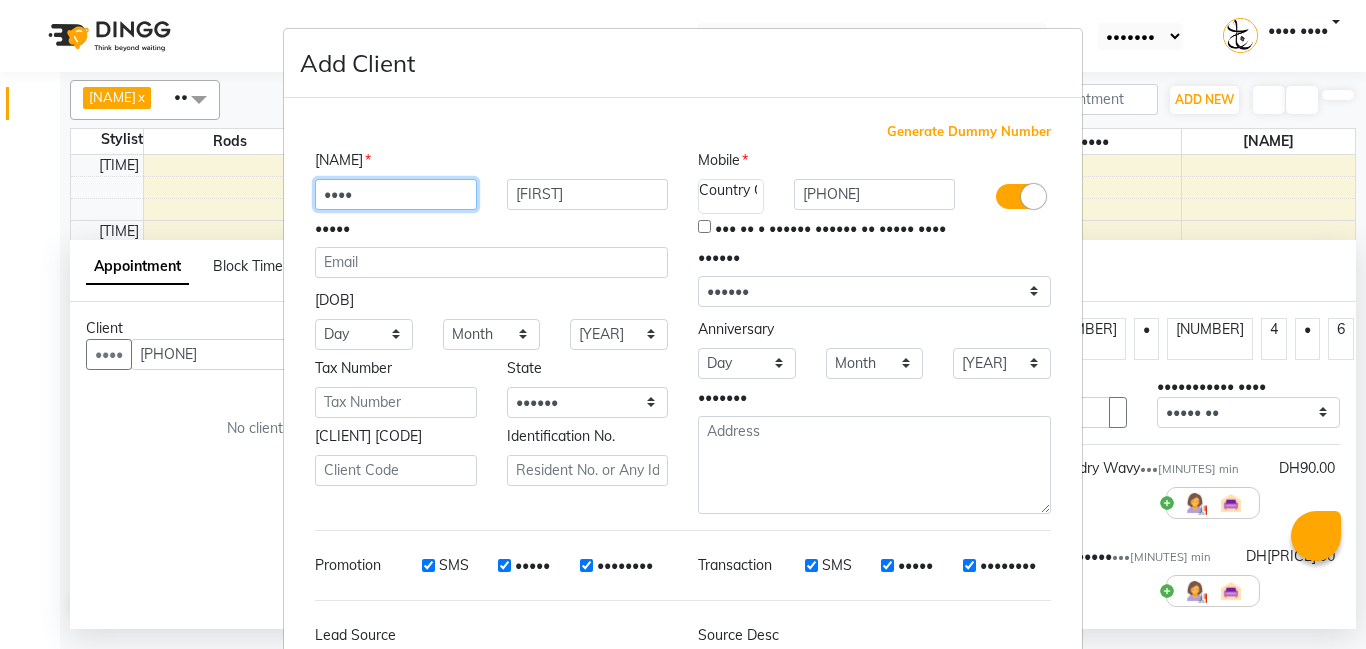 click on "••••" at bounding box center [396, 194] 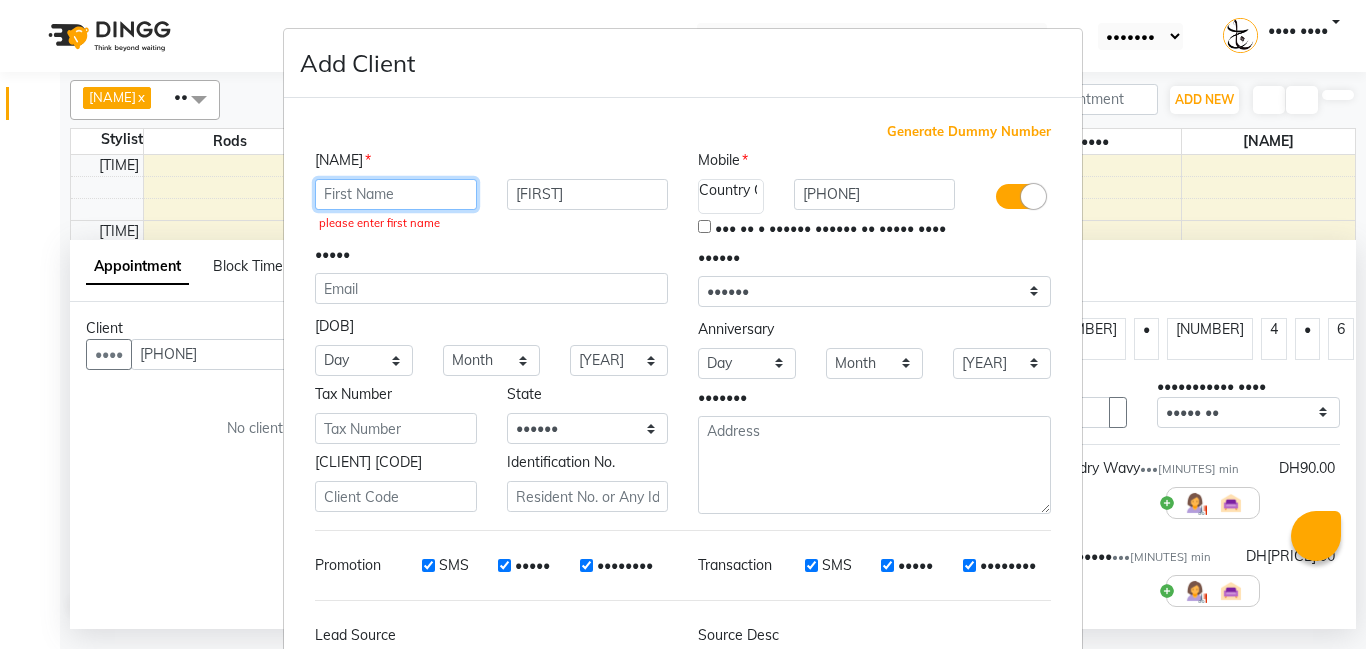 type 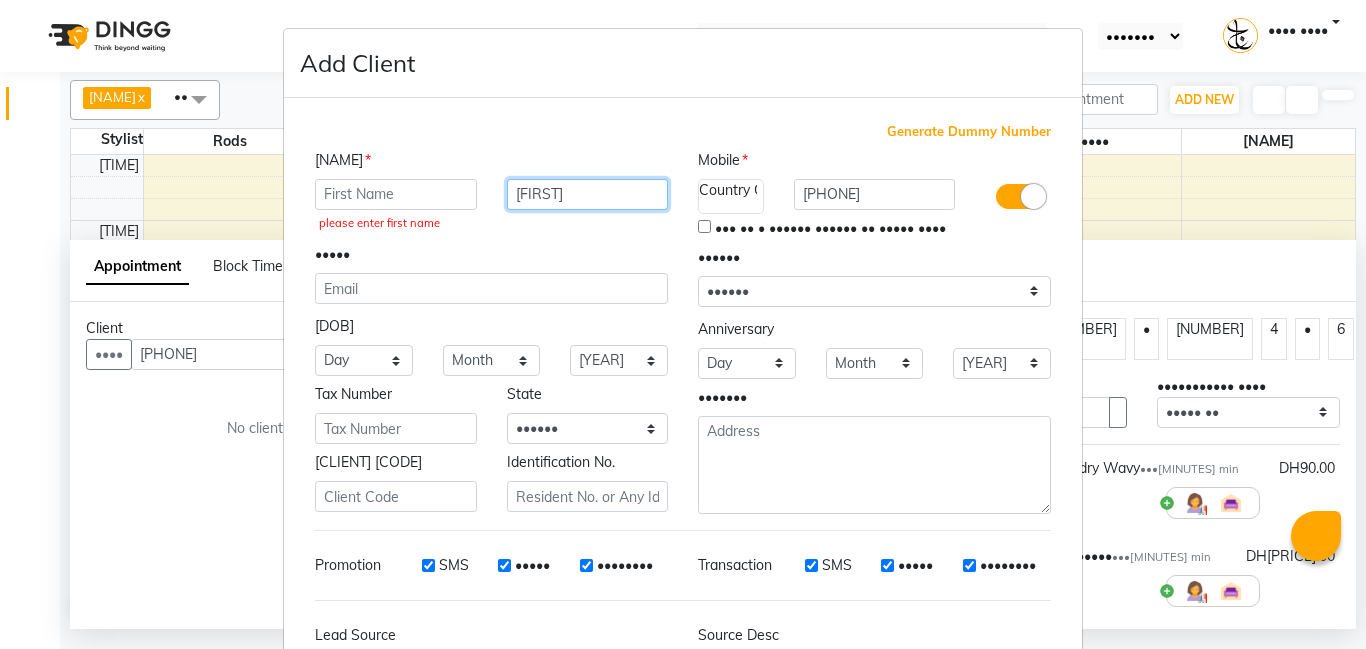 click on "[FIRST]" at bounding box center (588, 194) 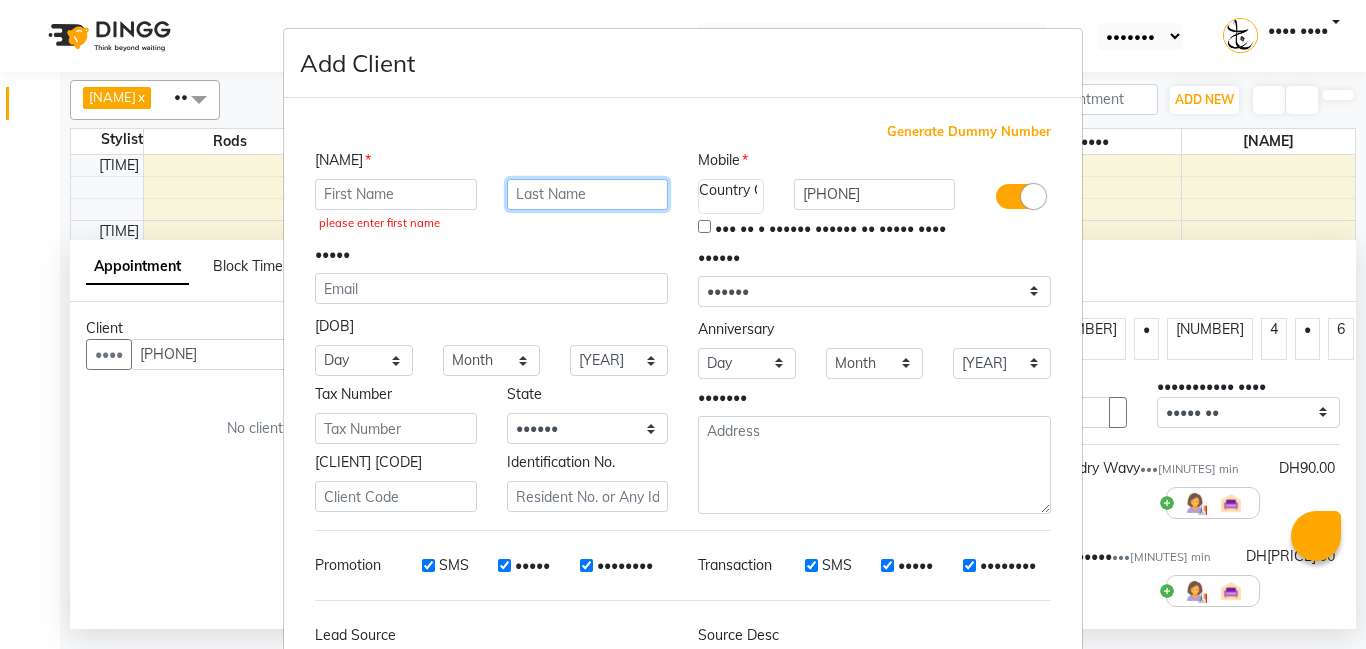type 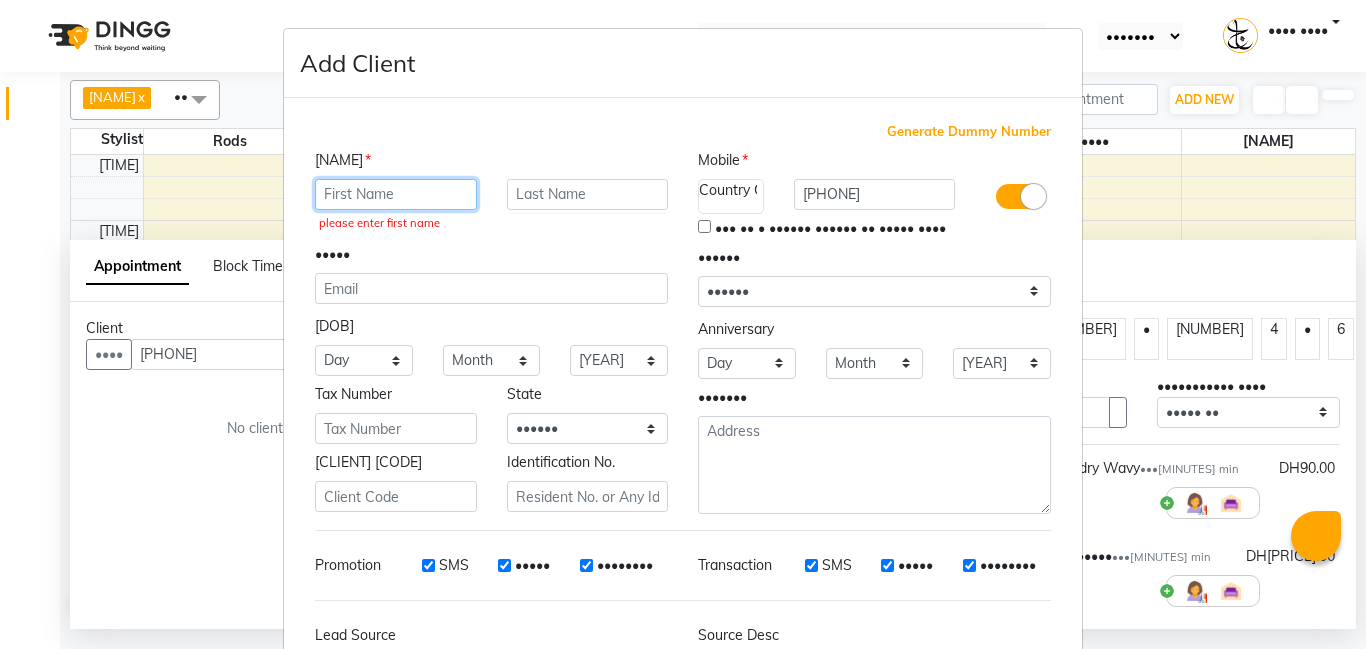 click at bounding box center [396, 194] 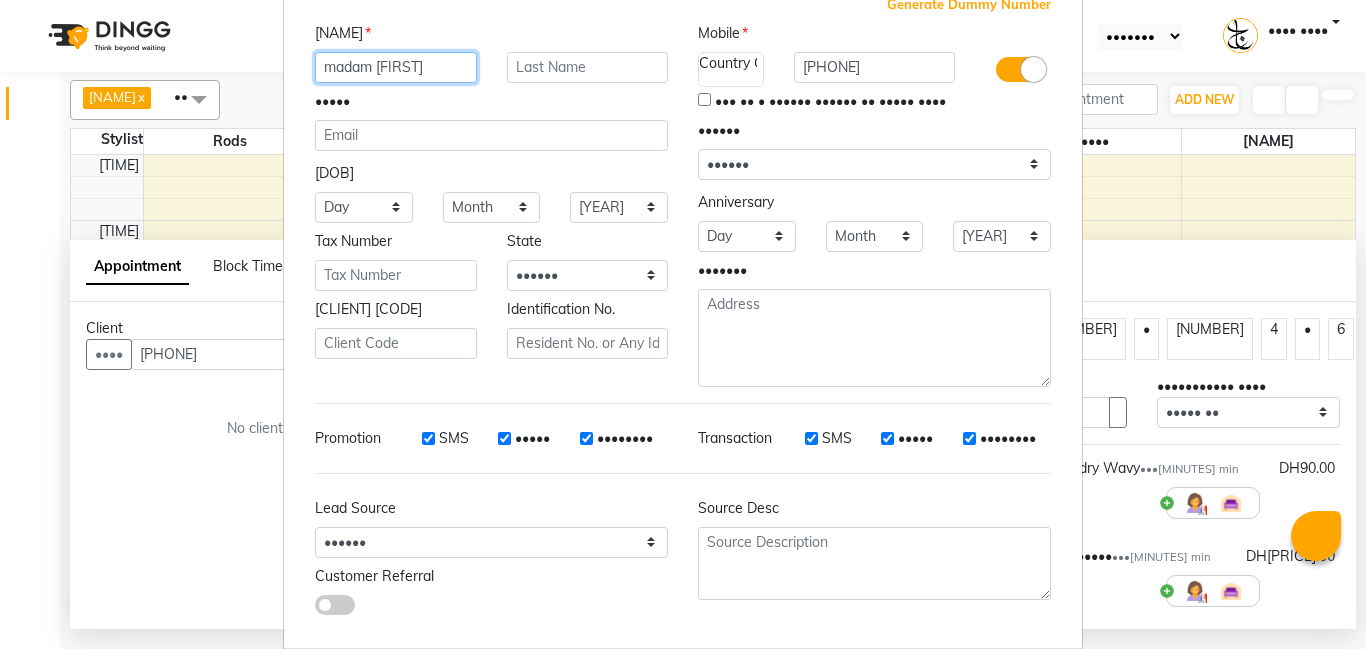 scroll, scrollTop: 222, scrollLeft: 0, axis: vertical 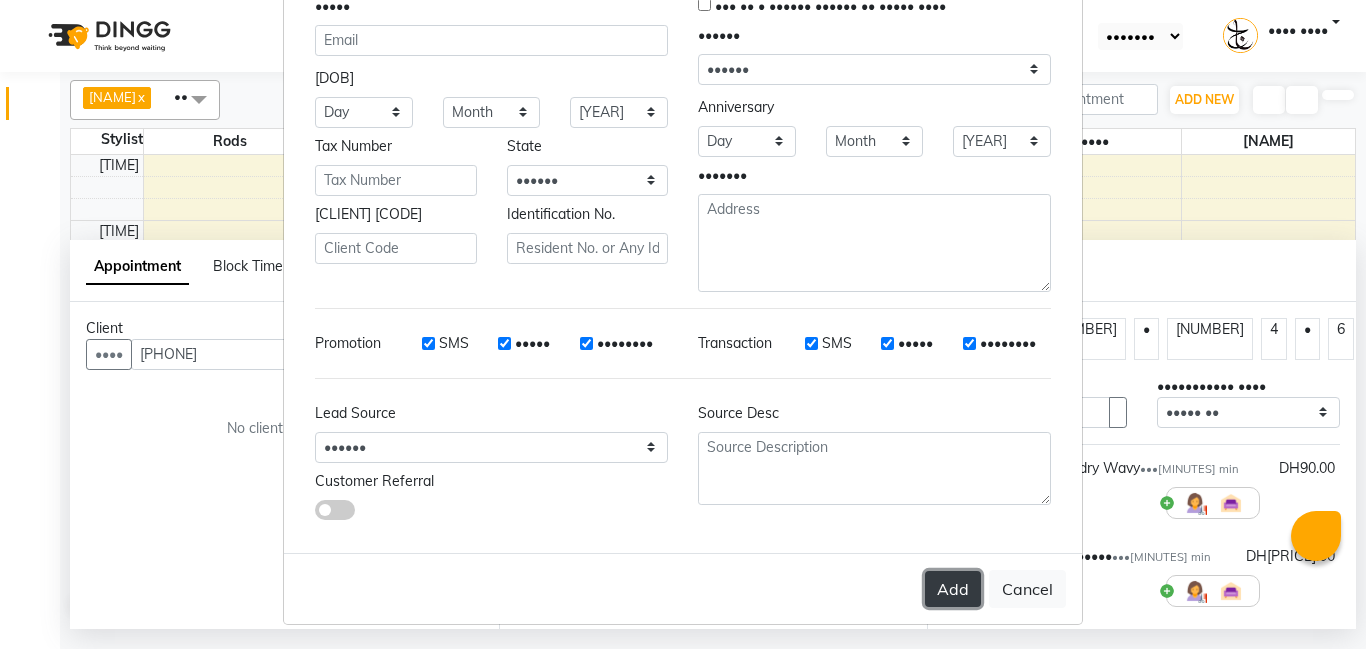 click on "Add" at bounding box center (953, 589) 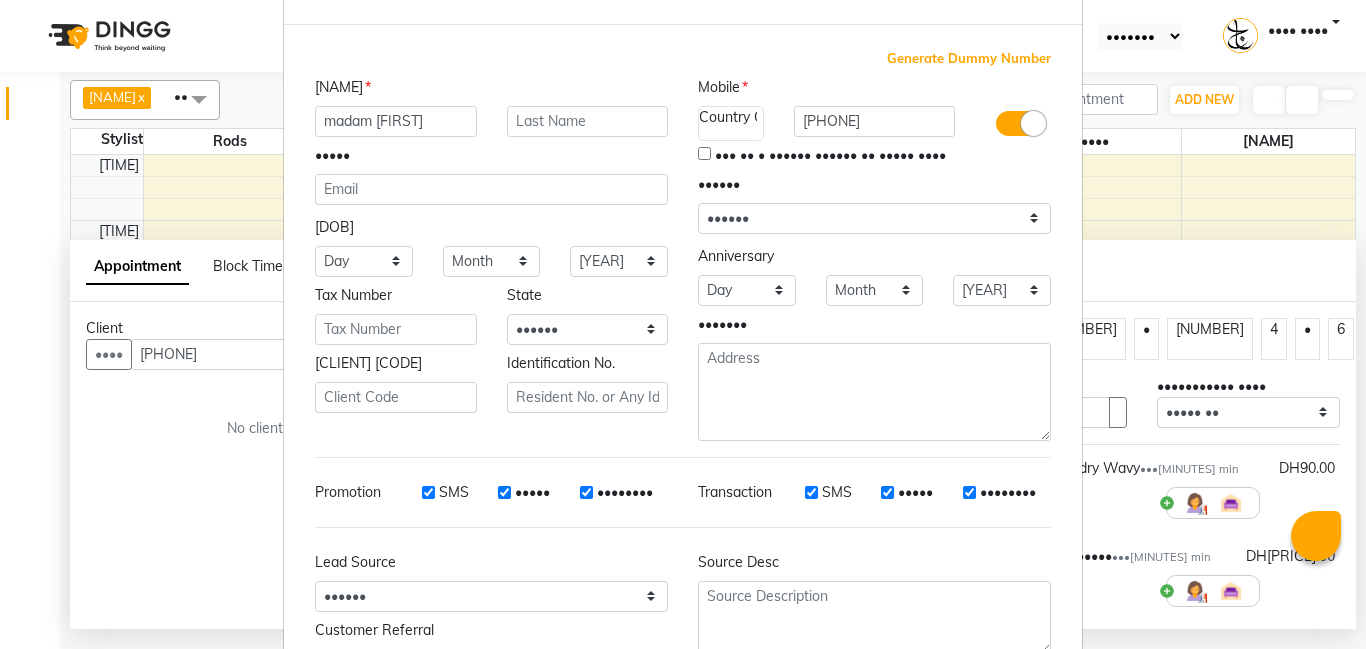 scroll, scrollTop: 62, scrollLeft: 0, axis: vertical 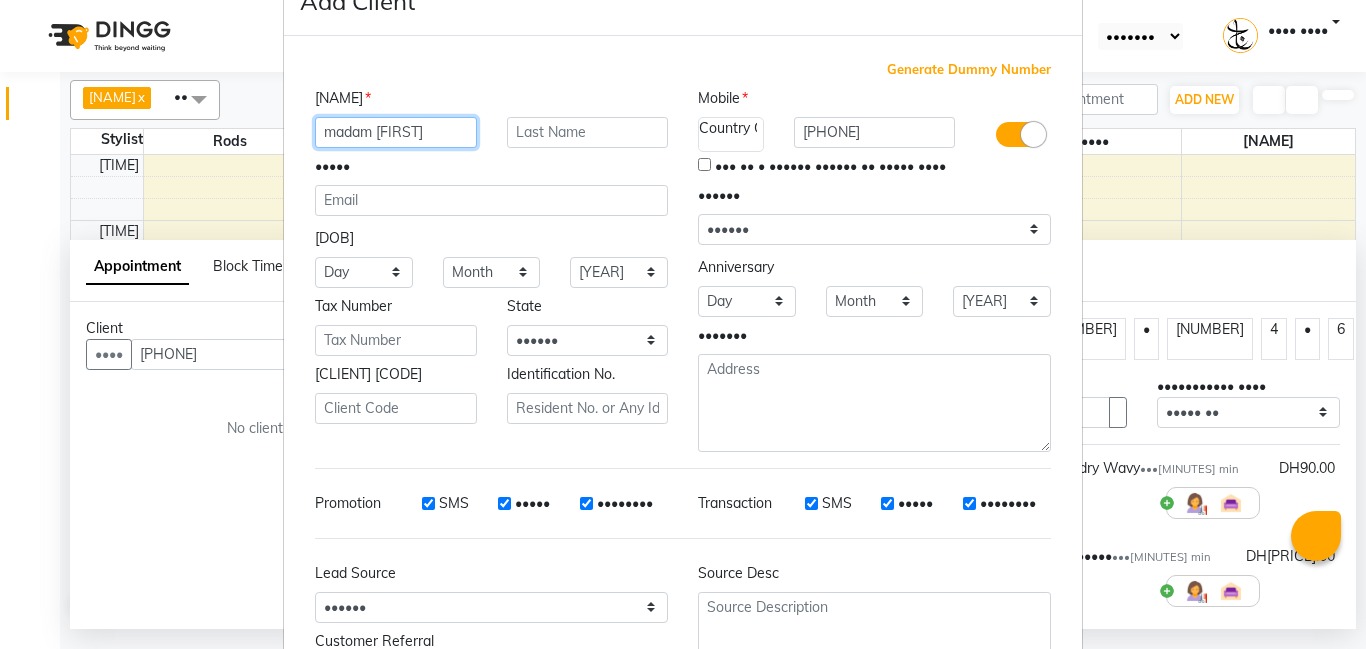 click on "madam [FIRST]" at bounding box center [396, 132] 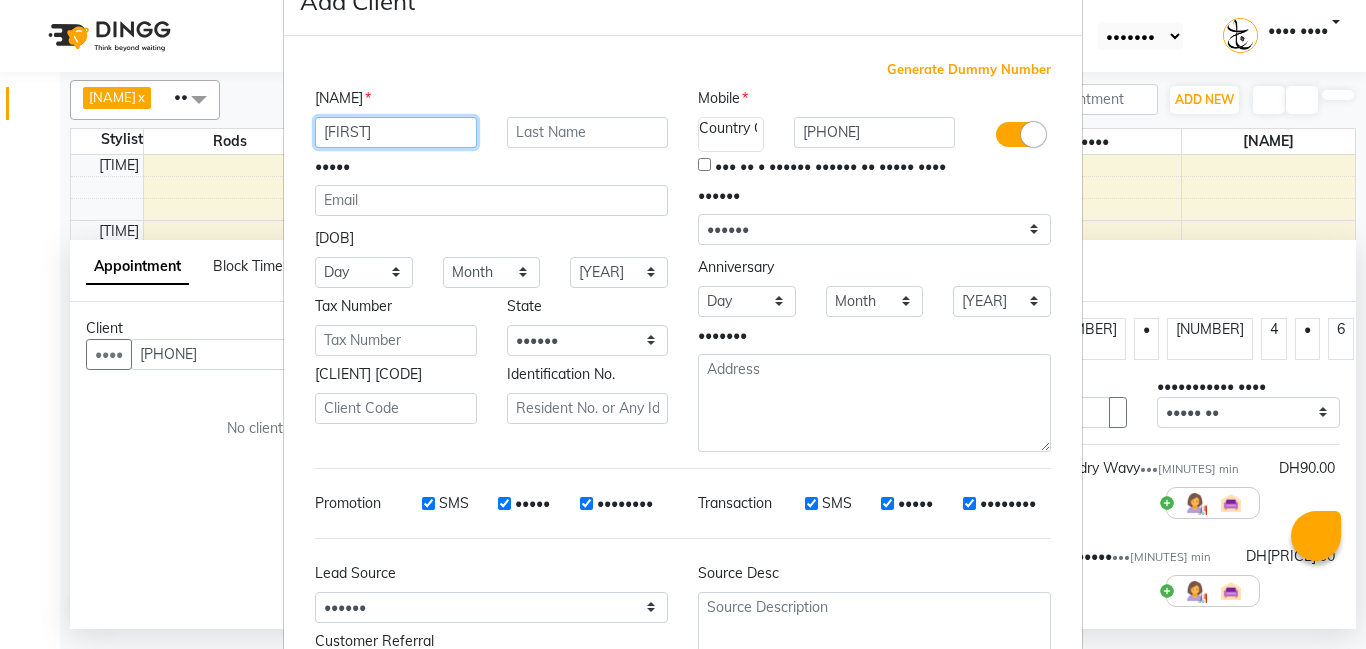 scroll, scrollTop: 222, scrollLeft: 0, axis: vertical 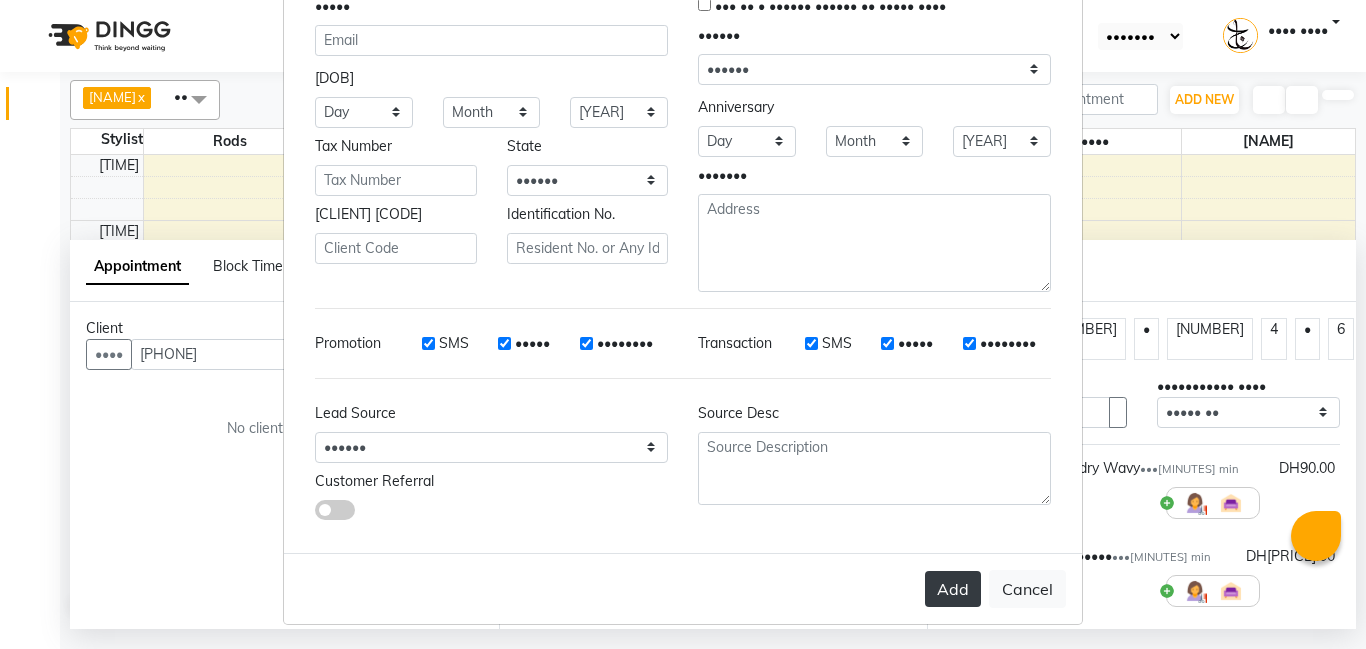 type on "[FIRST]" 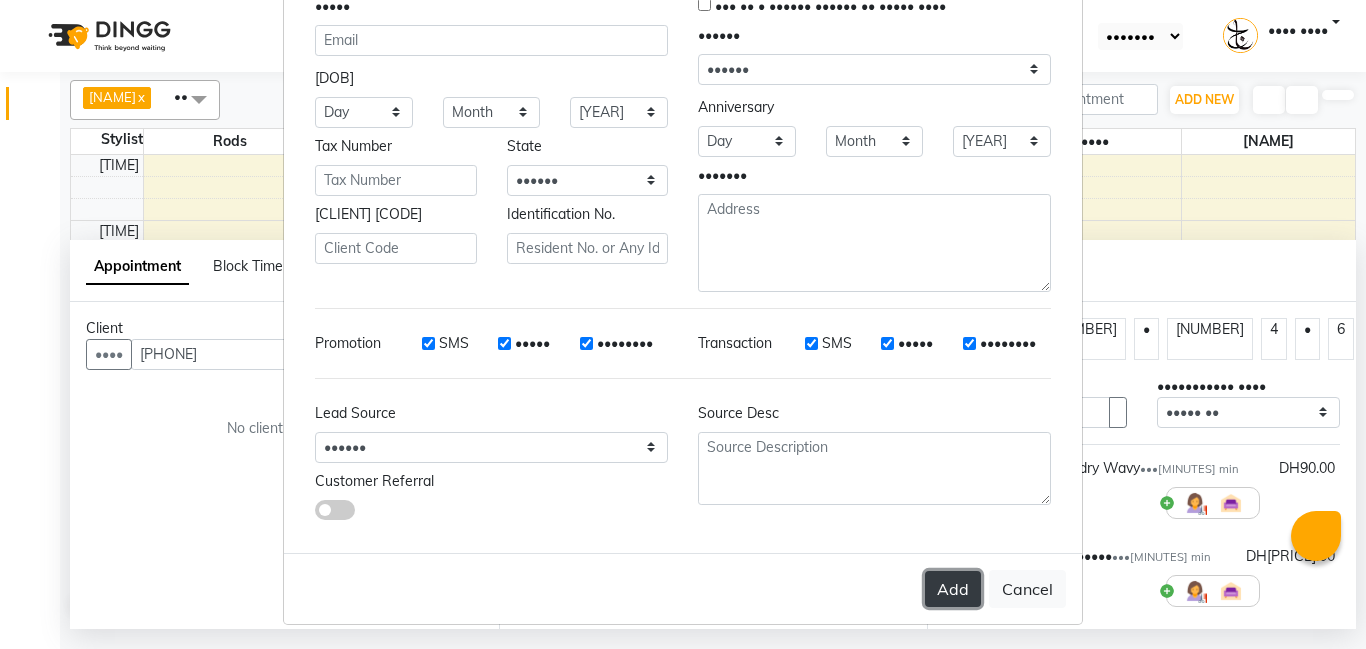 click on "Add" at bounding box center (953, 589) 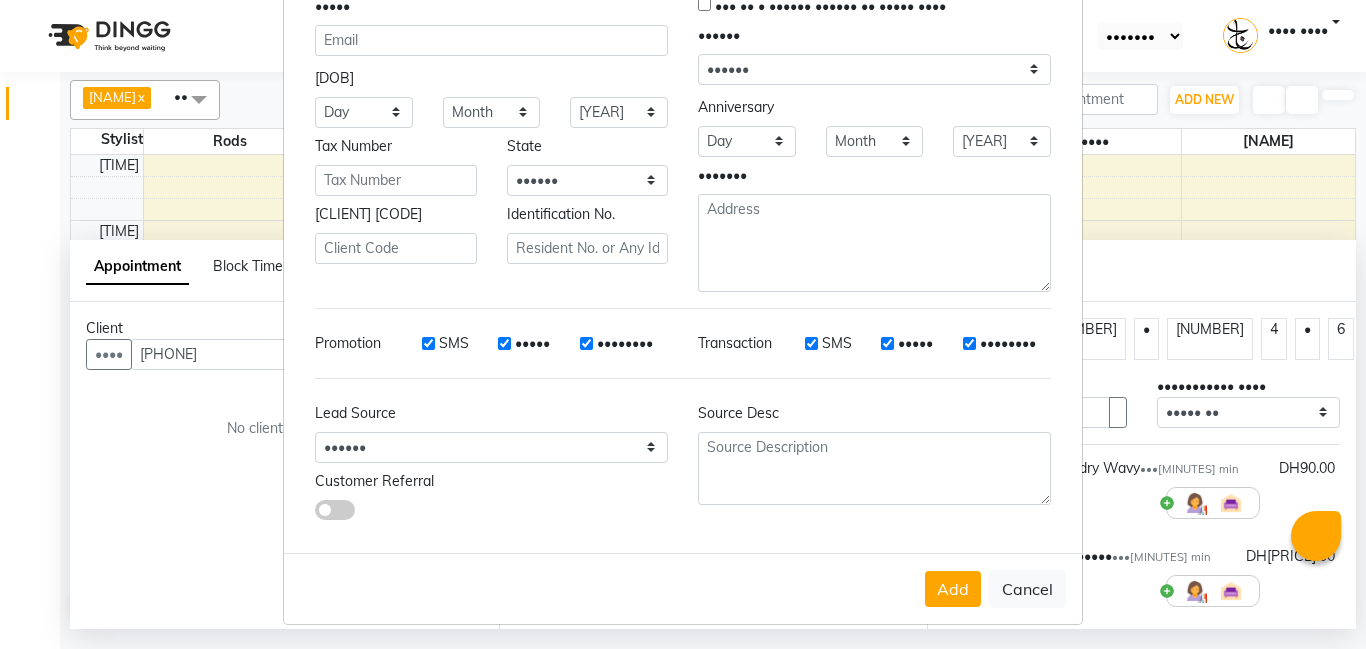 click on "••• •••••• •••••••• ••••• •••••• •••• •••• ••••• ••• ••• •• •• •• •• •• •• •• •• •• •• •• •• •• •• •• •• •• •• •• •• •• •• •• •• •• •• •• •• •• •• •• ••••• ••••••• •••••••• ••••• ••••• ••• •••• •••• •••••• ••••••••• ••••••• •••••••• •••••••• •••• •••• •••• •••• •••• •••• •••• •••• •••• •••• •••• •••• •••• •••• •••• •••• •••• •••• •••• •••• •••• •••• •••• •••• •••• •••• •••• •••• •••• •••• •••• •••• •••• •••• •••• •••• •••• •••• •••• •••• •••• •••• •••• •••• •••• •••• •••• •••• •••• •••• •••• •••• •••• •••• •••• •••• •••• •••• •••• •••• •••• •••• •••• •••• •••• •••• •••• •••• •••• •••• •••• •••• •••• •••• •••• •••• •••• •••• •••• •••• •••• •••• •••• •••• •••• ••• •••••• ••••• •••••• ••• •••• ••••• ••••• ••• •••••••••• ••••••• ••••••• ••• •• ••••••• ••••••••••• •••••••••••• •••••• •••• •••••••••••••• ••• •••••• ••••••• •••• • ••• ••••••••• ••• •• • •••••• •••••• •• ••••• ••••  •••••• •••••• •••• •••••• ••••• •••••• ••• •• ••• ••••••••••• ••• •• •• •• •• •• •• •• •• •• •• •• •• •• •• •• •• •• •• •• •• •• •• ••" at bounding box center [683, 324] 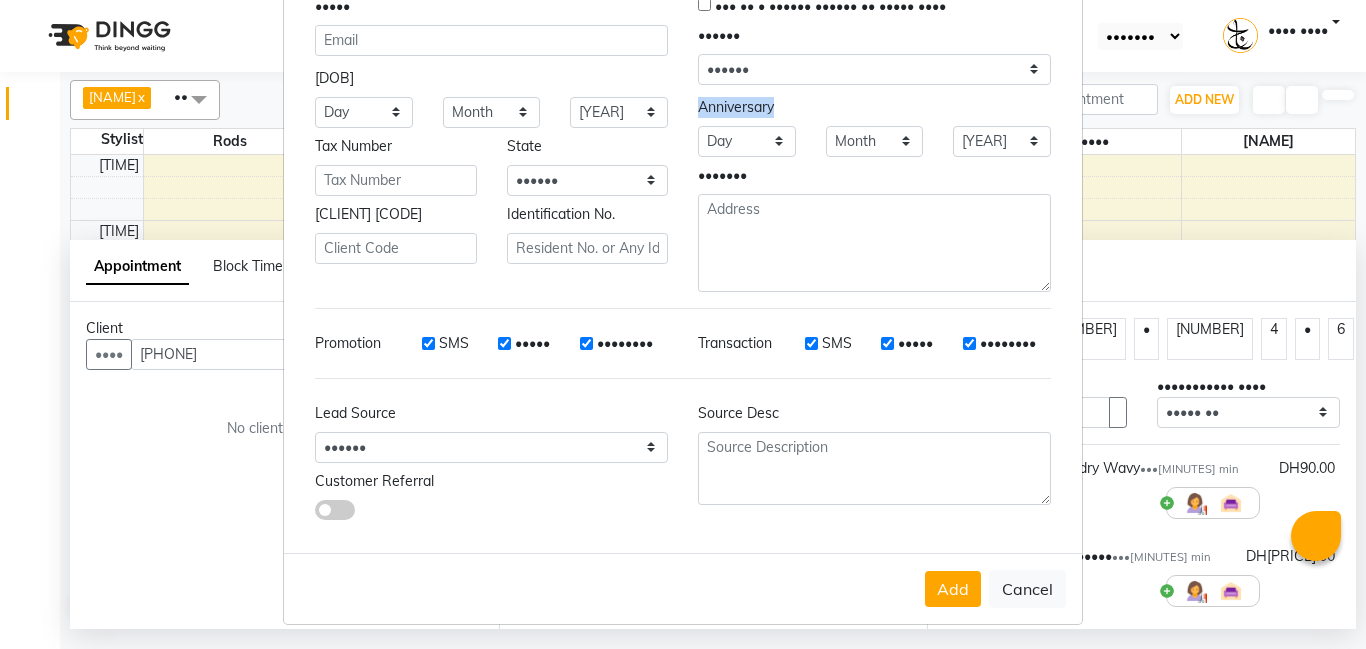 click on "••• •••••• •••••••• ••••• •••••• •••• •••• ••••• ••• ••• •• •• •• •• •• •• •• •• •• •• •• •• •• •• •• •• •• •• •• •• •• •• •• •• •• •• •• •• •• •• •• ••••• ••••••• •••••••• ••••• ••••• ••• •••• •••• •••••• ••••••••• ••••••• •••••••• •••••••• •••• •••• •••• •••• •••• •••• •••• •••• •••• •••• •••• •••• •••• •••• •••• •••• •••• •••• •••• •••• •••• •••• •••• •••• •••• •••• •••• •••• •••• •••• •••• •••• •••• •••• •••• •••• •••• •••• •••• •••• •••• •••• •••• •••• •••• •••• •••• •••• •••• •••• •••• •••• •••• •••• •••• •••• •••• •••• •••• •••• •••• •••• •••• •••• •••• •••• •••• •••• •••• •••• •••• •••• •••• •••• •••• •••• •••• •••• •••• •••• •••• •••• •••• •••• •••• ••• •••••• ••••• •••••• ••• •••• ••••• ••••• ••• •••••••••• ••••••• ••••••• ••• •• ••••••• ••••••••••• •••••••••••• •••••• •••• •••••••••••••• ••• •••••• ••••••• •••• • ••• ••••••••• ••• •• • •••••• •••••• •• ••••• ••••  •••••• •••••• •••• •••••• ••••• •••••• ••• •• ••• ••••••••••• ••• •• •• •• •• •• •• •• •• •• •• •• •• •• •• •• •• •• •• •• •• •• •• ••" at bounding box center (683, 324) 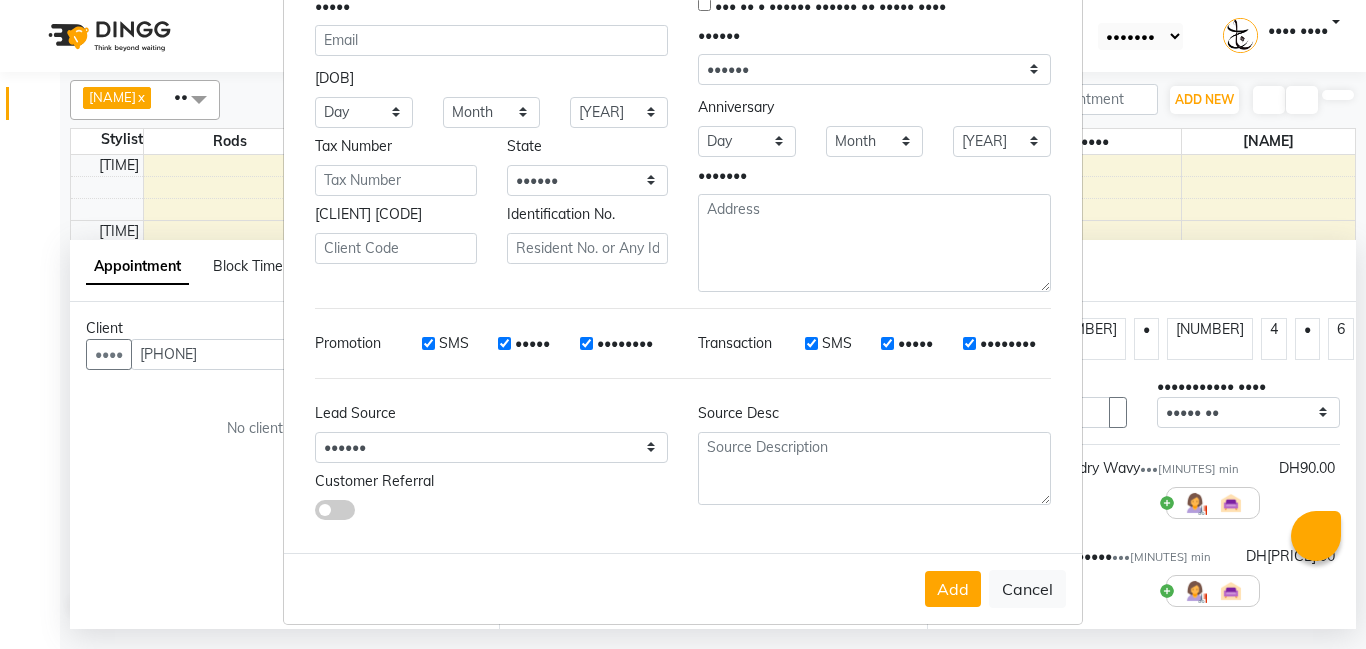 click on "••• •••••• •••••••• ••••• •••••• •••• •••• ••••• ••• ••• •• •• •• •• •• •• •• •• •• •• •• •• •• •• •• •• •• •• •• •• •• •• •• •• •• •• •• •• •• •• •• ••••• ••••••• •••••••• ••••• ••••• ••• •••• •••• •••••• ••••••••• ••••••• •••••••• •••••••• •••• •••• •••• •••• •••• •••• •••• •••• •••• •••• •••• •••• •••• •••• •••• •••• •••• •••• •••• •••• •••• •••• •••• •••• •••• •••• •••• •••• •••• •••• •••• •••• •••• •••• •••• •••• •••• •••• •••• •••• •••• •••• •••• •••• •••• •••• •••• •••• •••• •••• •••• •••• •••• •••• •••• •••• •••• •••• •••• •••• •••• •••• •••• •••• •••• •••• •••• •••• •••• •••• •••• •••• •••• •••• •••• •••• •••• •••• •••• •••• •••• •••• •••• •••• •••• ••• •••••• ••••• •••••• ••• •••• ••••• ••••• ••• •••••••••• ••••••• ••••••• ••• •• ••••••• ••••••••••• •••••••••••• •••••• •••• •••••••••••••• ••• •••••• ••••••• •••• • ••• ••••••••• ••• •• • •••••• •••••• •• ••••• ••••  •••••• •••••• •••• •••••• ••••• •••••• ••• •• ••• ••••••••••• ••• •• •• •• •• •• •• •• •• •• •• •• •• •• •• •• •• •• •• •• •• •• •• ••" at bounding box center [683, 324] 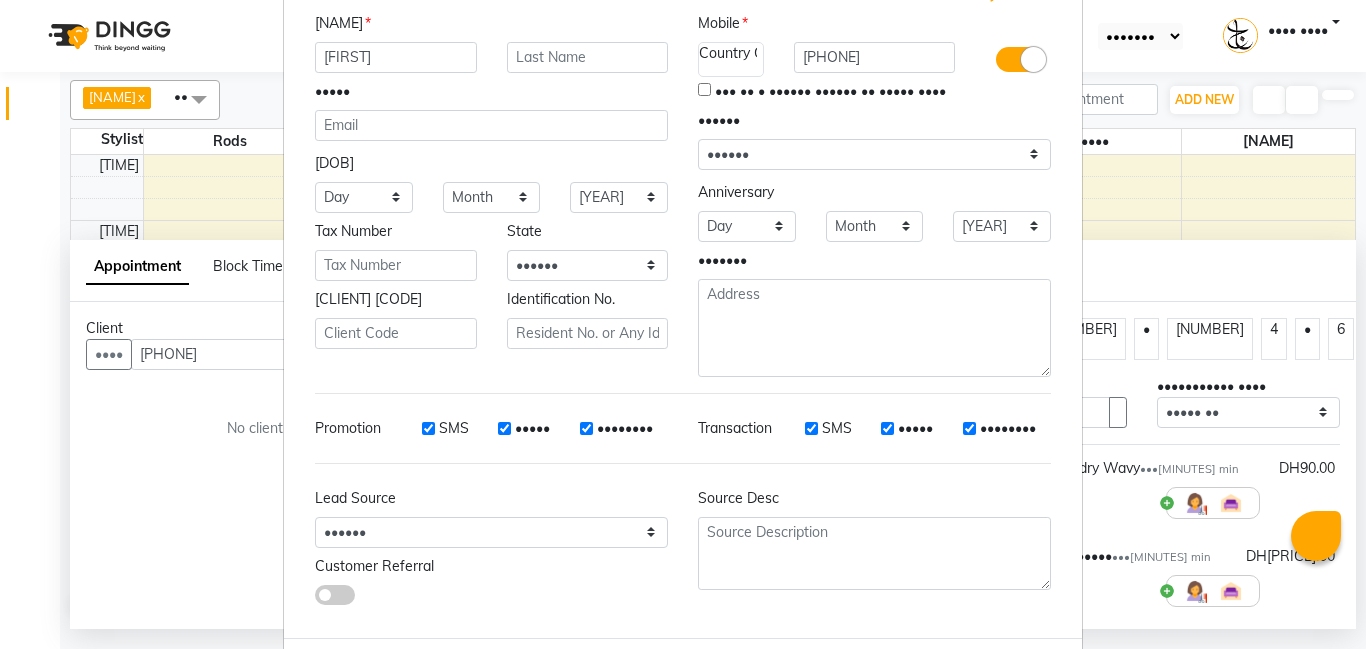scroll, scrollTop: 0, scrollLeft: 0, axis: both 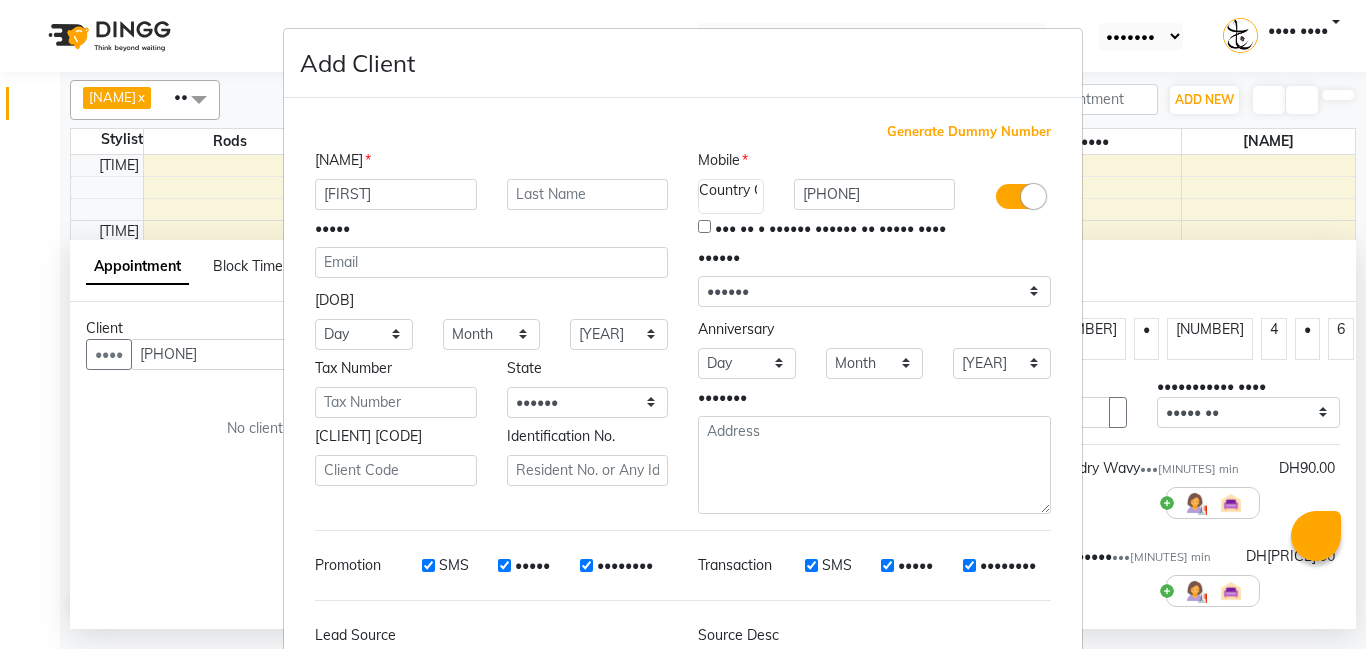 click on "••• •••••• •••••••• ••••• •••••• •••• •••• ••••• ••• ••• •• •• •• •• •• •• •• •• •• •• •• •• •• •• •• •• •• •• •• •• •• •• •• •• •• •• •• •• •• •• •• ••••• ••••••• •••••••• ••••• ••••• ••• •••• •••• •••••• ••••••••• ••••••• •••••••• •••••••• •••• •••• •••• •••• •••• •••• •••• •••• •••• •••• •••• •••• •••• •••• •••• •••• •••• •••• •••• •••• •••• •••• •••• •••• •••• •••• •••• •••• •••• •••• •••• •••• •••• •••• •••• •••• •••• •••• •••• •••• •••• •••• •••• •••• •••• •••• •••• •••• •••• •••• •••• •••• •••• •••• •••• •••• •••• •••• •••• •••• •••• •••• •••• •••• •••• •••• •••• •••• •••• •••• •••• •••• •••• •••• •••• •••• •••• •••• •••• •••• •••• •••• •••• •••• •••• ••• •••••• ••••• •••••• ••• •••• ••••• ••••• ••• •••••••••• ••••••• ••••••• ••• •• ••••••• ••••••••••• •••••••••••• •••••• •••• •••••••••••••• ••• •••••• ••••••• •••• • ••• ••••••••• ••• •• • •••••• •••••• •• ••••• ••••  •••••• •••••• •••• •••••• ••••• •••••• ••• •• ••• ••••••••••• ••• •• •• •• •• •• •• •• •• •• •• •• •• •• •• •• •• •• •• •• •• •• •• ••" at bounding box center (683, 324) 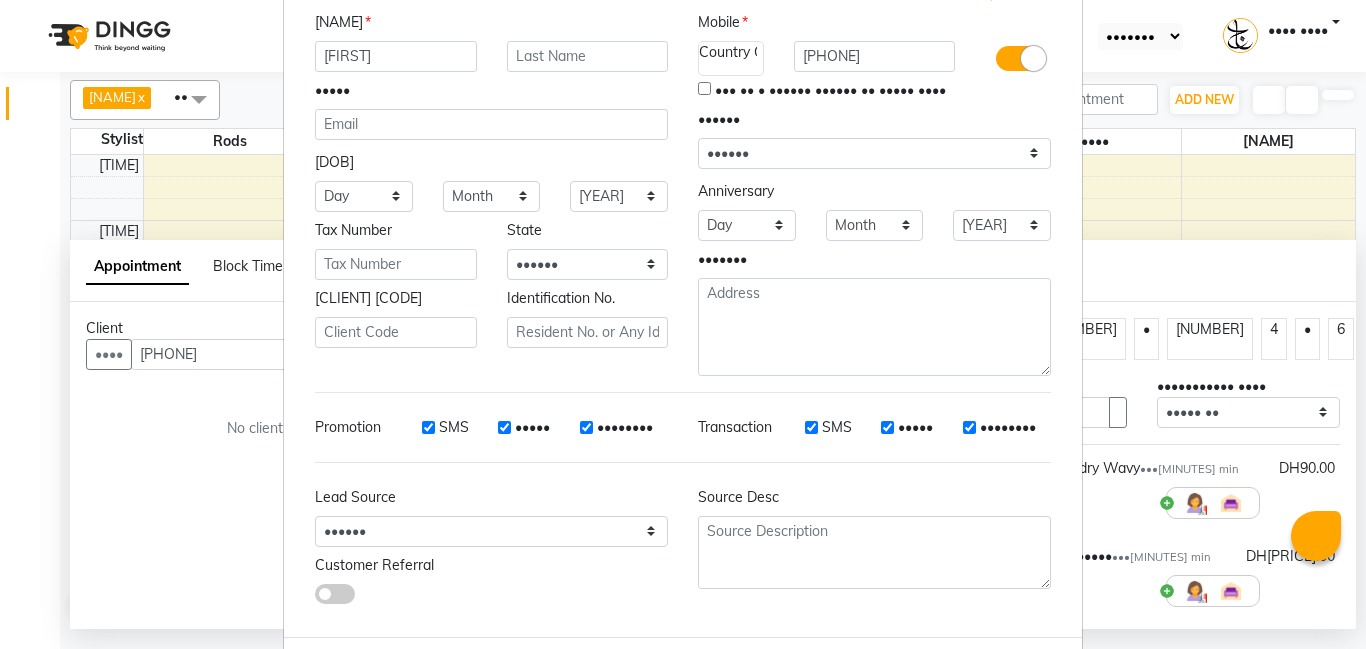 scroll, scrollTop: 222, scrollLeft: 0, axis: vertical 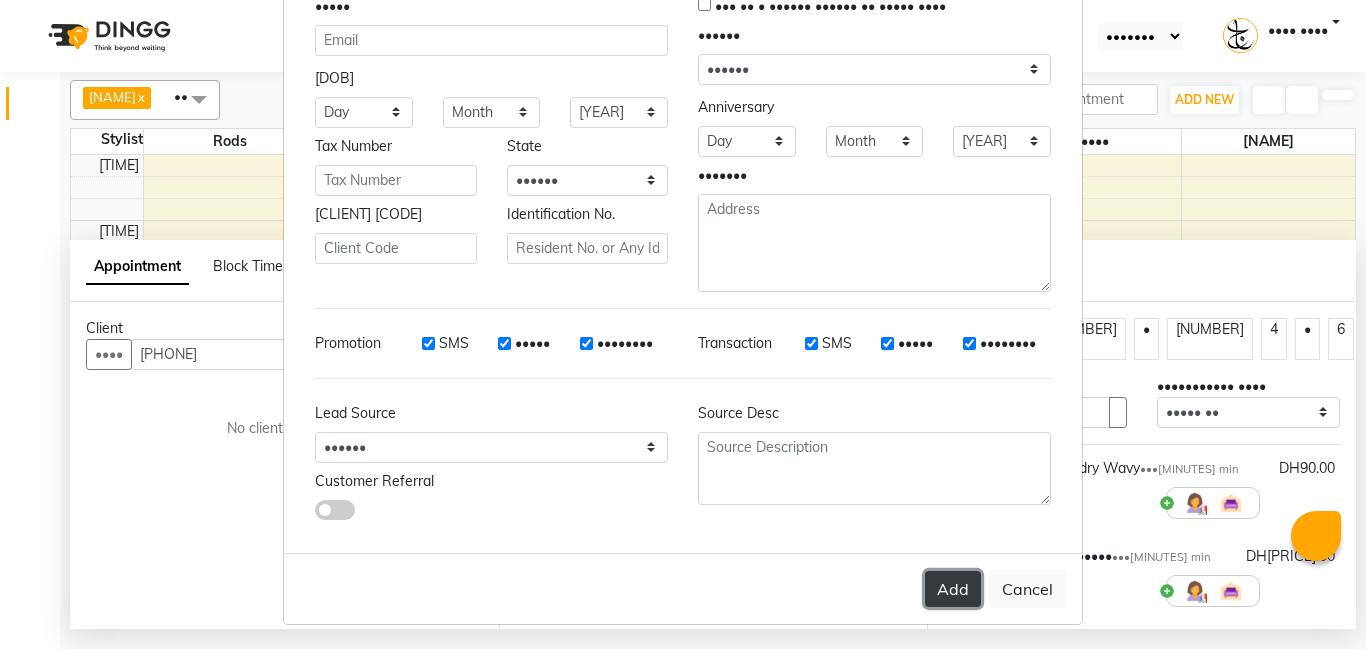 click on "Add" at bounding box center [953, 589] 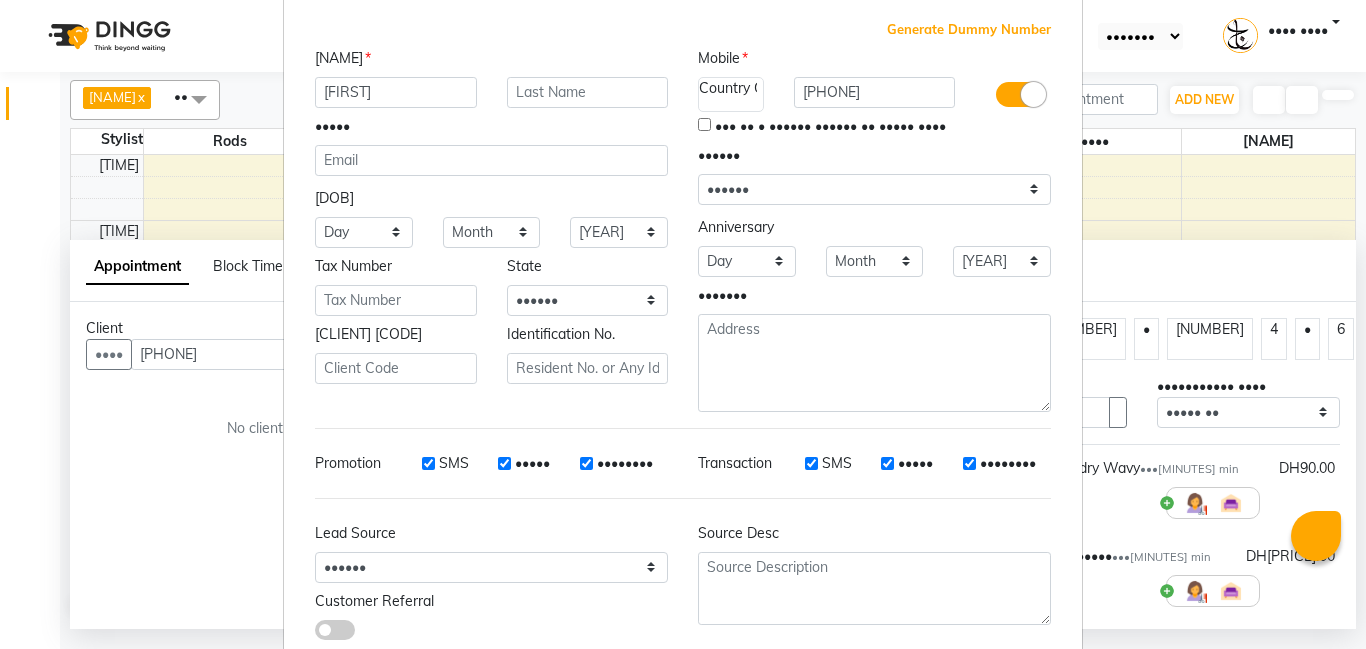 scroll, scrollTop: 222, scrollLeft: 0, axis: vertical 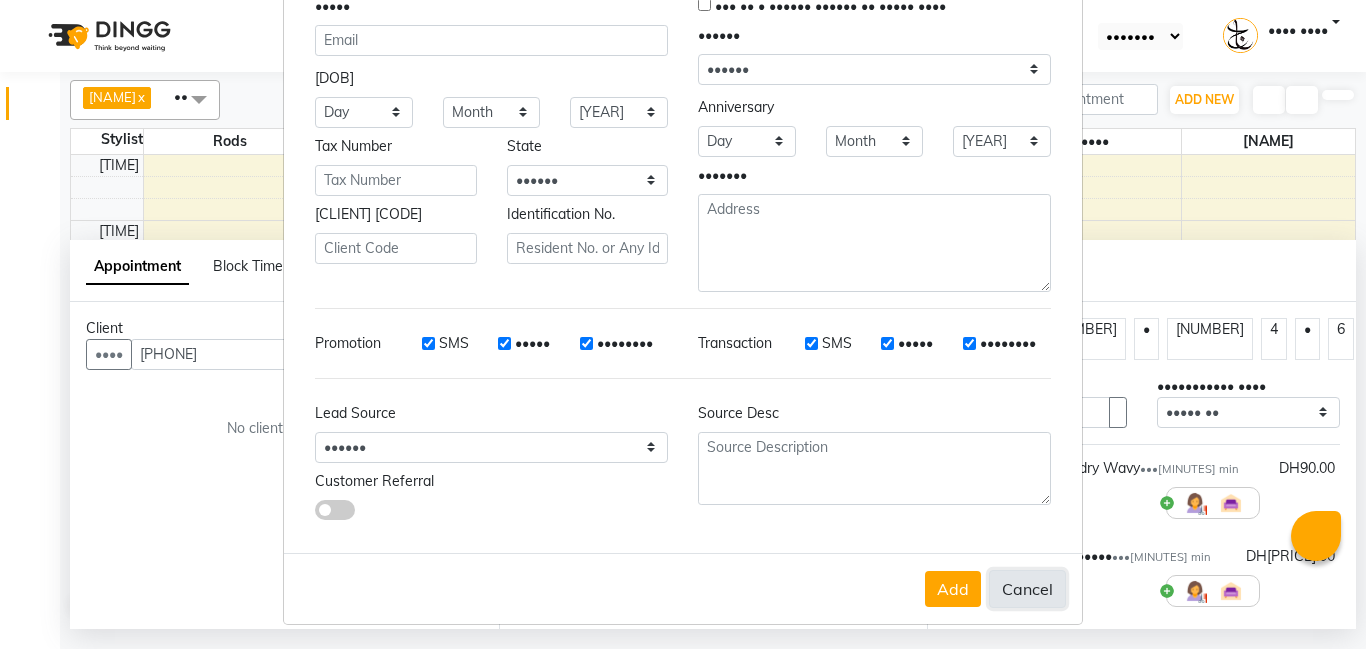 click on "Cancel" at bounding box center [1027, 589] 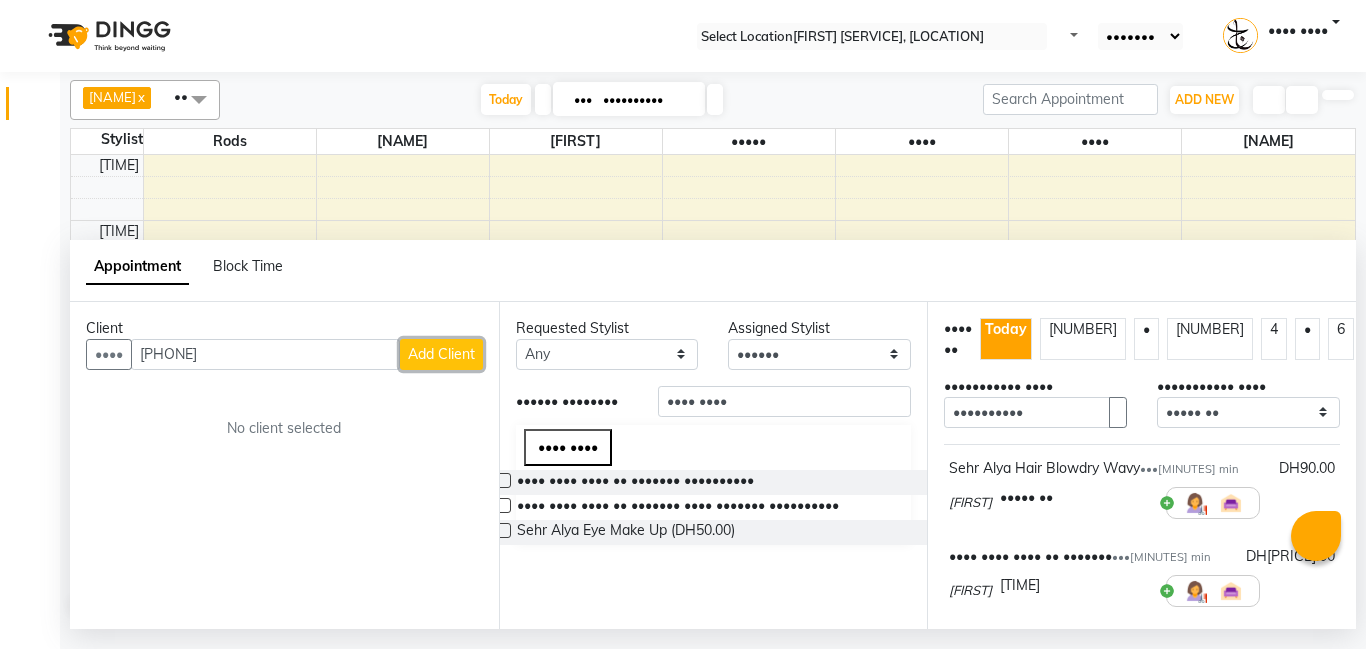scroll, scrollTop: 221, scrollLeft: 0, axis: vertical 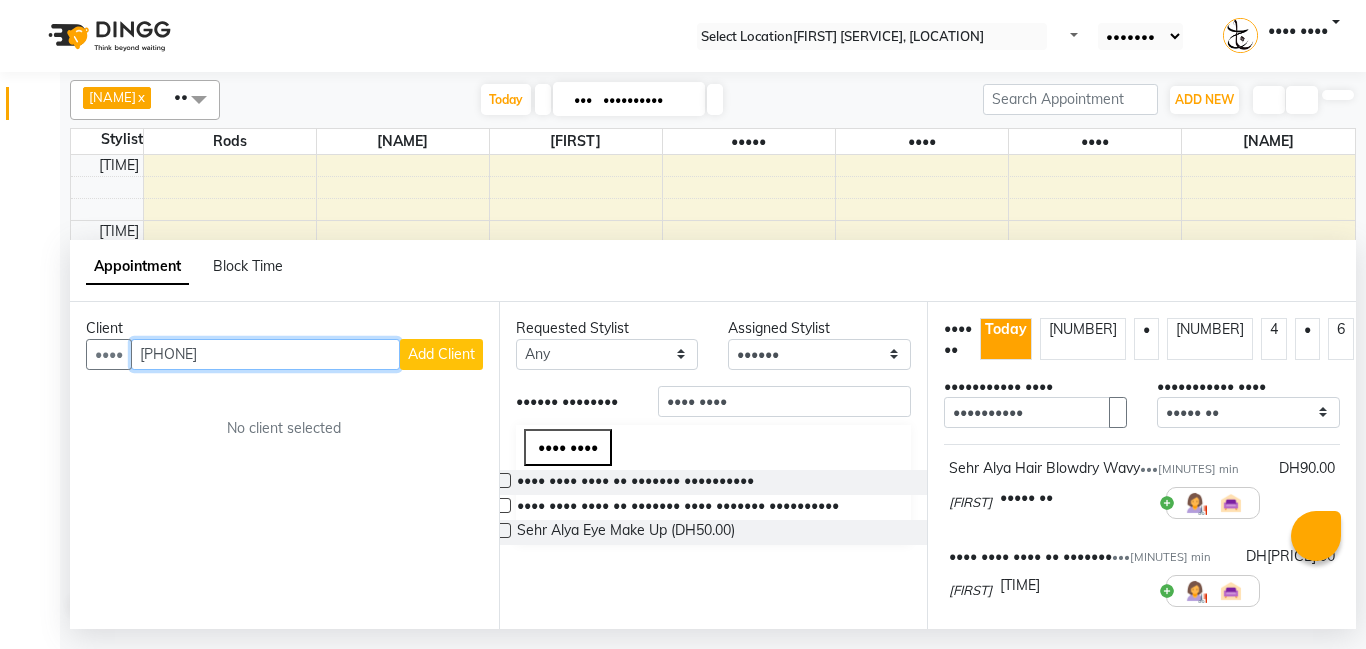 click on "[PHONE]" at bounding box center [265, 354] 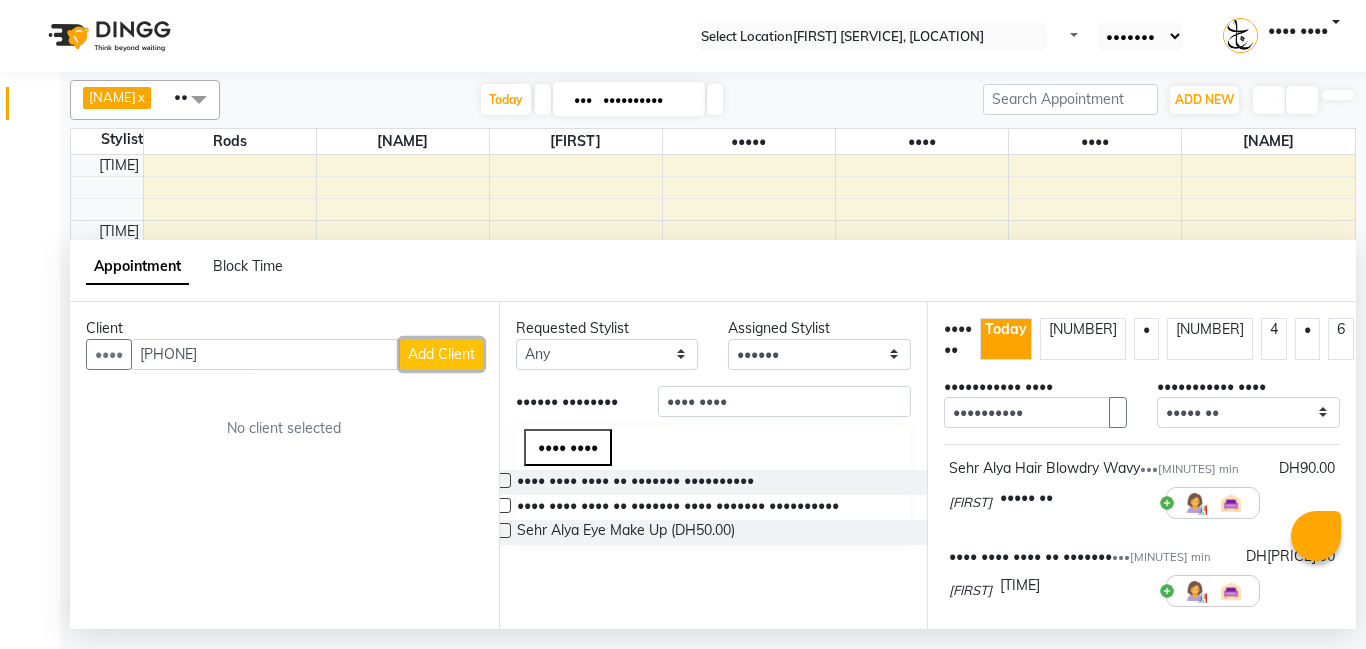click on "Add Client" at bounding box center (441, 354) 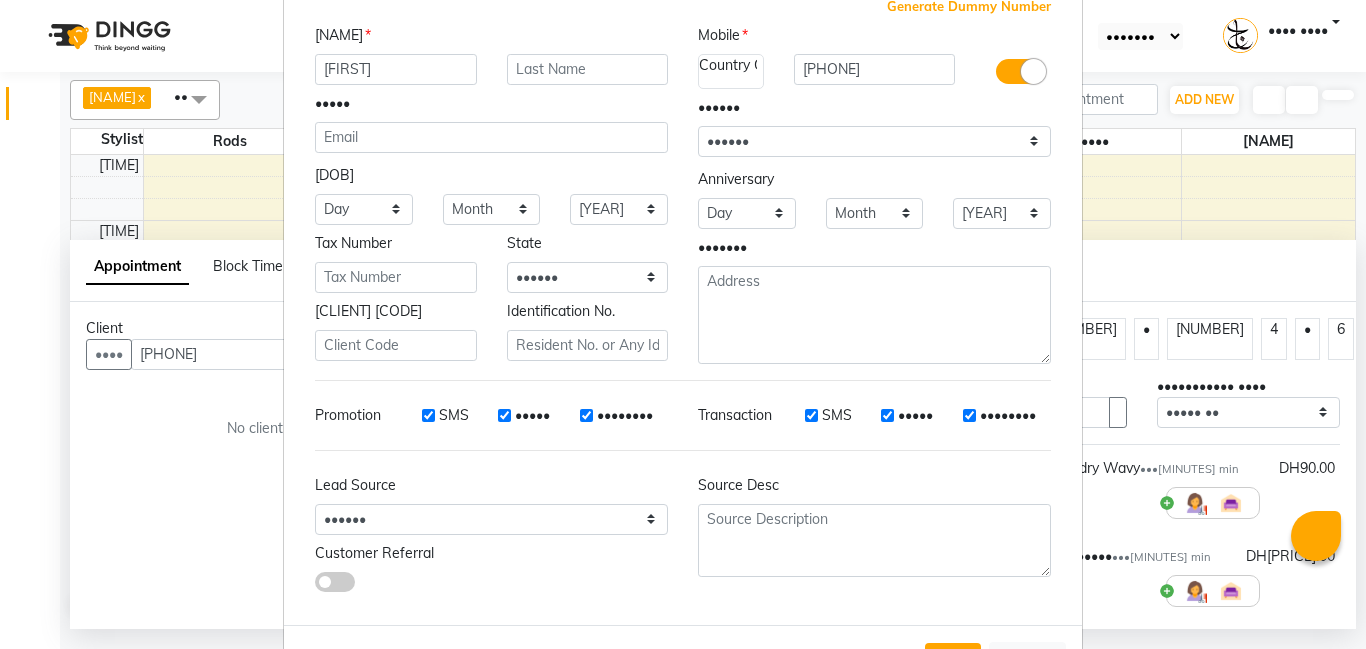 scroll, scrollTop: 200, scrollLeft: 0, axis: vertical 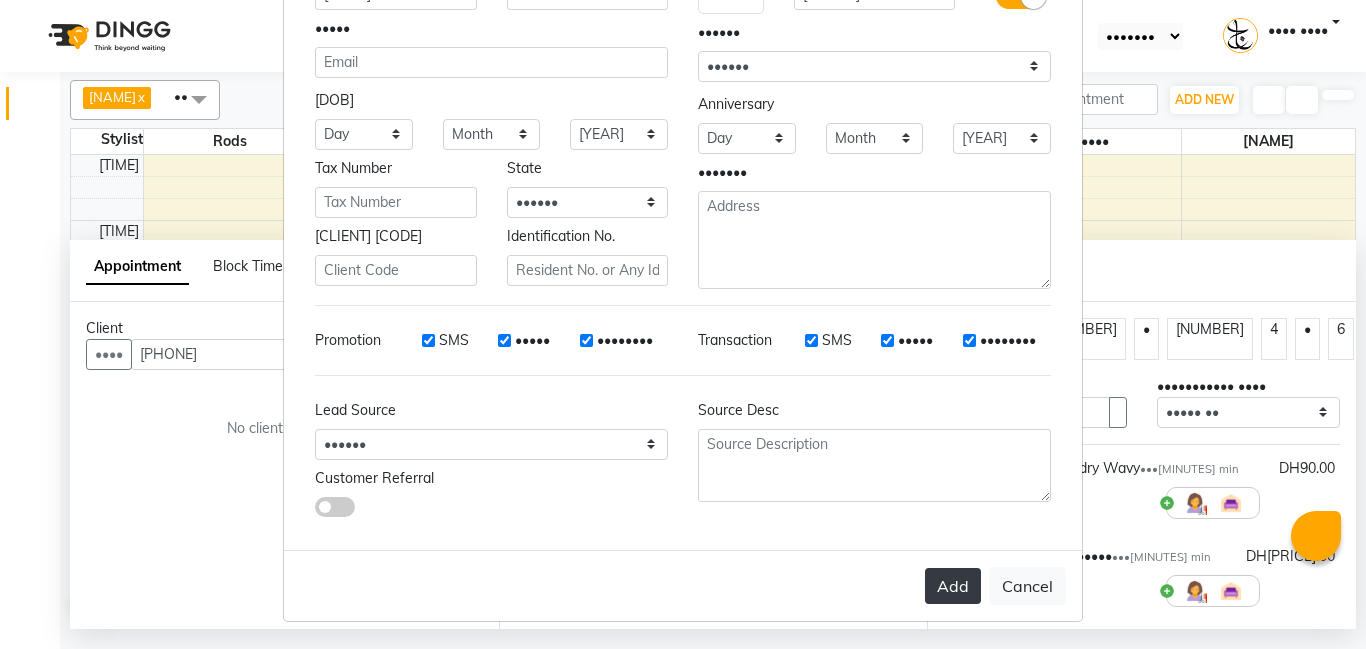 type on "[FIRST]" 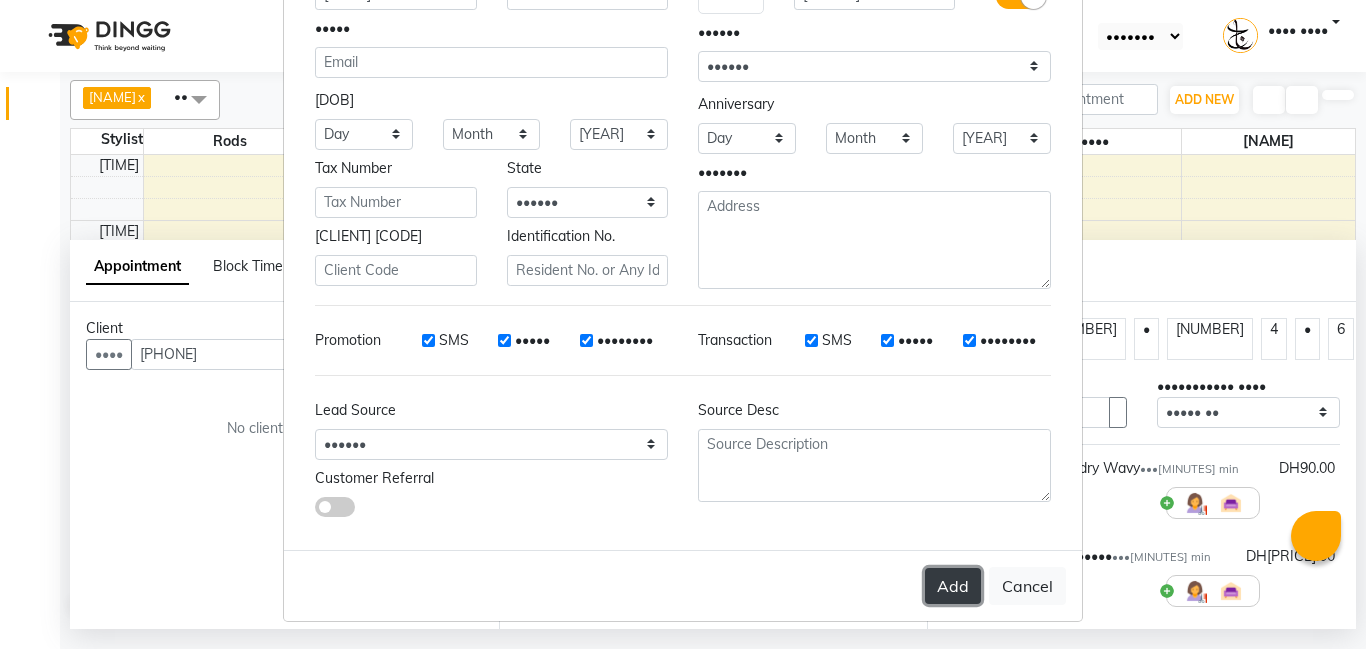 click on "Add" at bounding box center (953, 586) 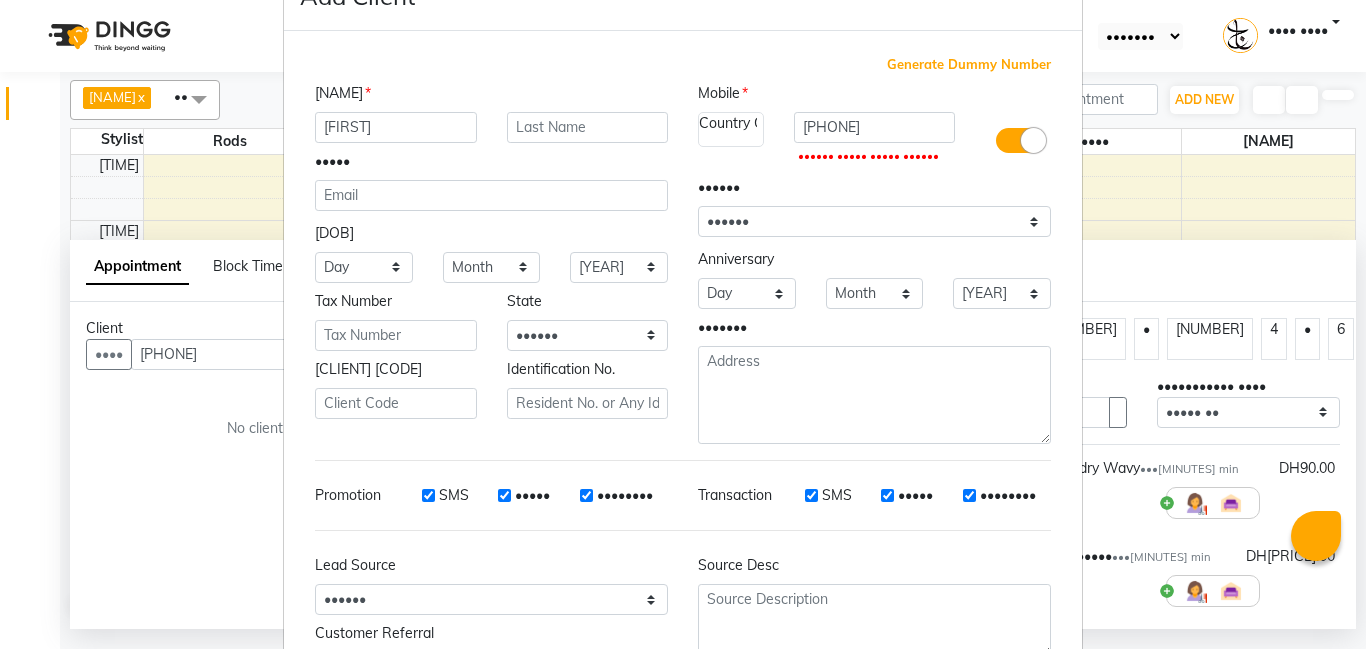 scroll, scrollTop: 51, scrollLeft: 0, axis: vertical 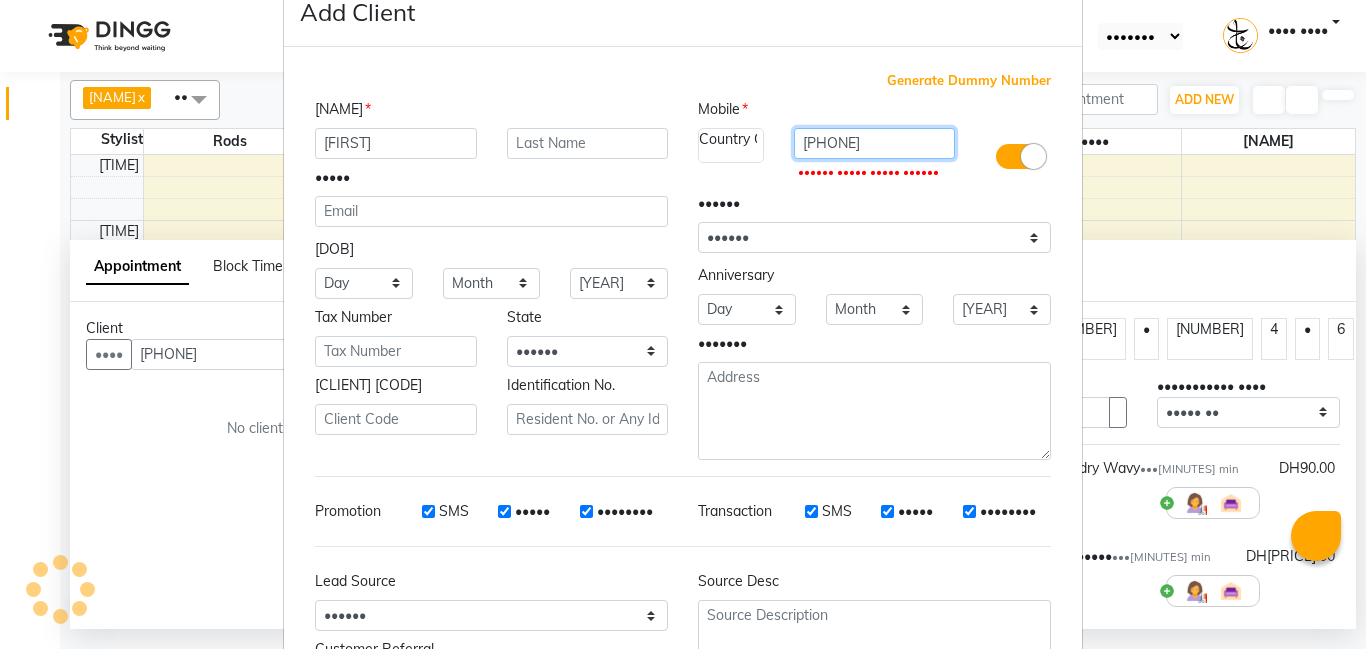 click on "[PHONE]" at bounding box center (875, 143) 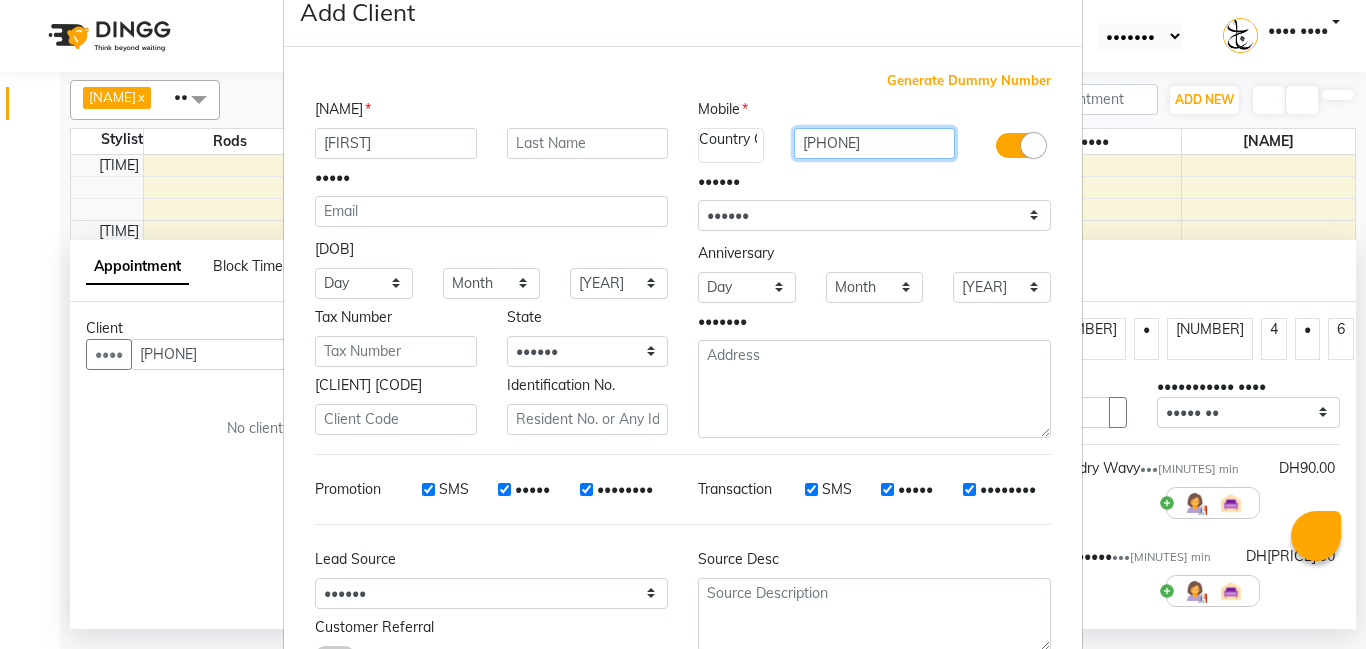 scroll, scrollTop: 200, scrollLeft: 0, axis: vertical 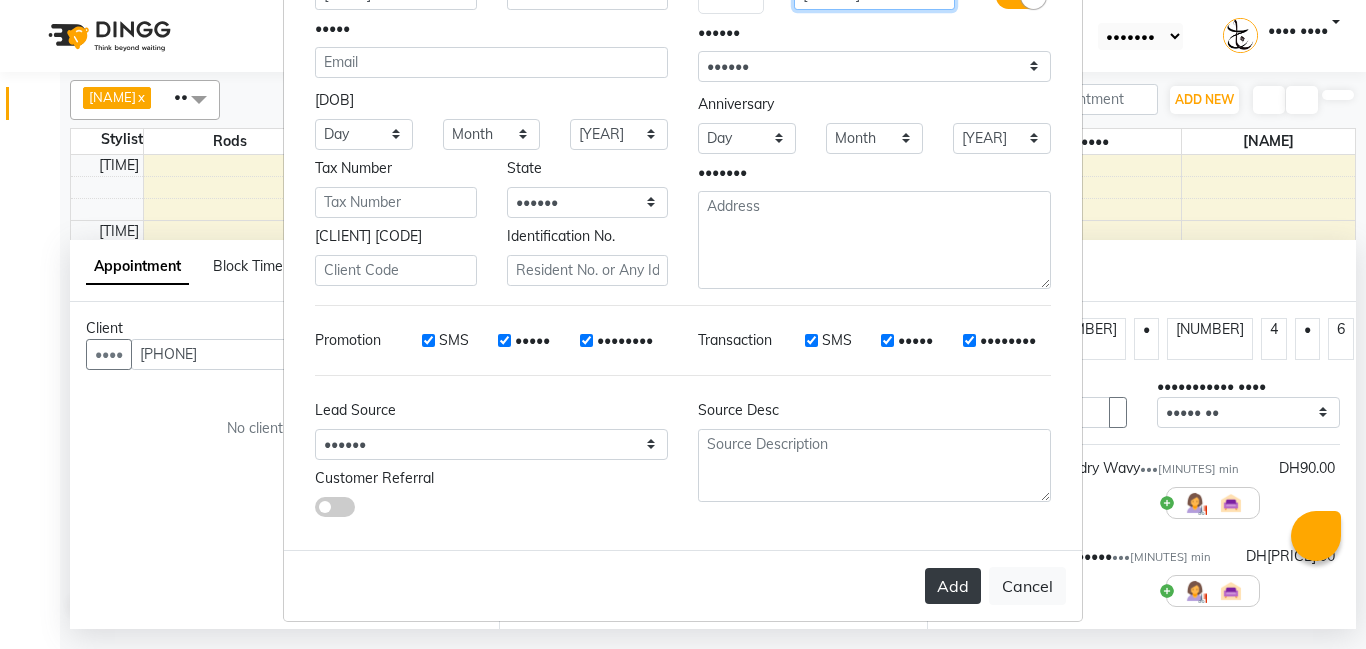 type on "[PHONE]" 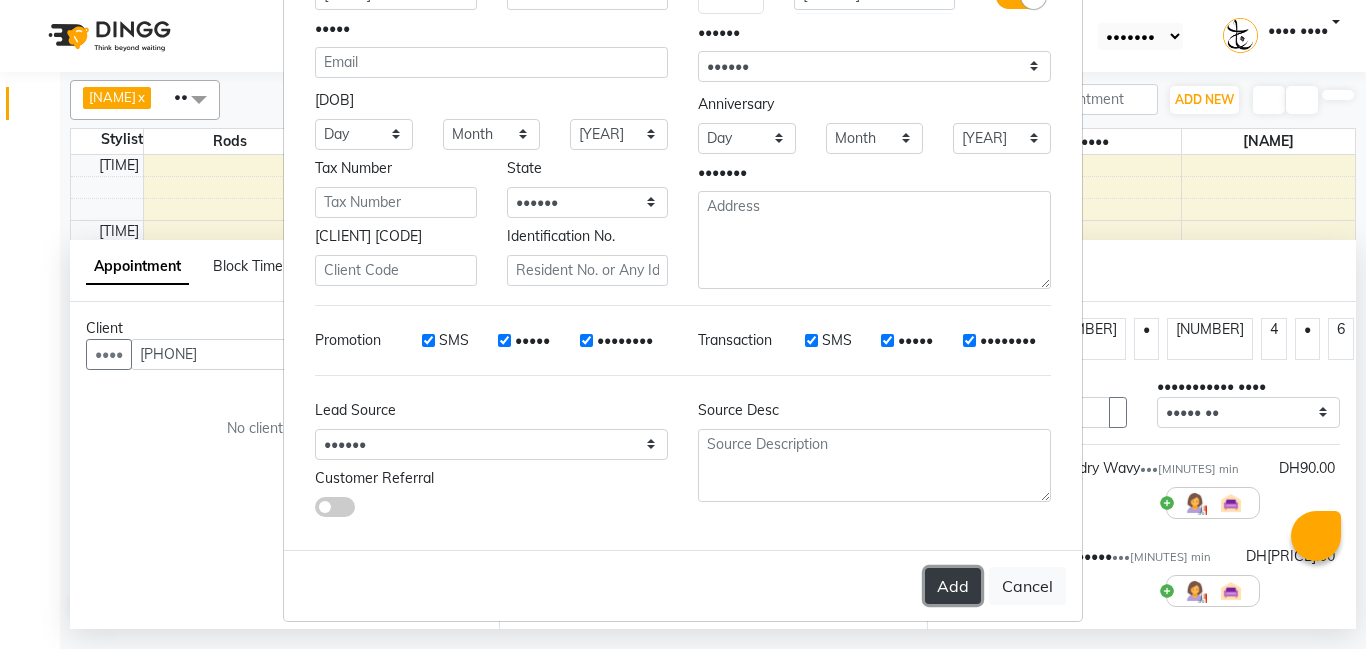 click on "Add" at bounding box center (953, 586) 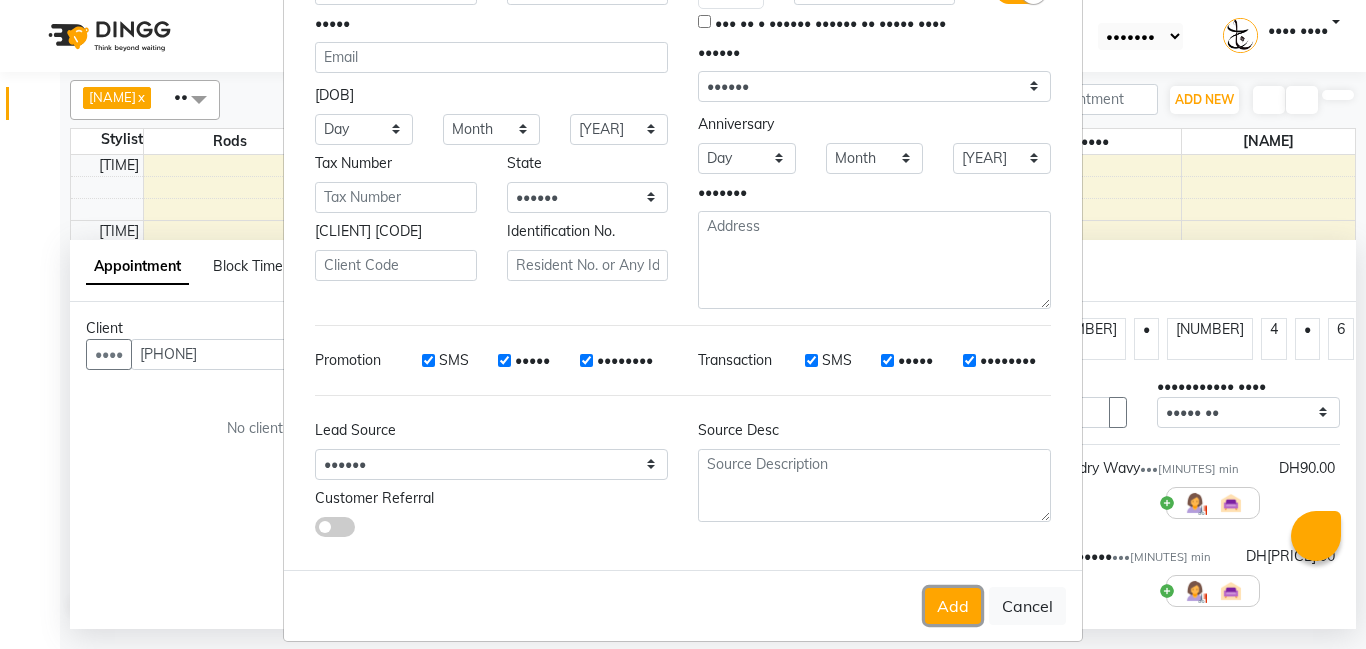 scroll, scrollTop: 222, scrollLeft: 0, axis: vertical 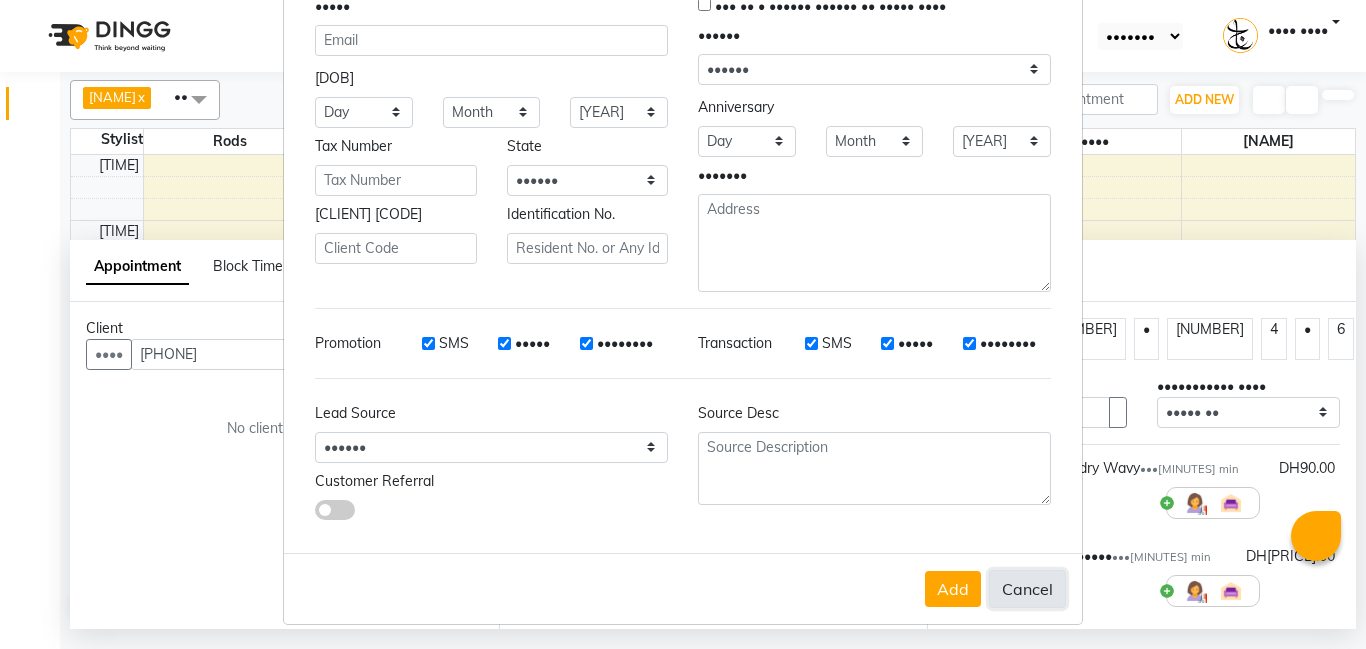 click on "Cancel" at bounding box center [1027, 589] 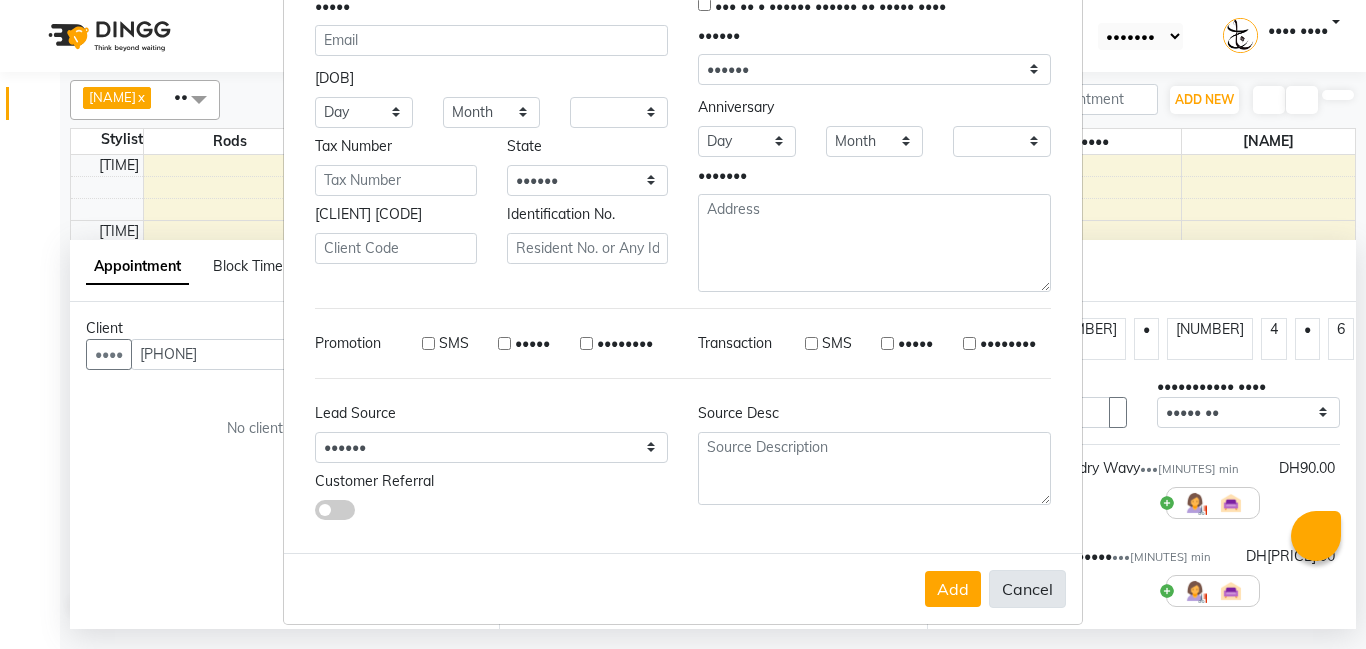 scroll, scrollTop: 221, scrollLeft: 0, axis: vertical 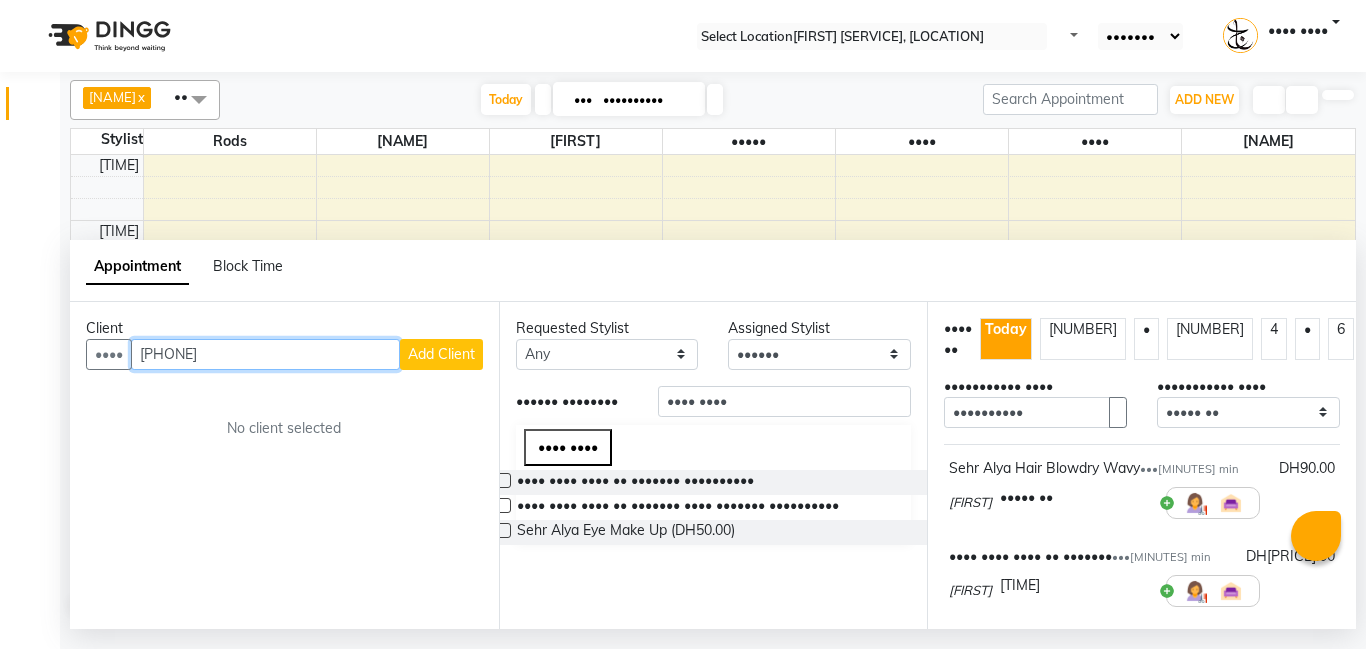 click on "[PHONE]" at bounding box center (265, 354) 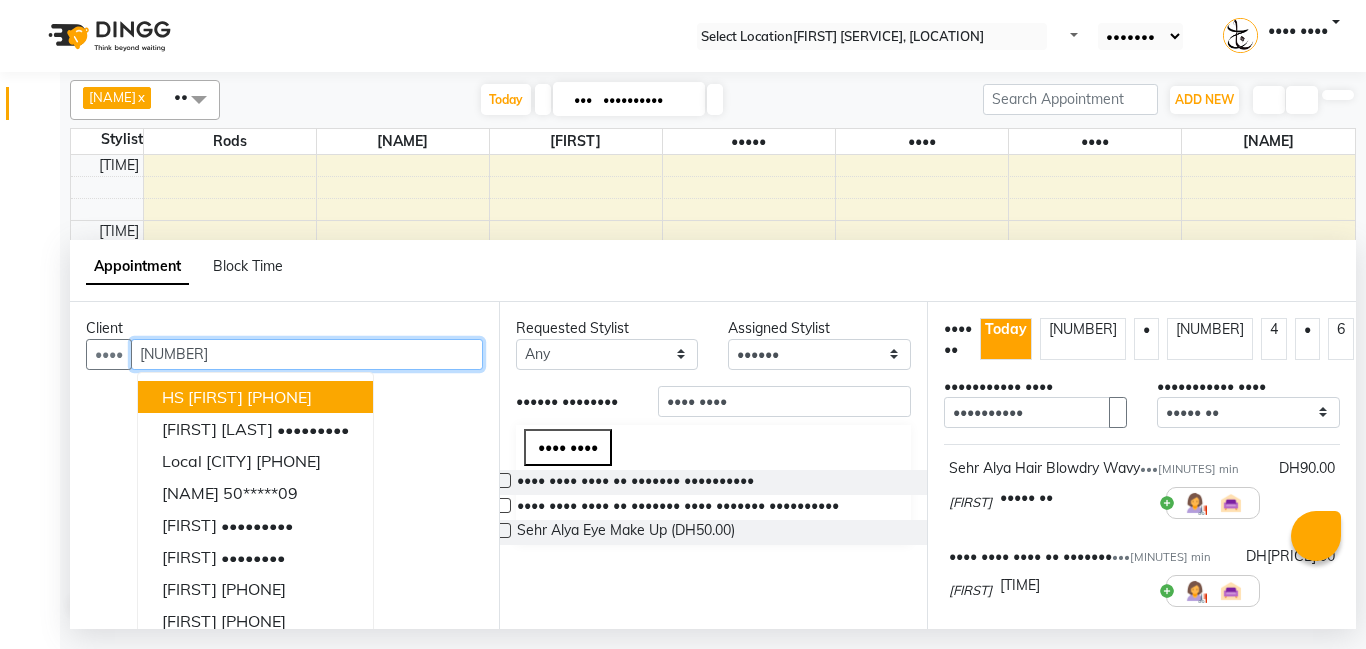 type on "•" 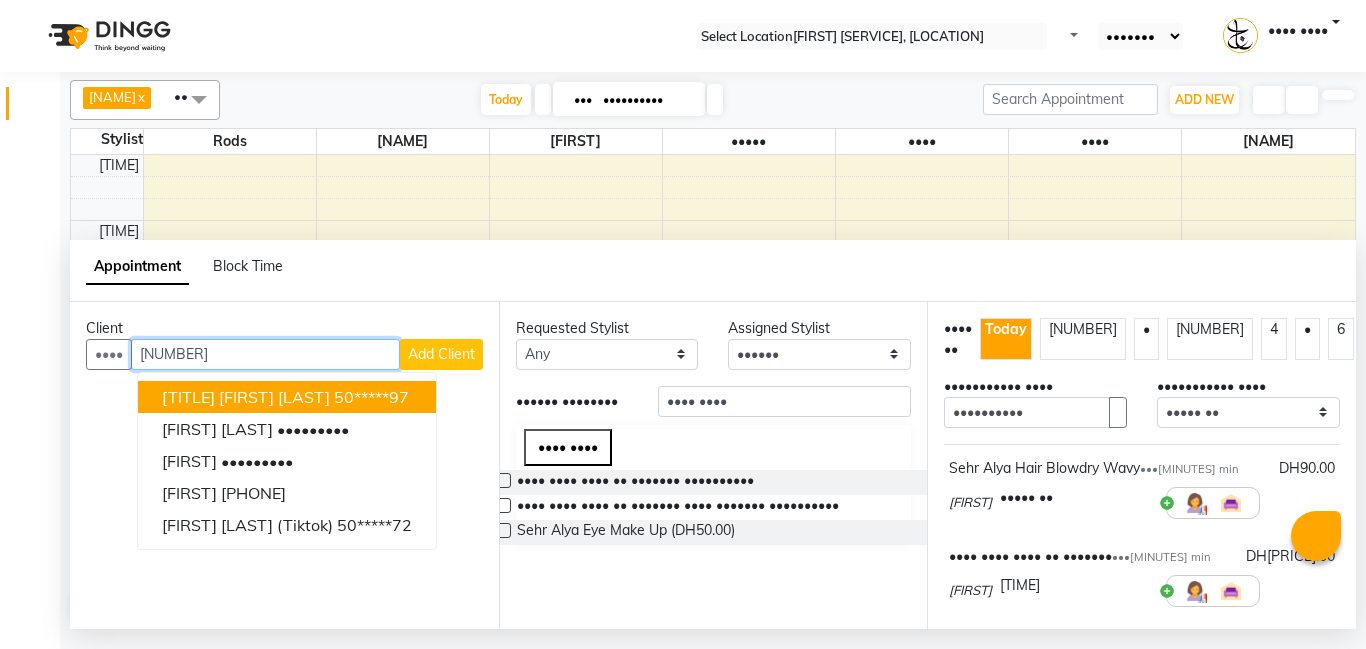 click on "[TITLE] [FIRST] [LAST]" at bounding box center [246, 397] 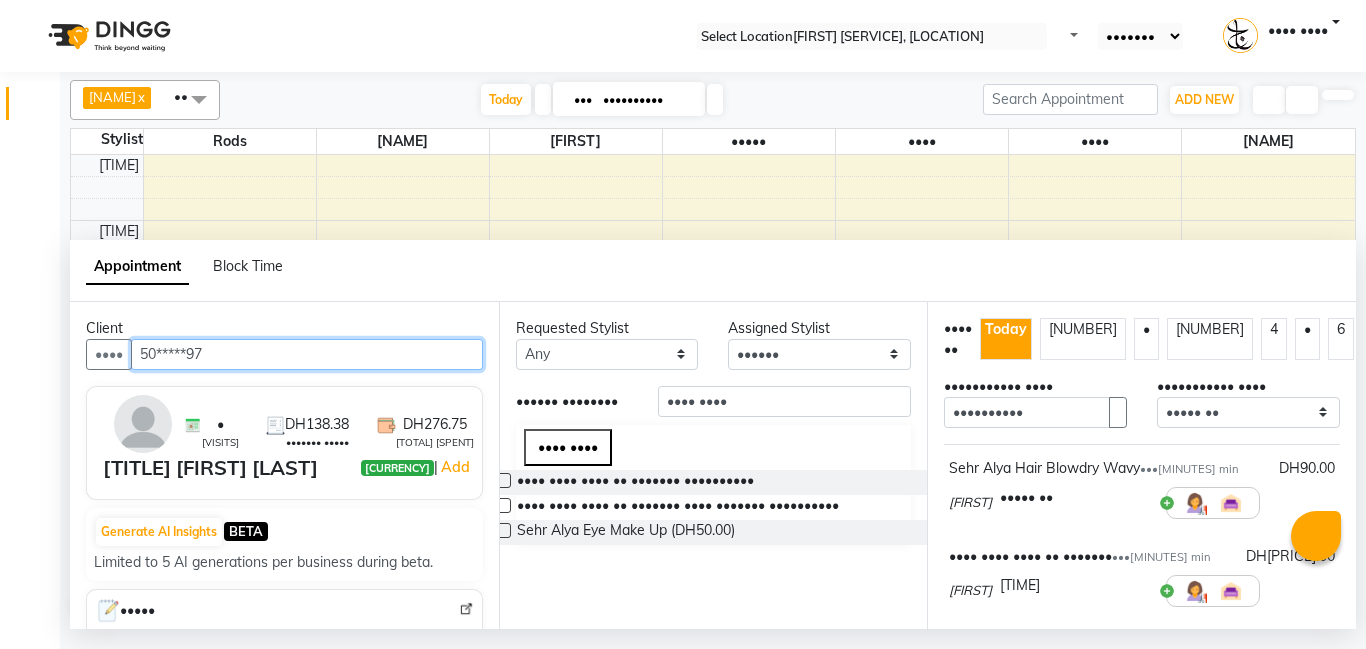 scroll, scrollTop: 311, scrollLeft: 0, axis: vertical 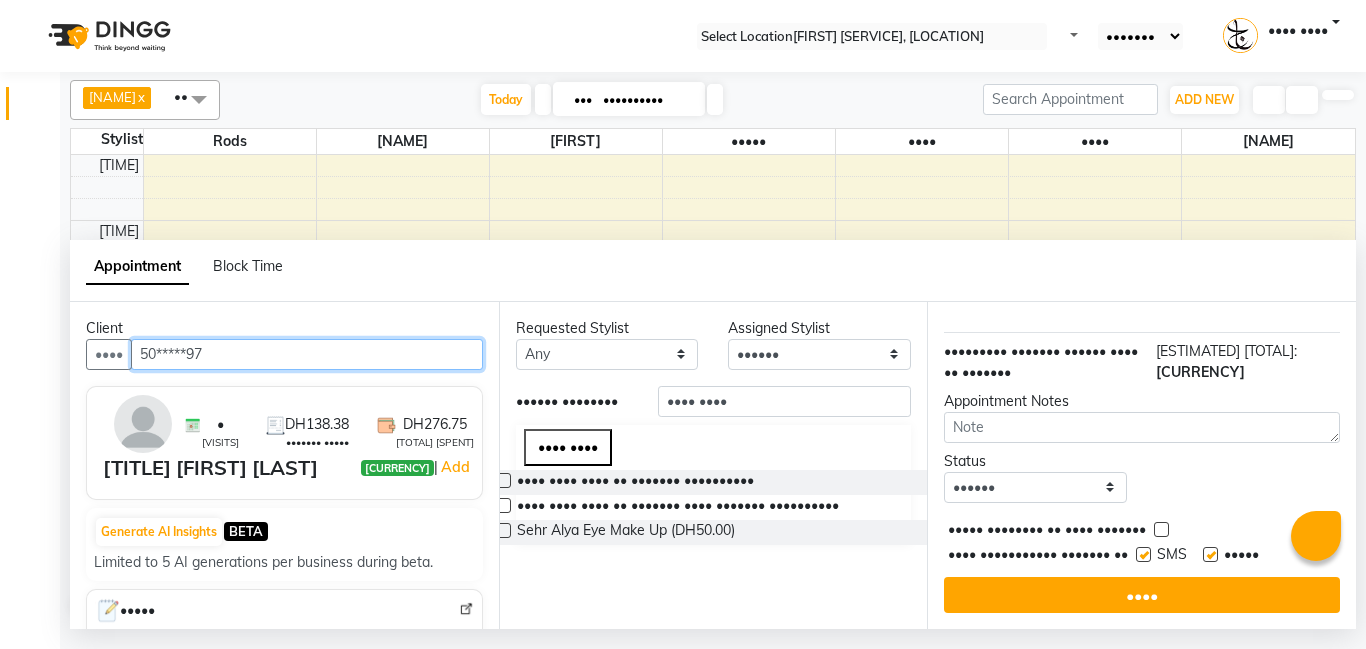 type on "50*****97" 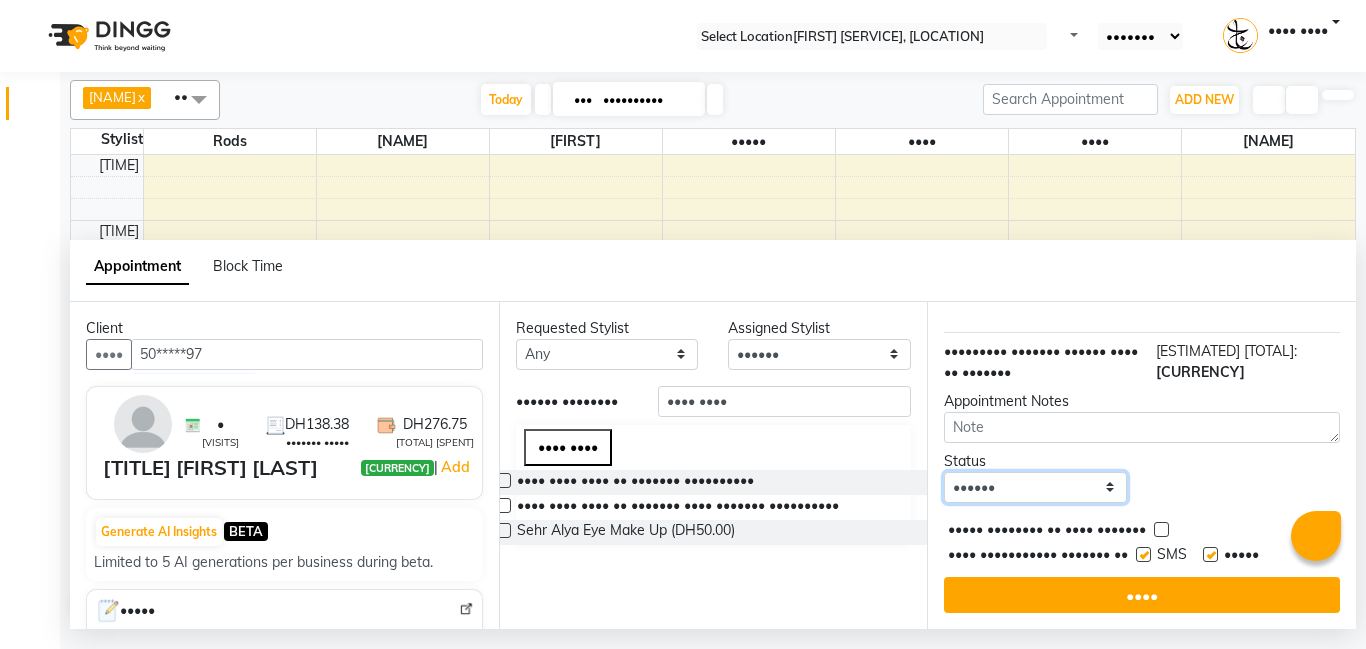 click on "Select TENTATIVE CONFIRM CHECK-IN UPCOMING" at bounding box center [1035, 487] 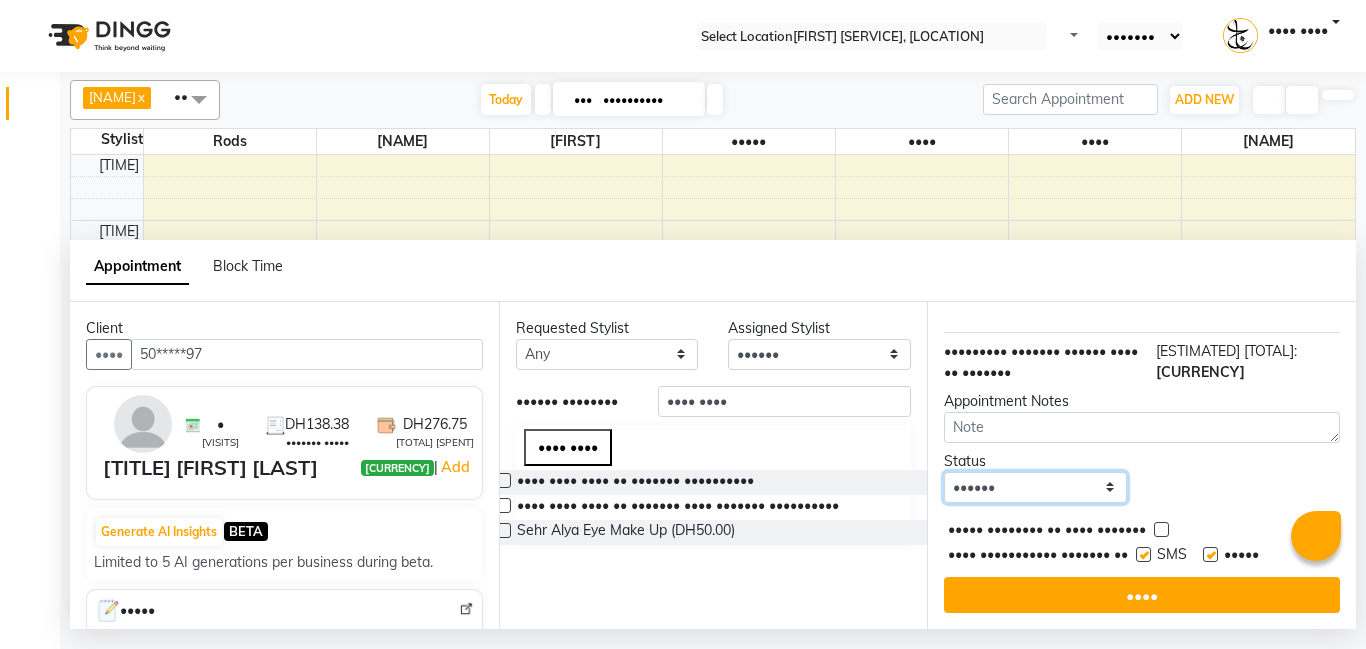 select on "••••••• •••••••" 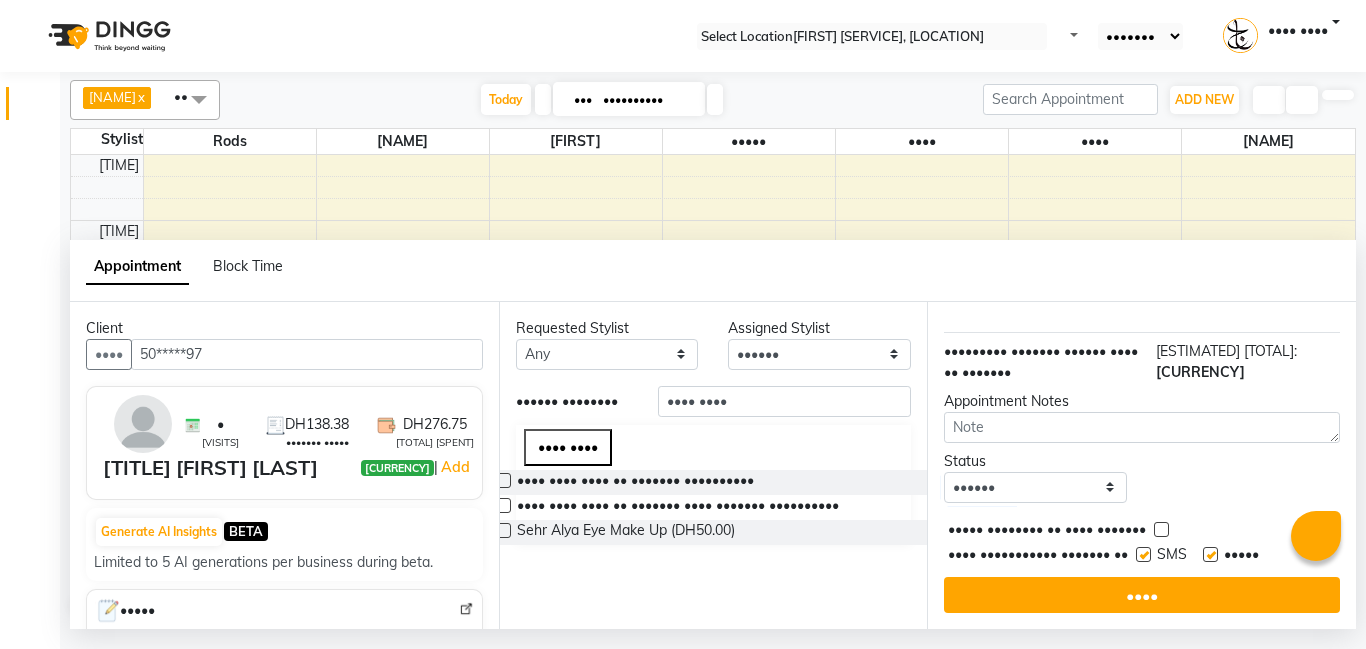click at bounding box center (1161, 529) 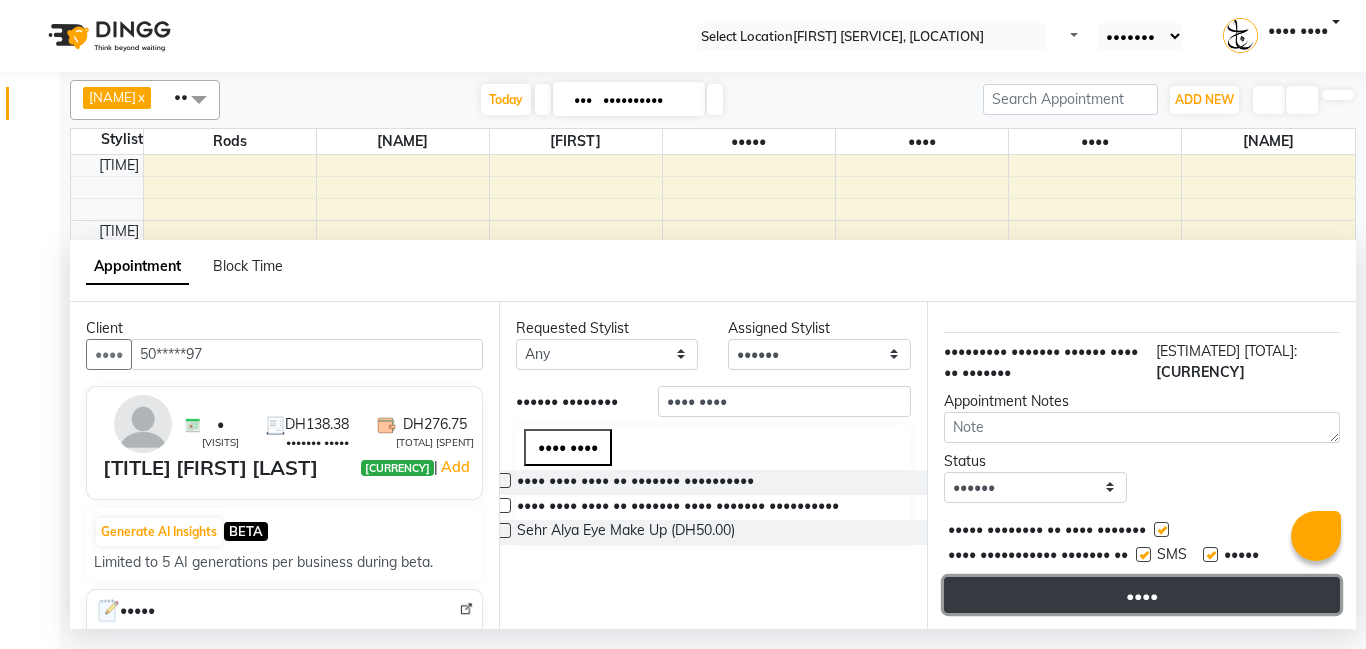 click on "••••" at bounding box center [1142, 595] 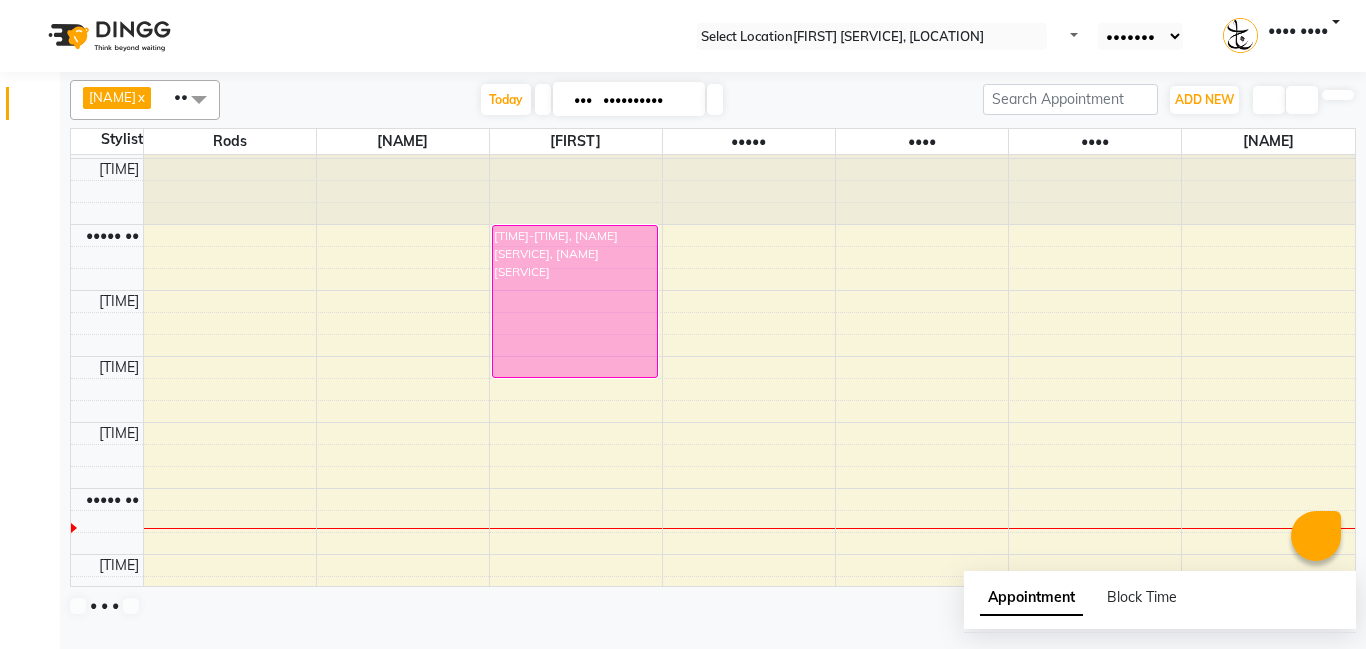 scroll, scrollTop: 5, scrollLeft: 0, axis: vertical 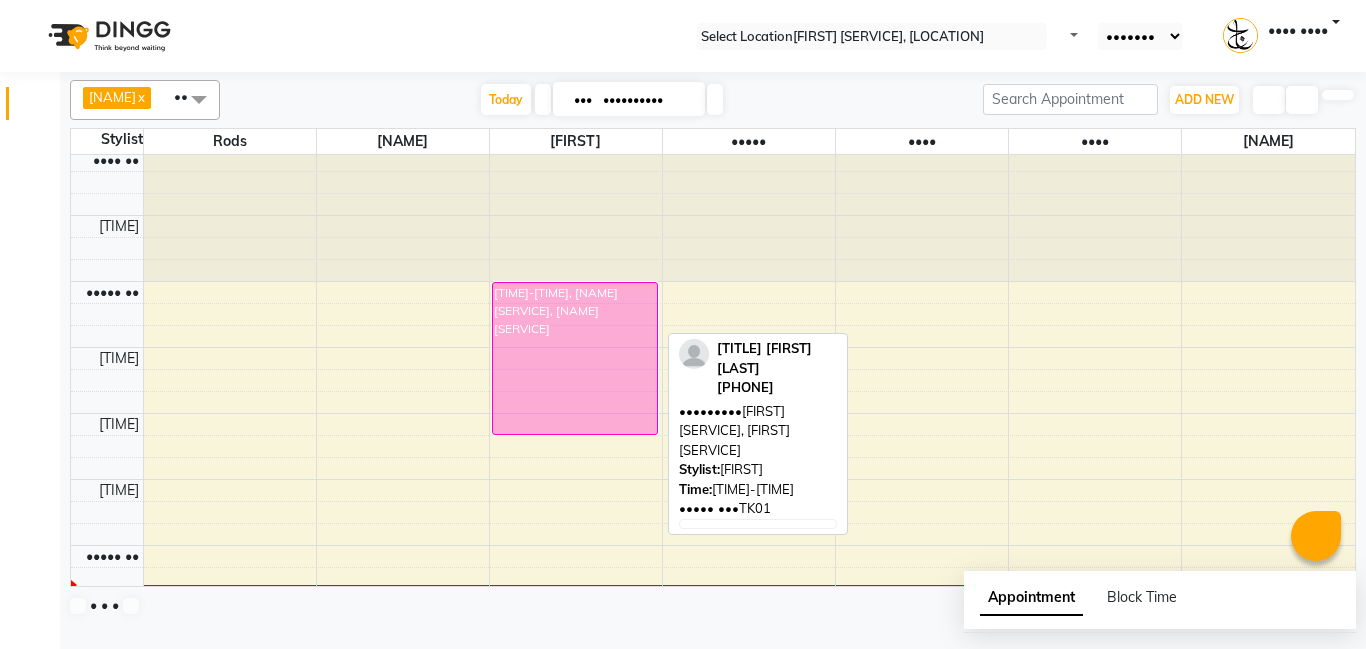 click on "[TIME]-[TIME], [NAME] [SERVICE], [NAME] [SERVICE]" at bounding box center [575, 358] 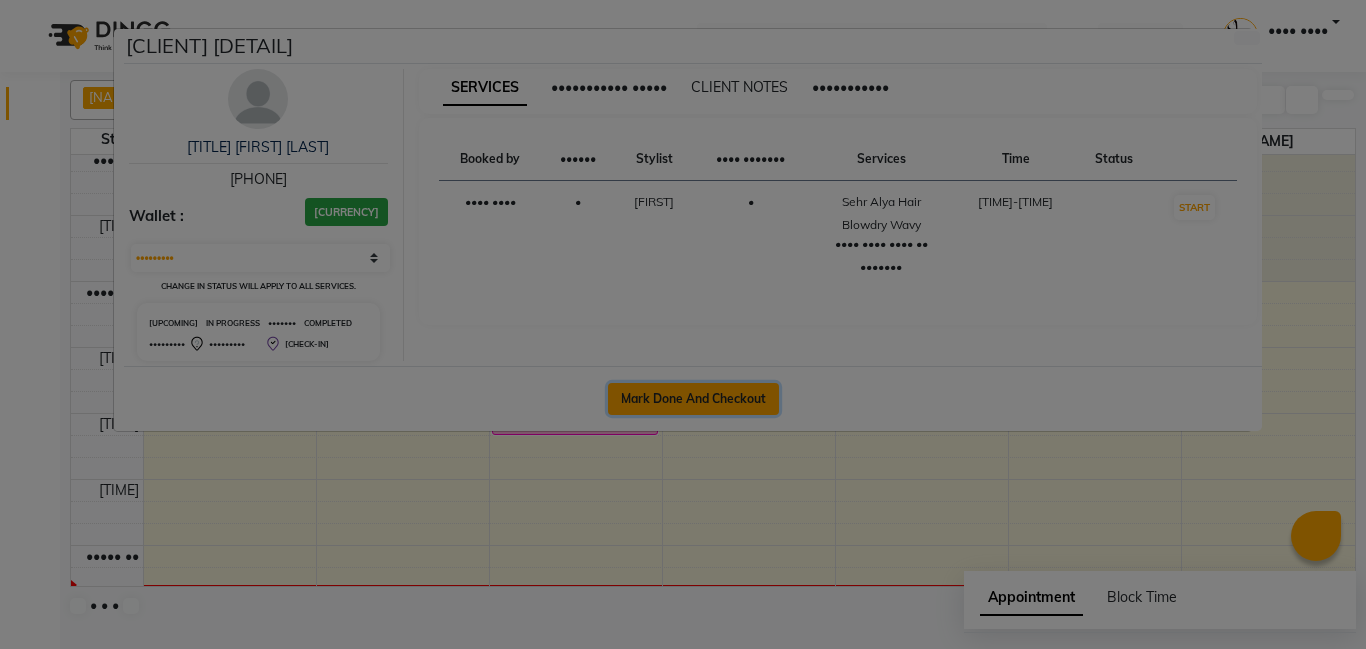 click on "Mark Done And Checkout" at bounding box center (693, 399) 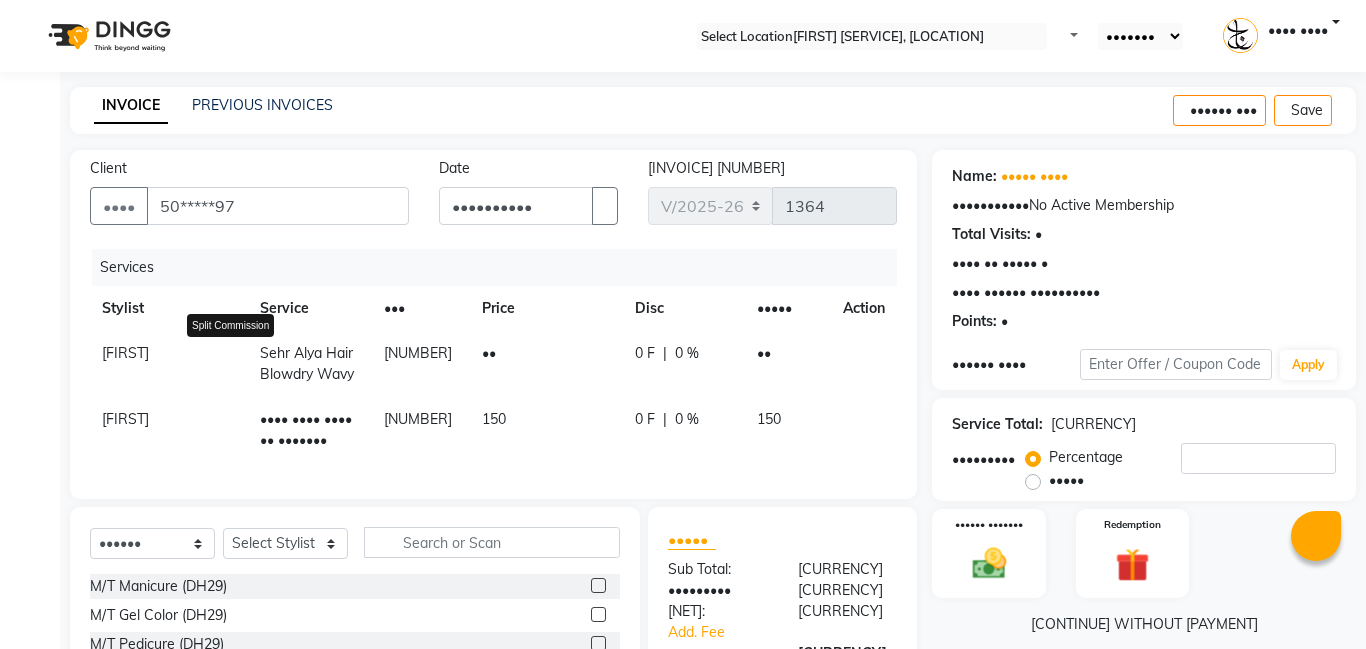 click at bounding box center (236, 343) 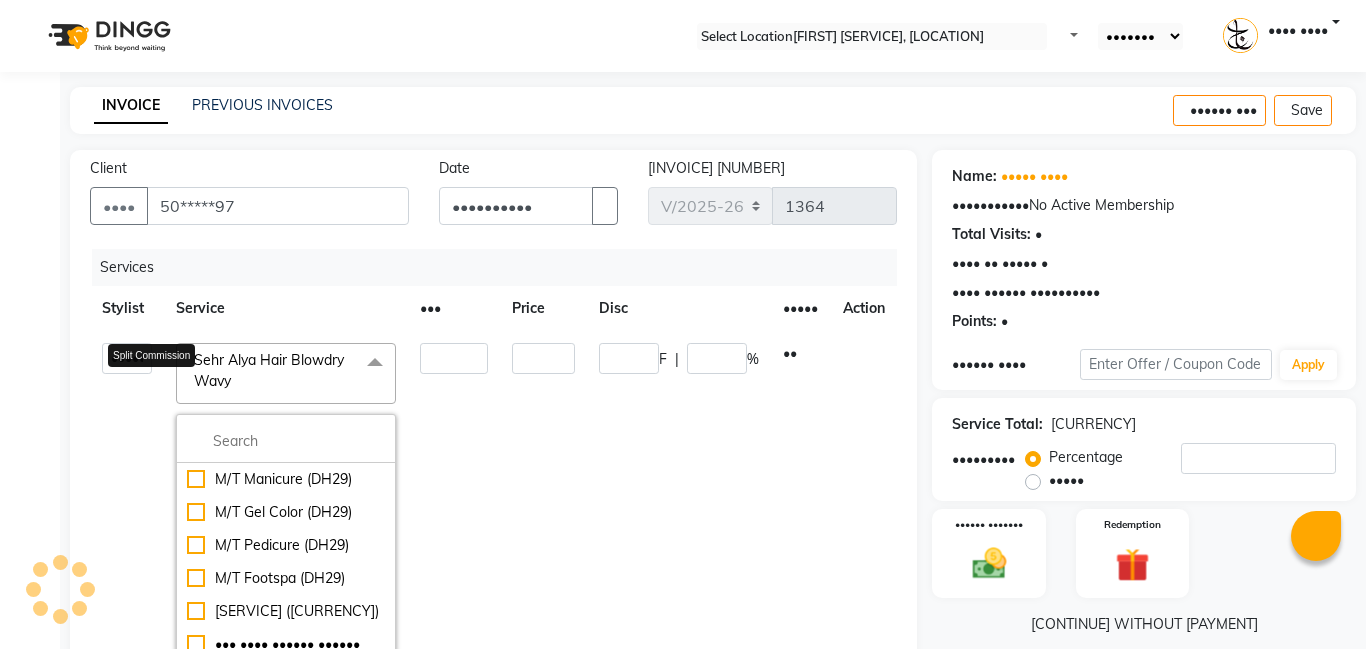 click at bounding box center (152, 374) 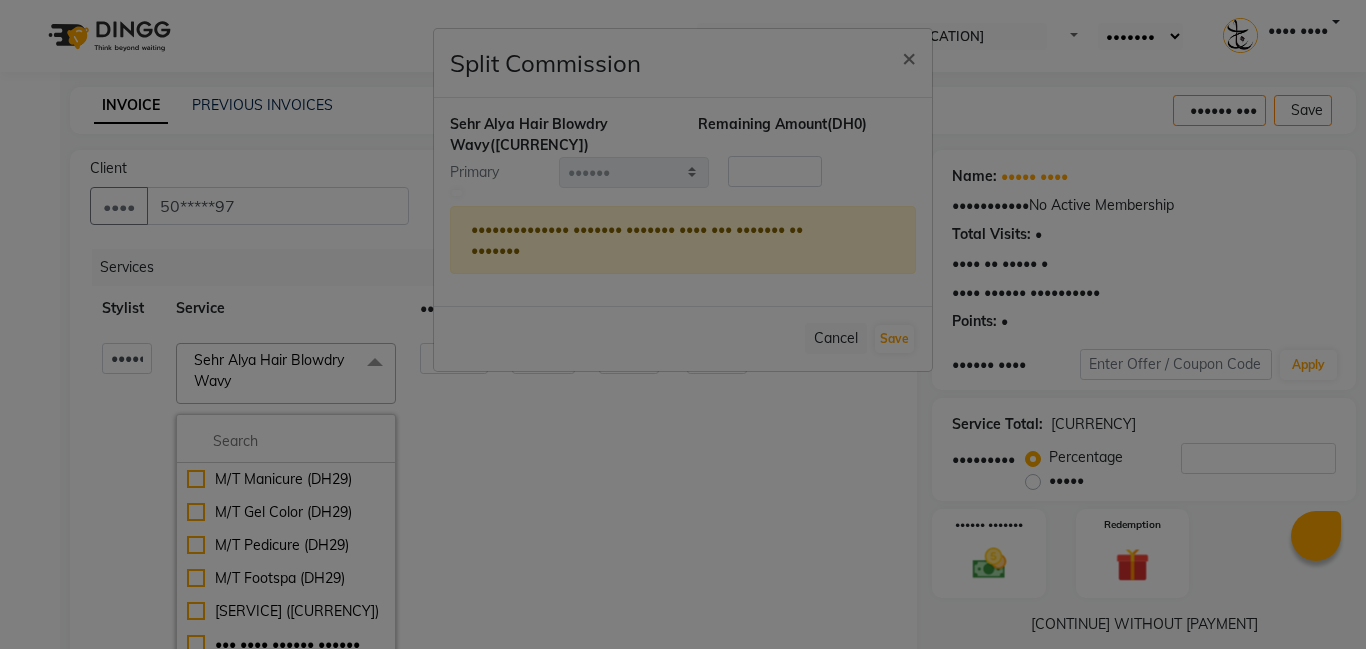 click at bounding box center [457, 193] 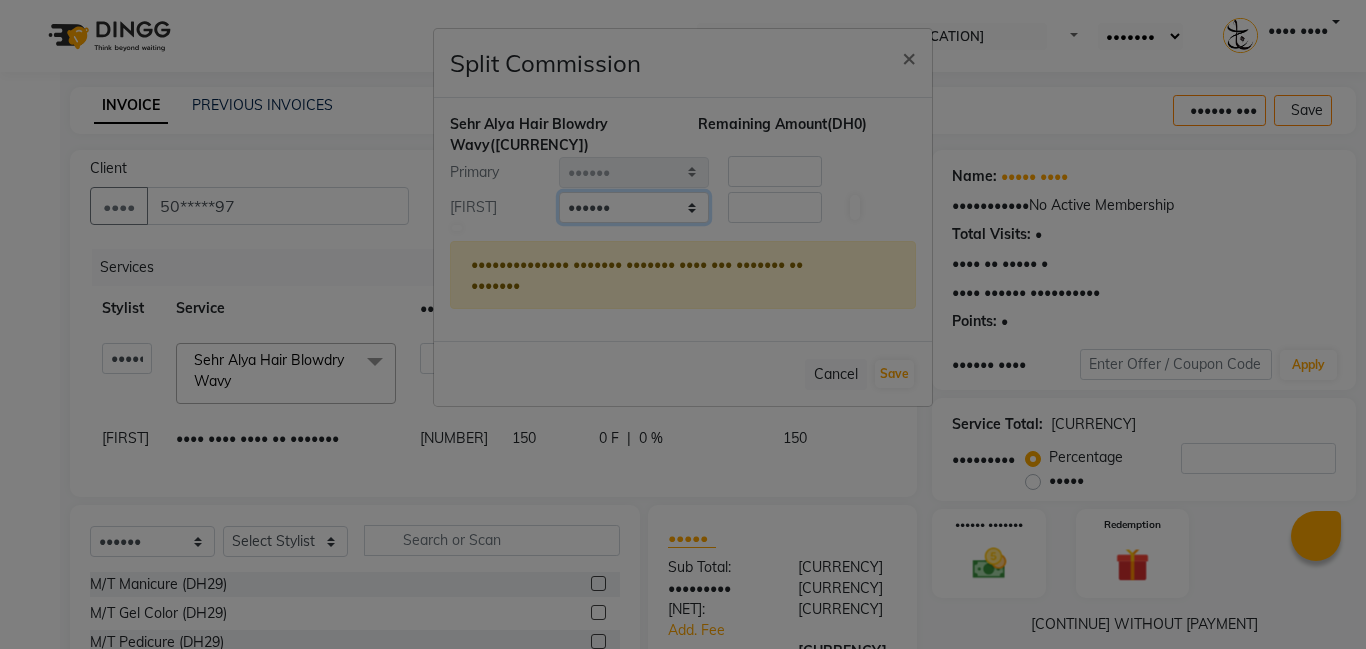 click on "••••••  •••••   •••••   ••••   ••••••   ••••••   ••••   •••••• ••••   •••••• •••••   ••••••   •••••••   •••••••   ••••••••   ••••   ••••   ••••   ••••• •••••   •••••   ••••   ••••   •••• ••••   ••••" at bounding box center (634, 207) 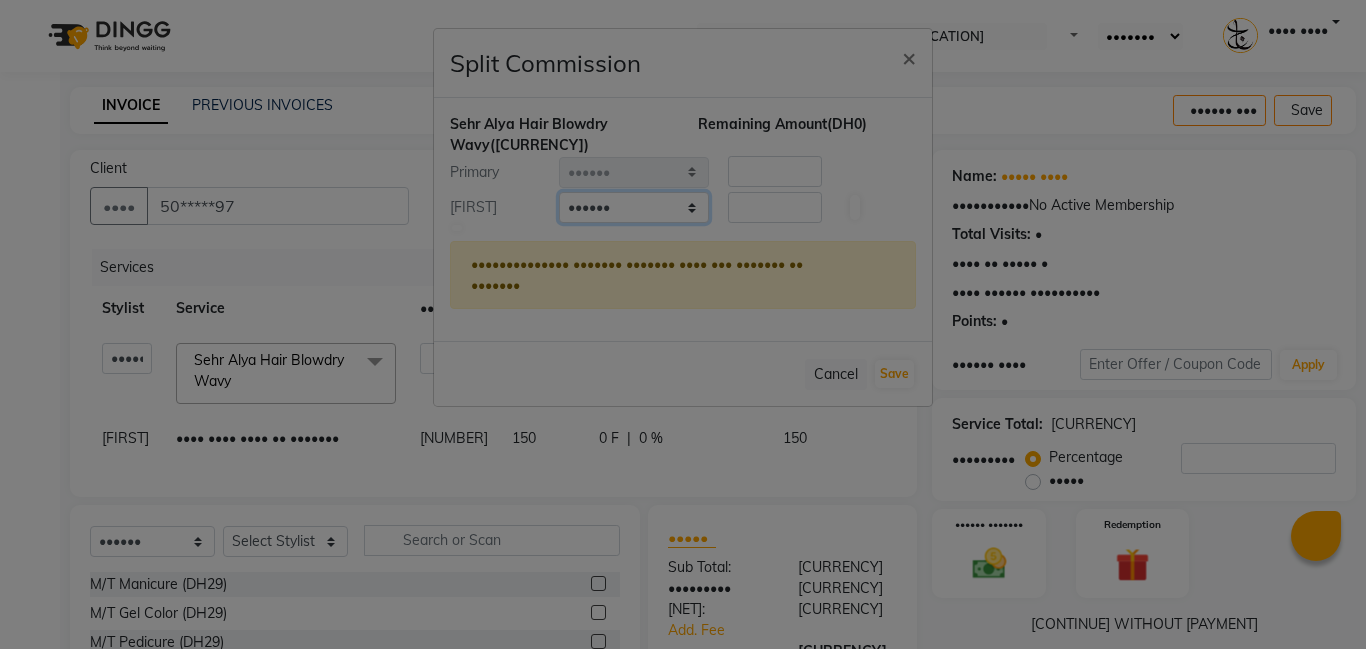 select on "[NUMBER]" 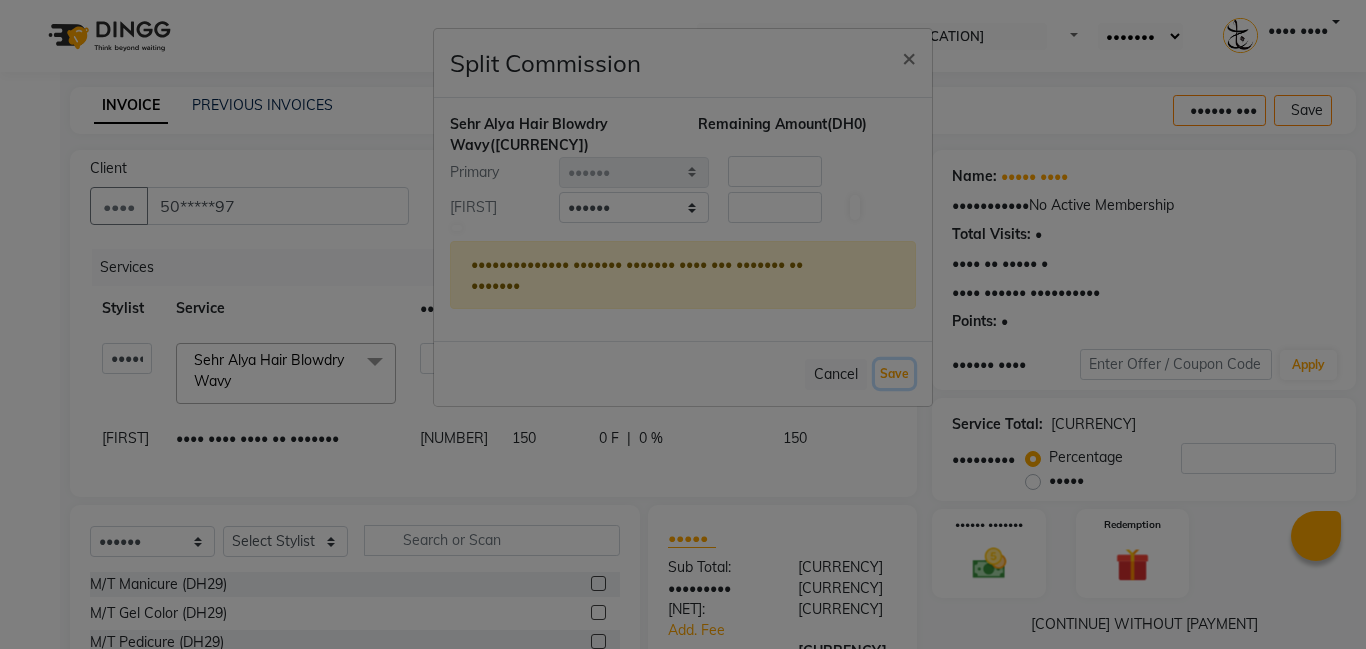 click on "Save" at bounding box center (894, 374) 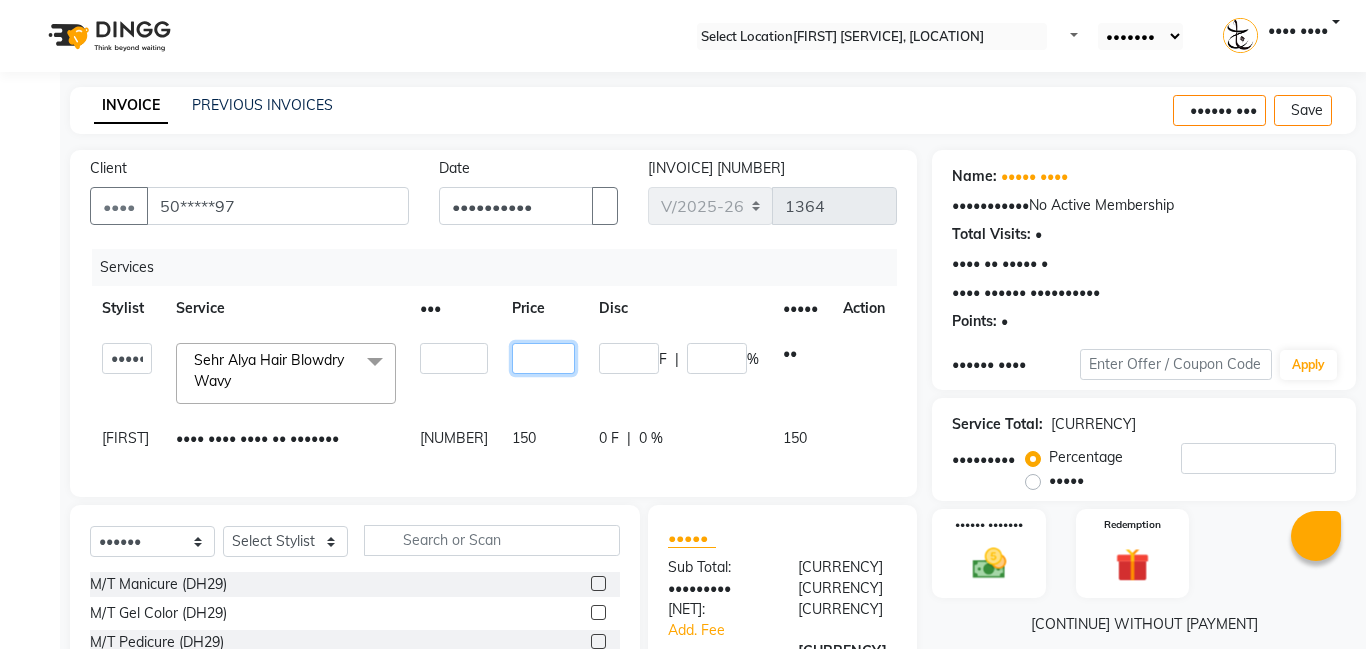 click on "••" at bounding box center (454, 358) 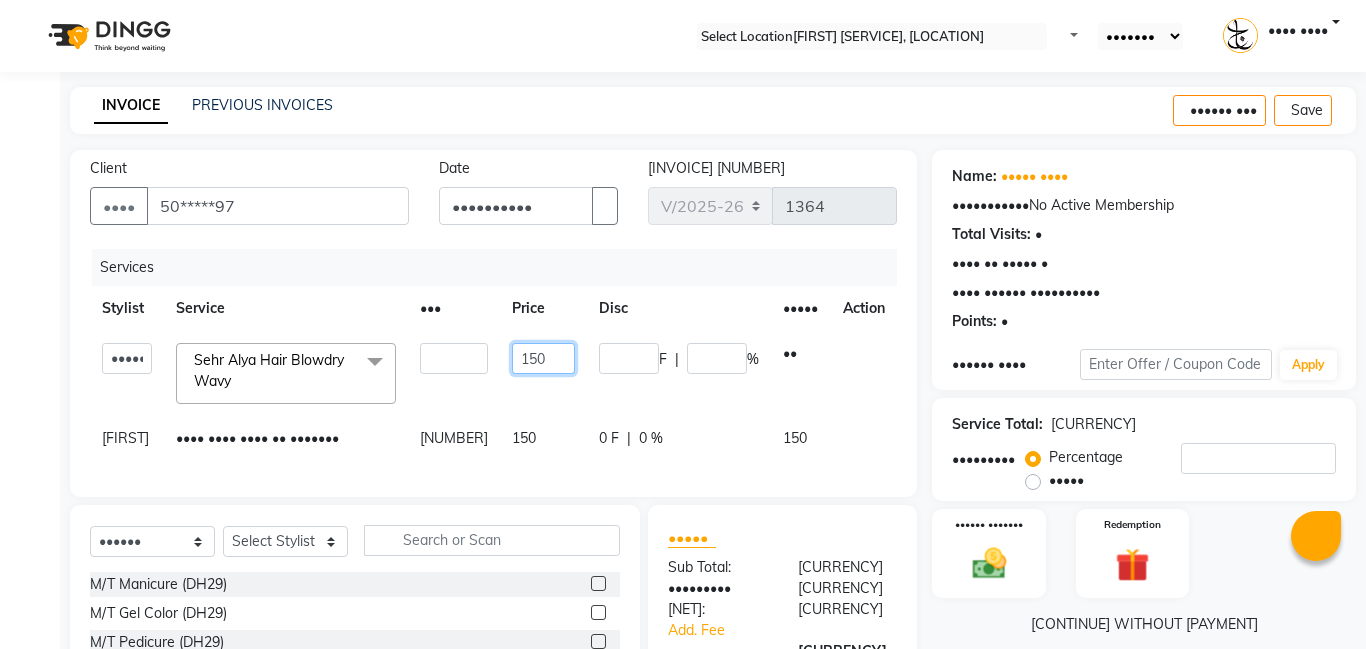 scroll, scrollTop: 180, scrollLeft: 0, axis: vertical 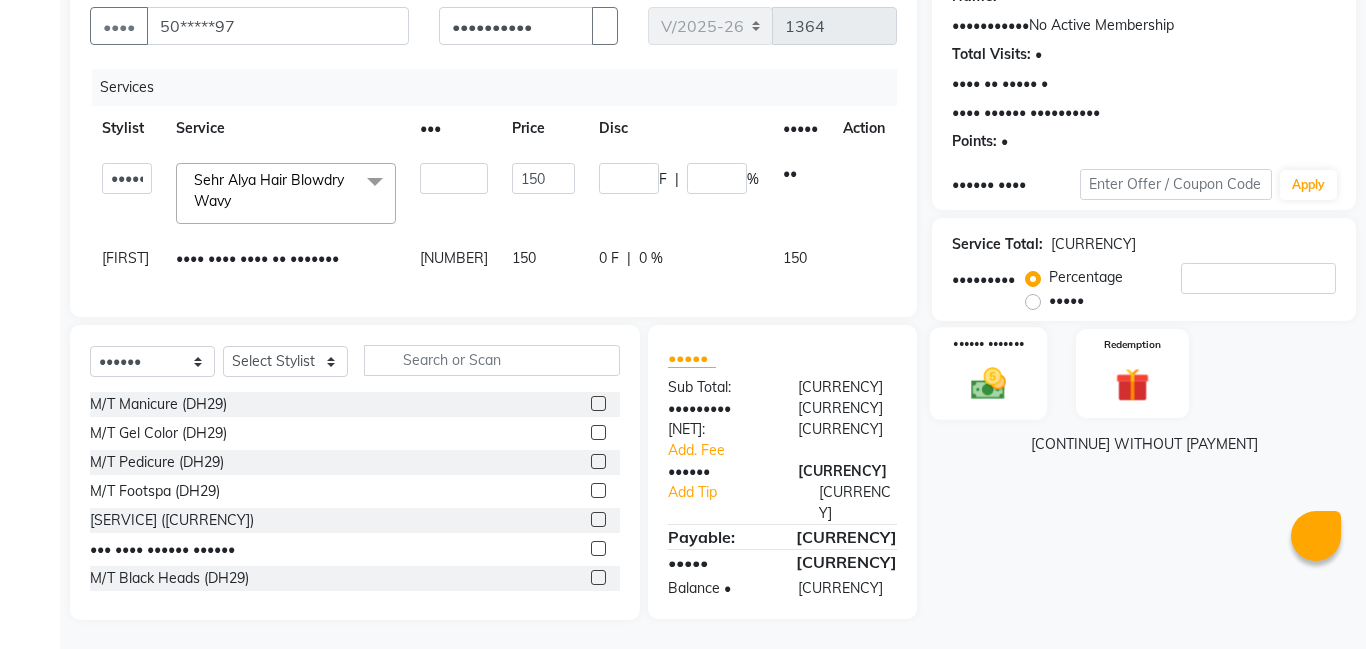 click at bounding box center [988, 383] 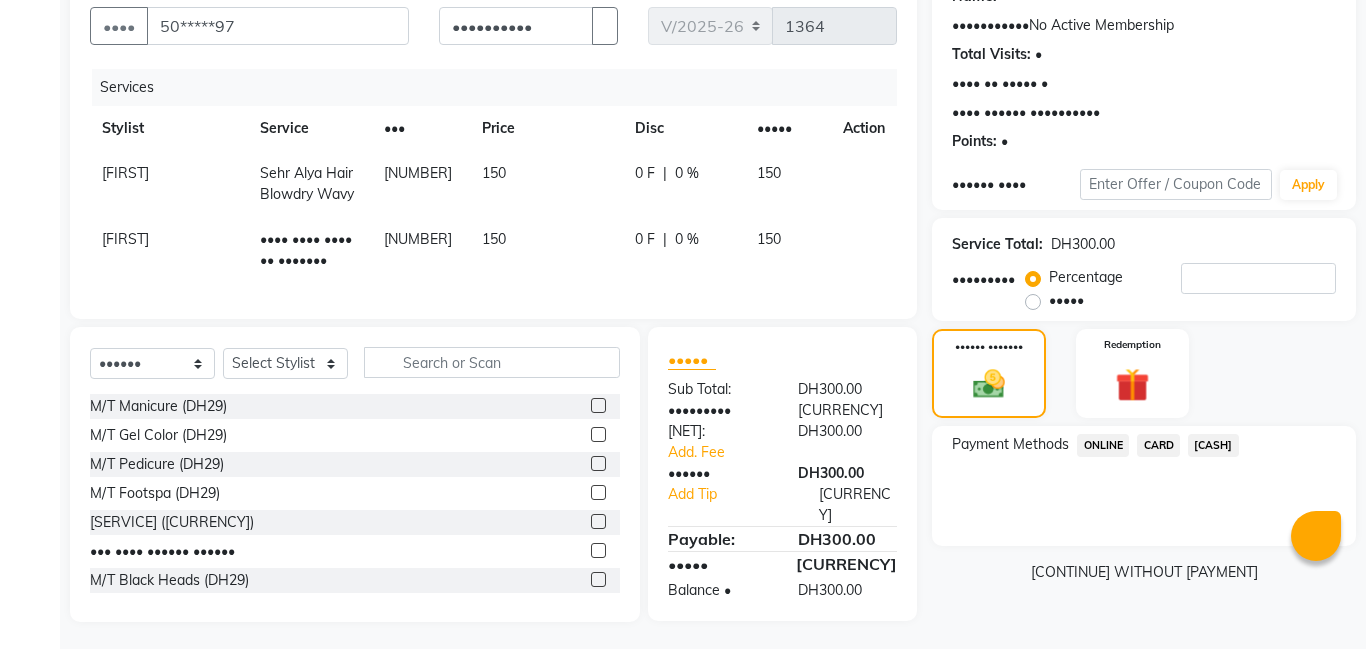 click on "CARD" at bounding box center [1103, 445] 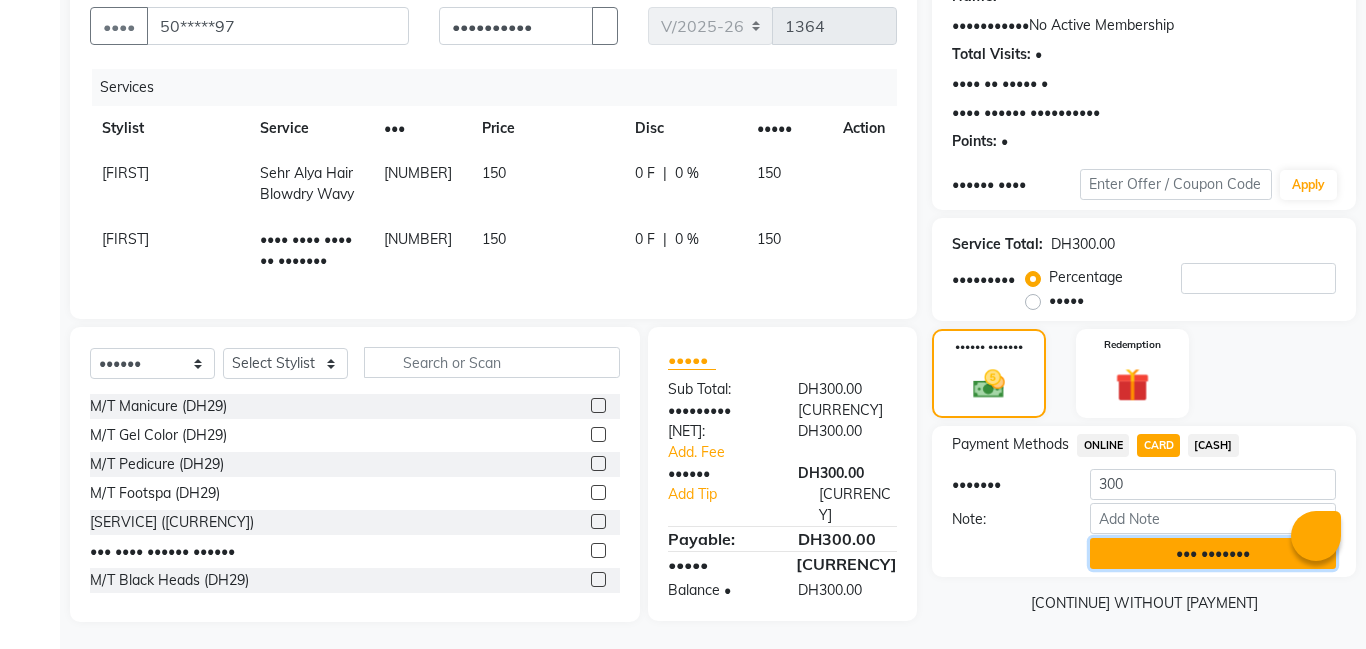 click on "••• •••••••" at bounding box center [1213, 553] 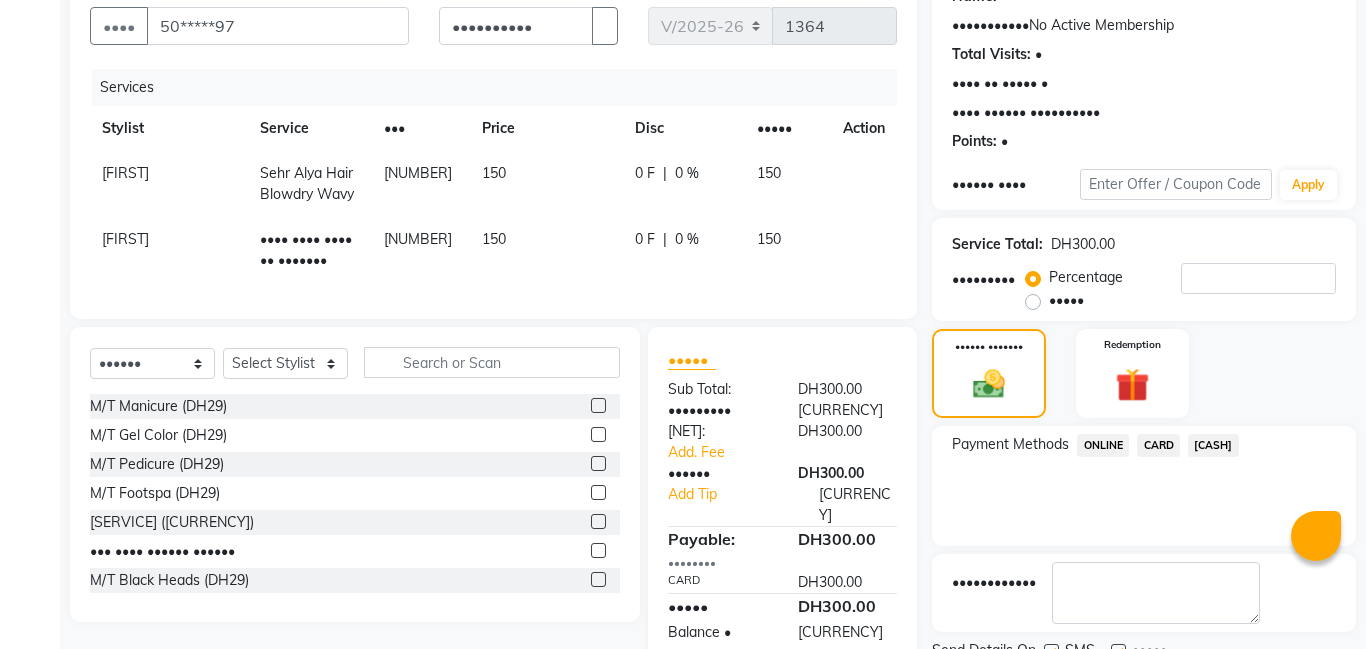 scroll, scrollTop: 268, scrollLeft: 0, axis: vertical 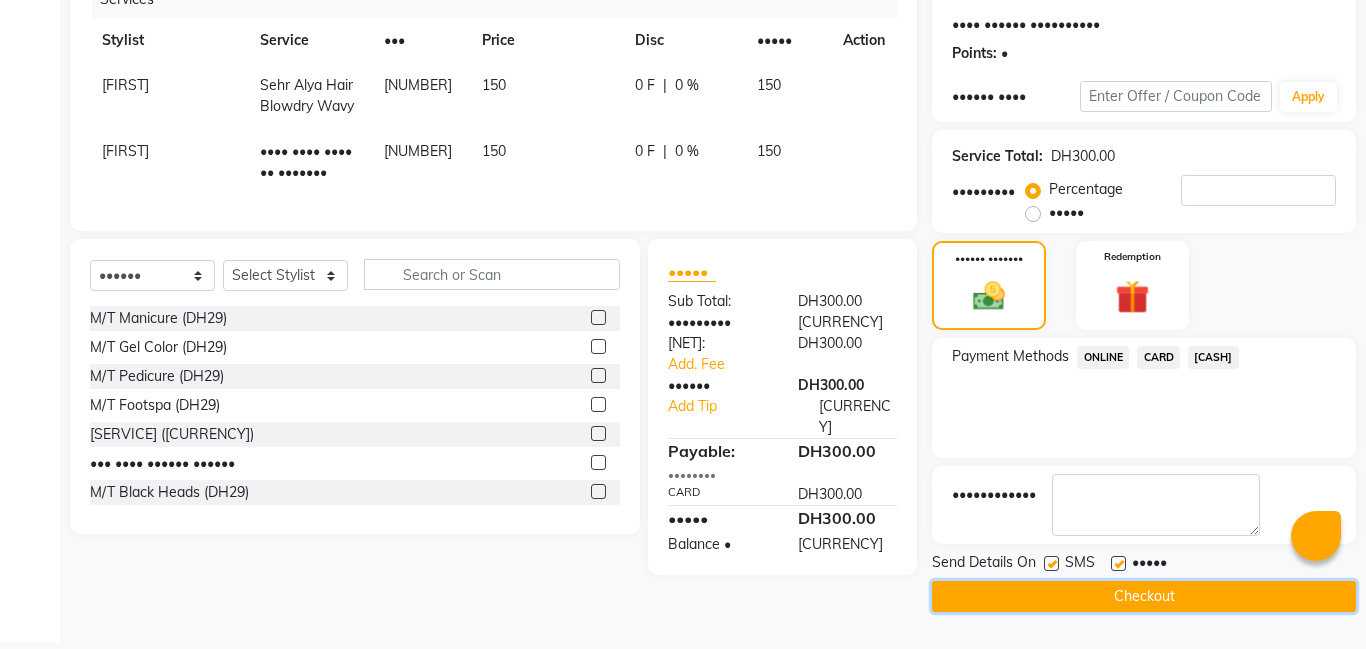 click on "Checkout" at bounding box center (1144, 596) 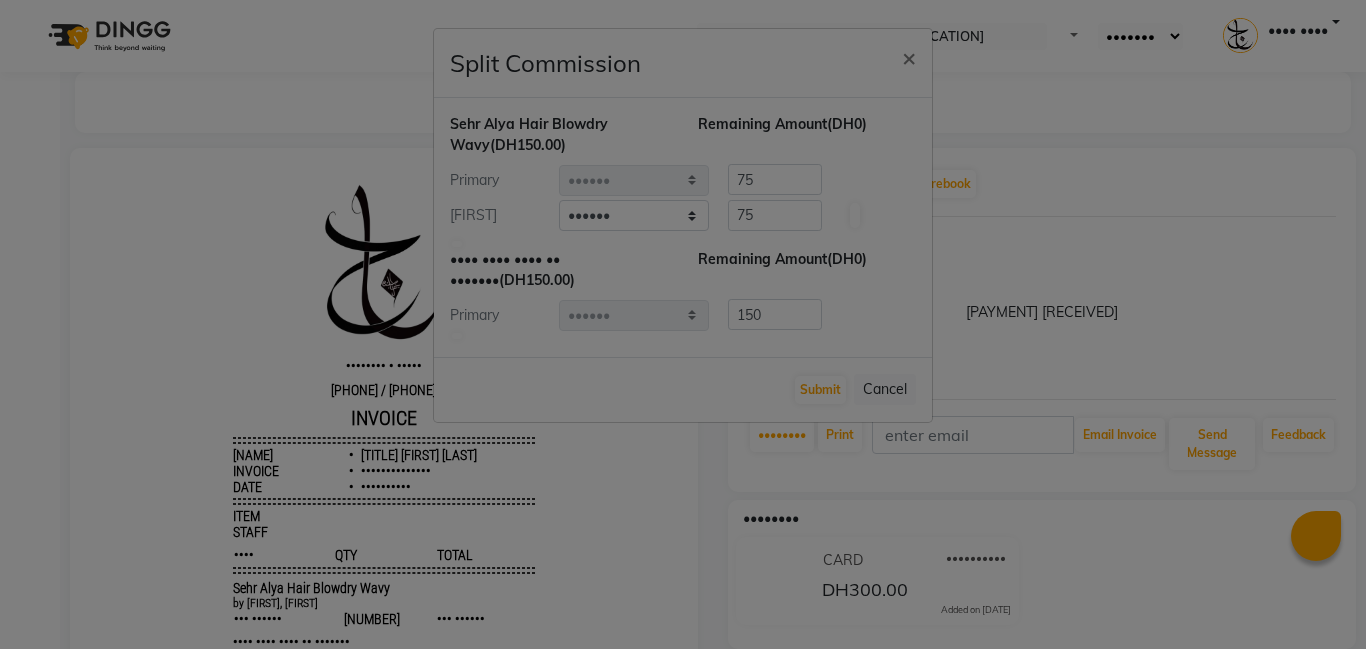 scroll, scrollTop: 0, scrollLeft: 0, axis: both 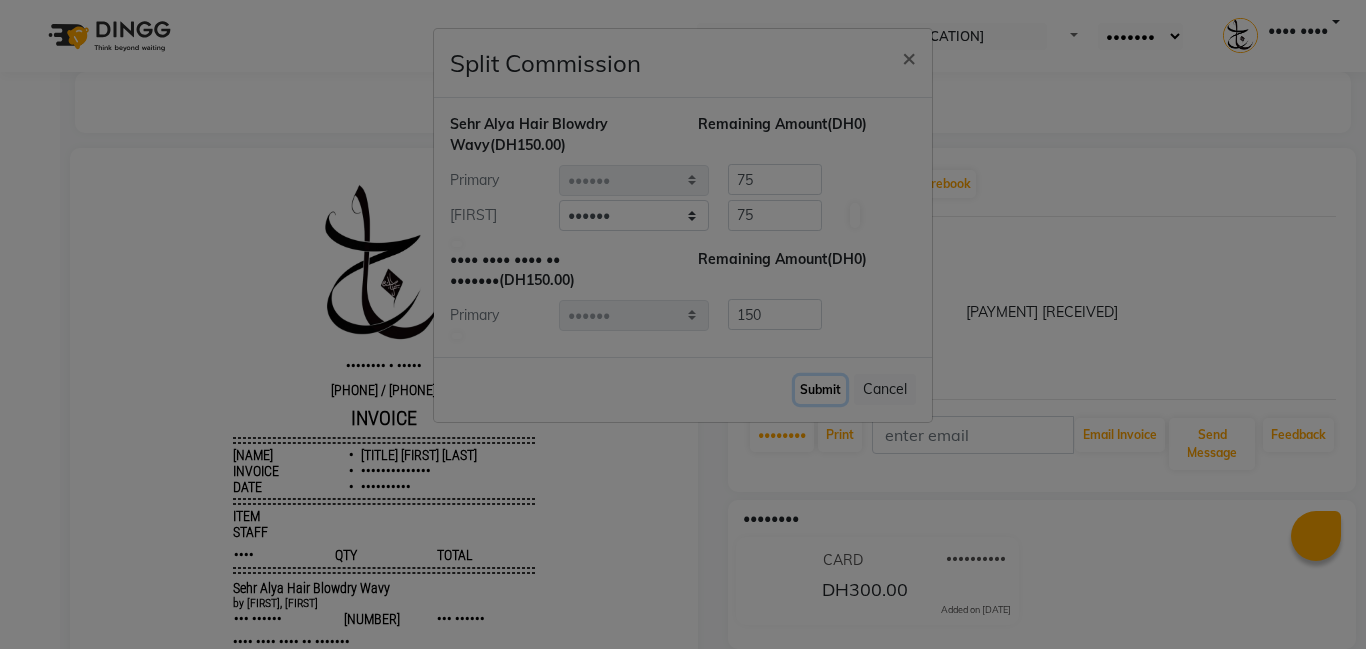 click on "Submit" at bounding box center [820, 390] 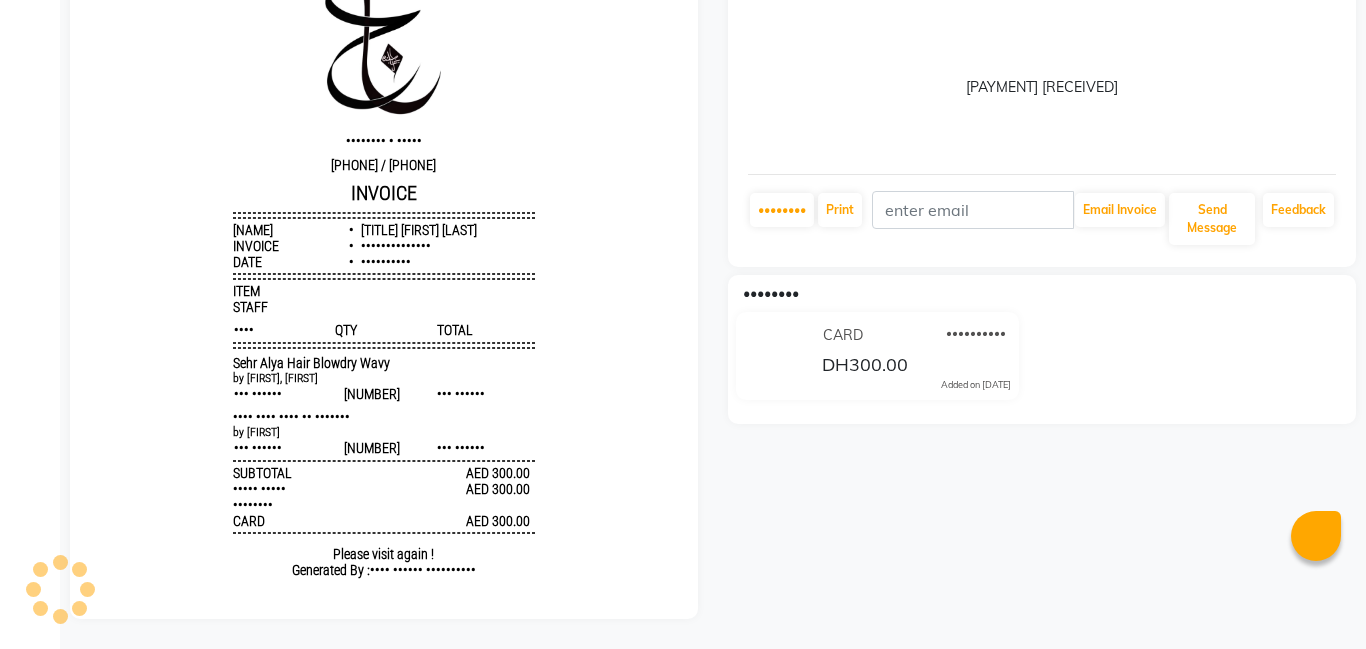 scroll, scrollTop: 0, scrollLeft: 0, axis: both 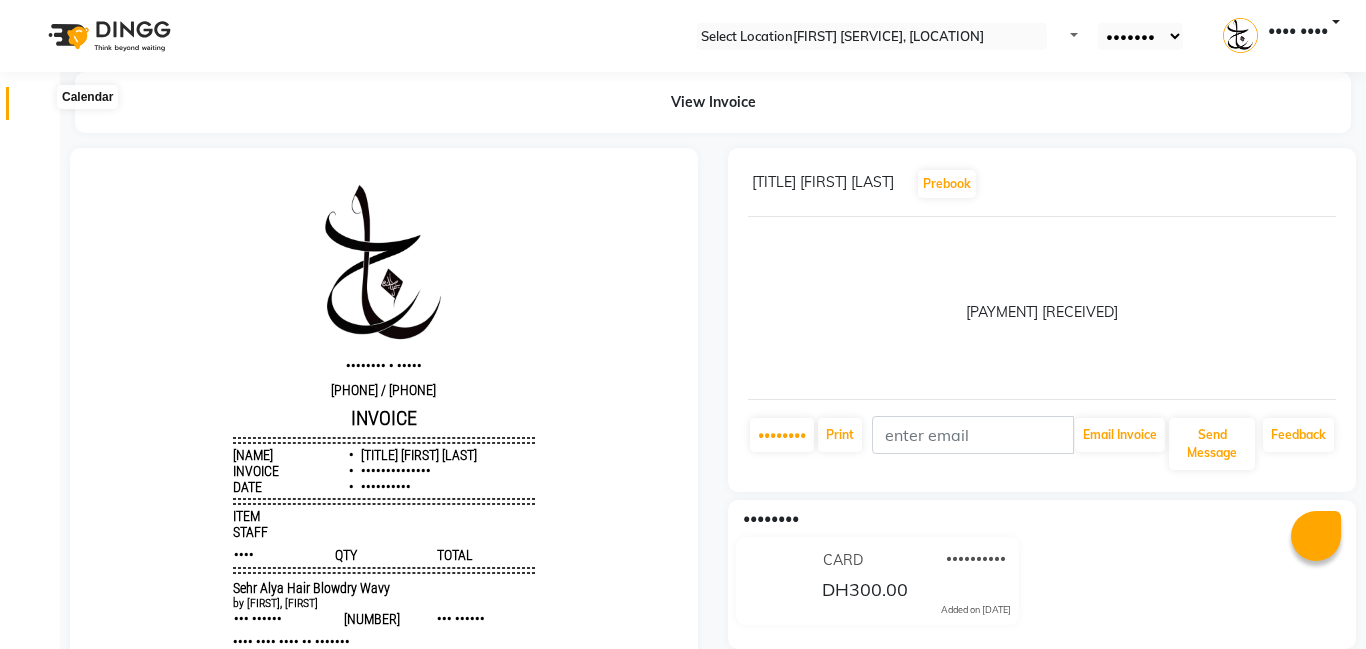 click at bounding box center (38, 108) 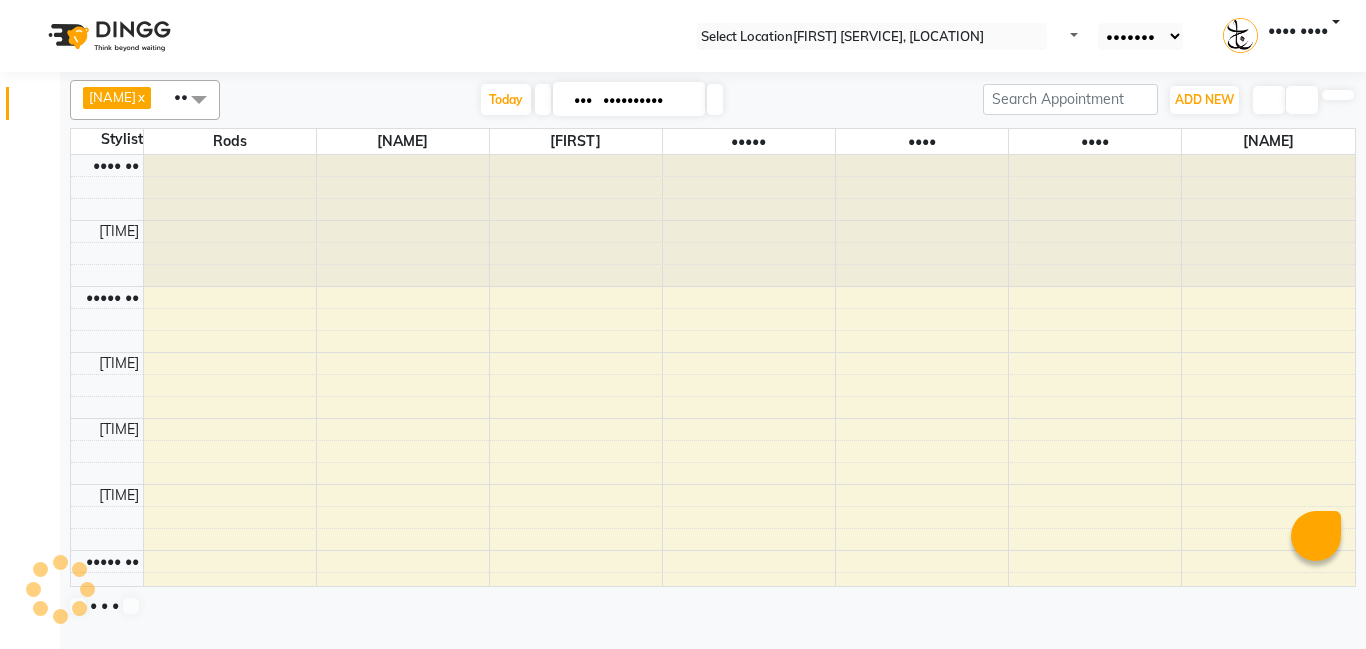scroll, scrollTop: 0, scrollLeft: 0, axis: both 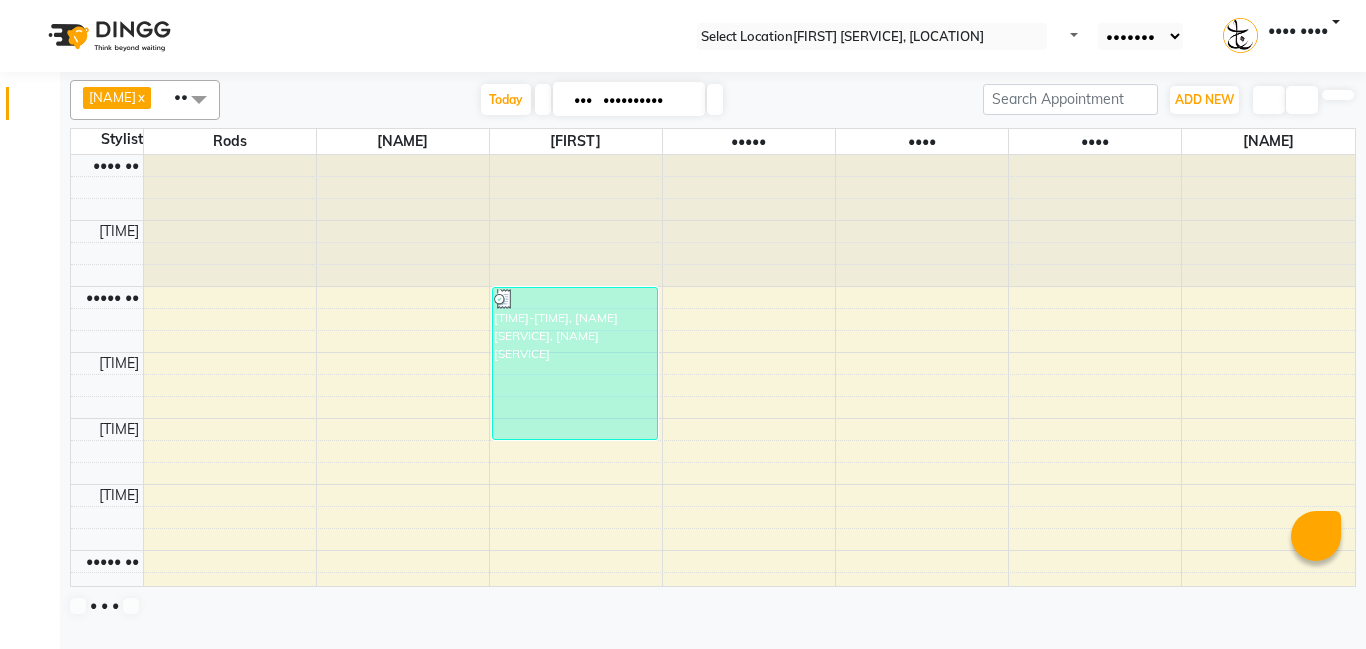 click on "[TIME] [TIME] [TIME] [TIME] [TIME] [TIME] [TIME] [TIME] [TIME] [TIME] [TIME] [TIME] [TIME] [TIME] [TIME] [TIME] [TIME] [TIME] [TIME] [TIME] [TIME] [TIME] [TIME] [TIME] [TIME] [TIME] [TIME] [TIME] [TIME] [NAME], TK01, [TIME]-[TIME], [NAME] [SERVICE], [NAME] [SERVICE]" at bounding box center [713, 1144] 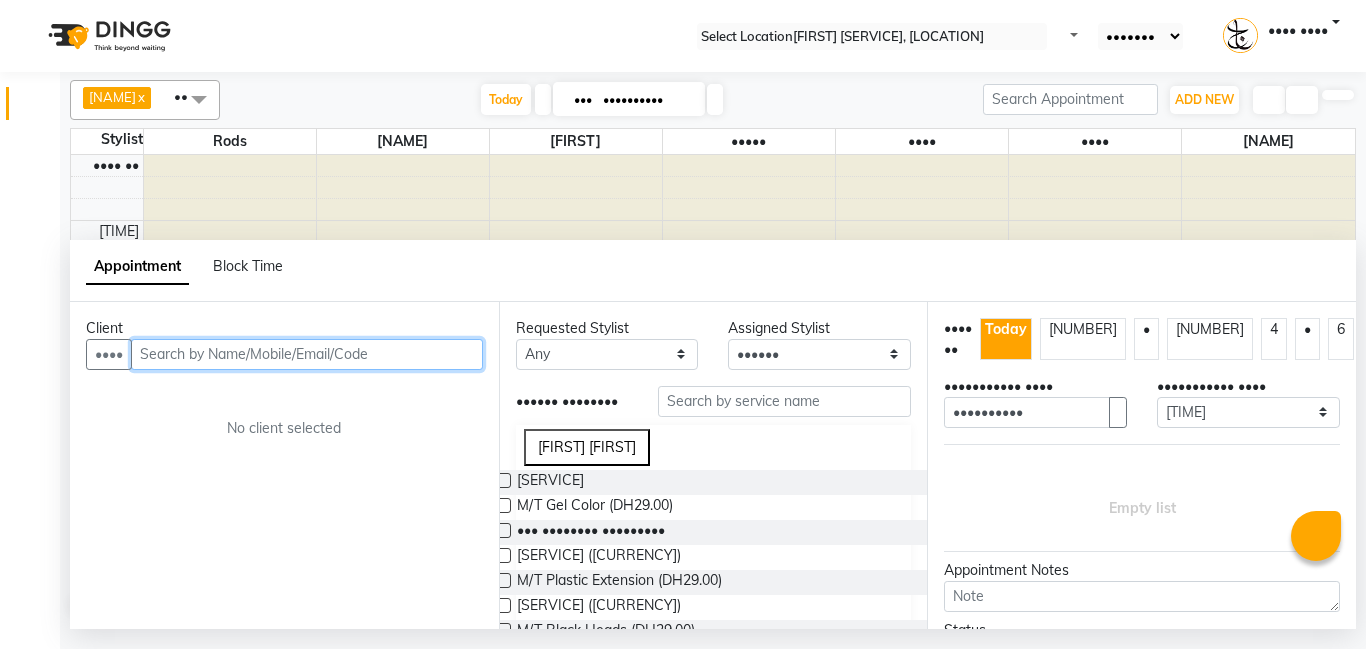 click at bounding box center [307, 354] 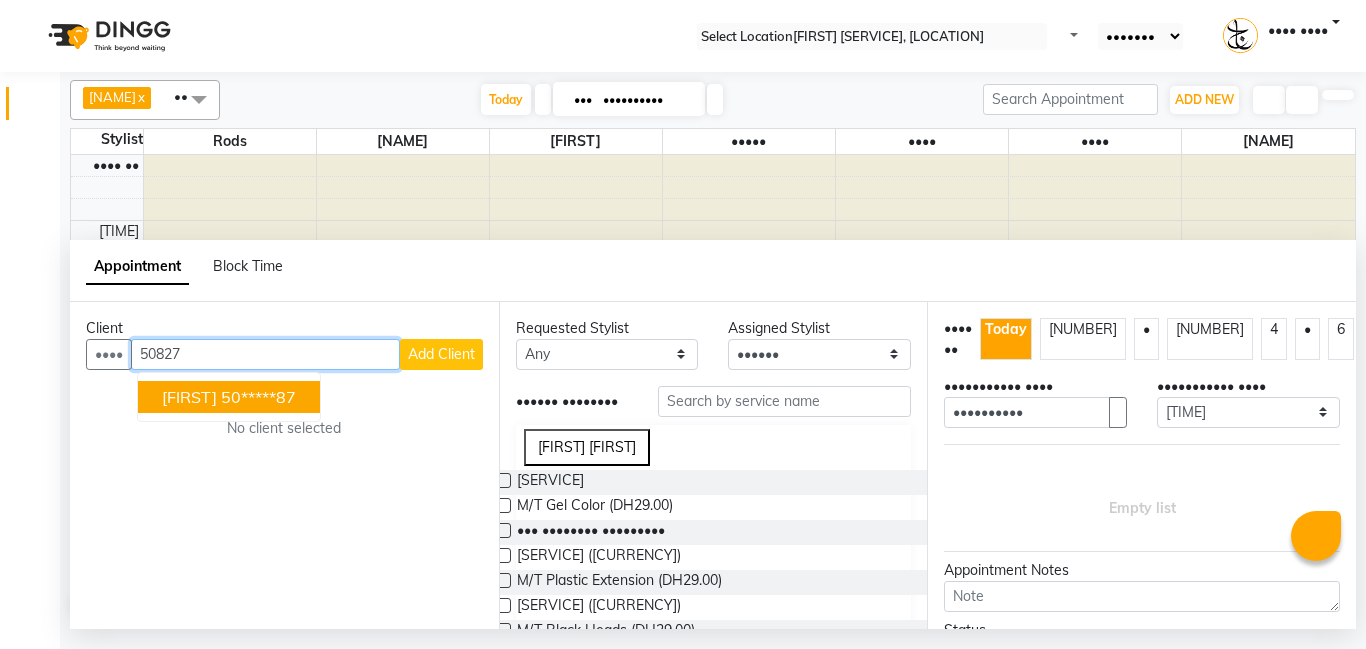 click on "[FIRST] 50*****87" at bounding box center [229, 397] 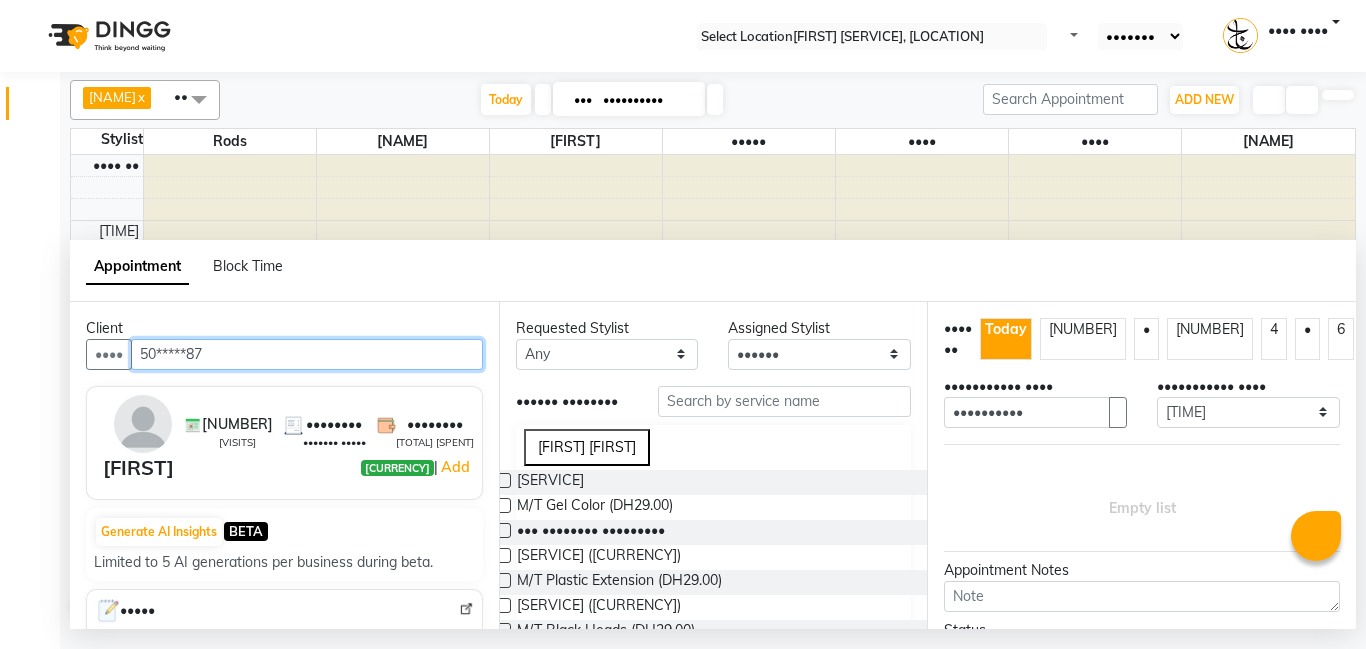 type on "50*****87" 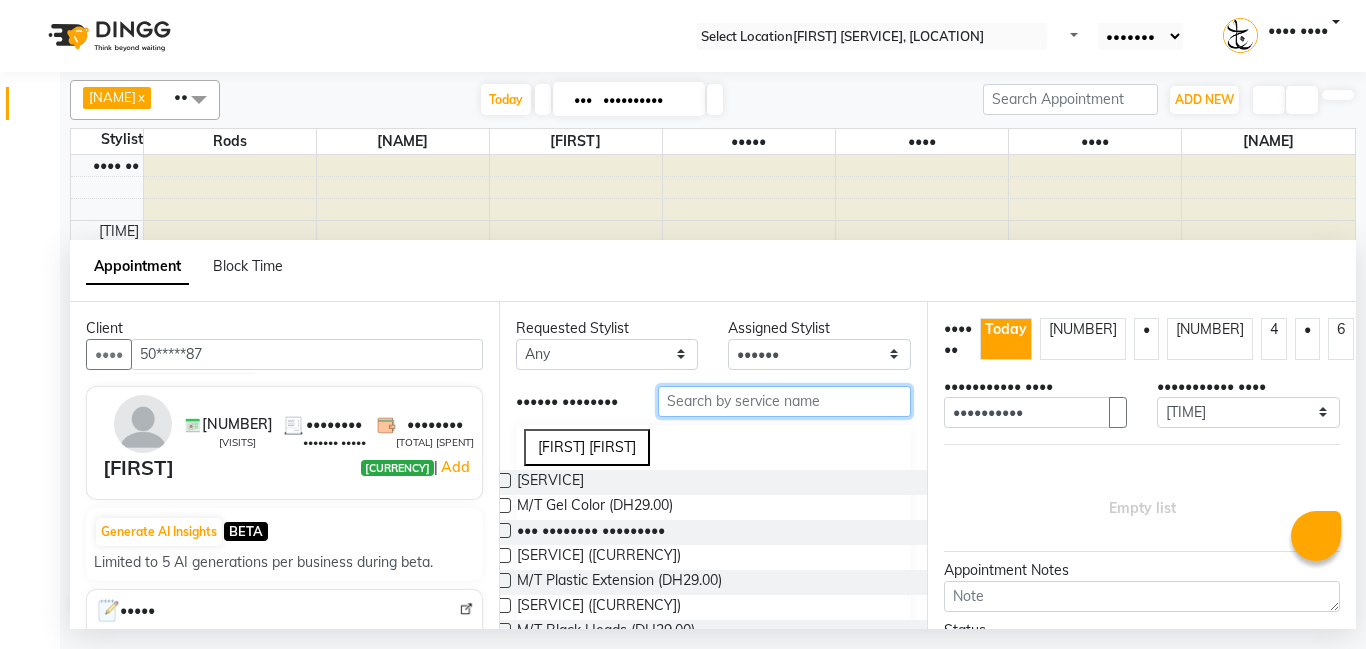 click at bounding box center (785, 401) 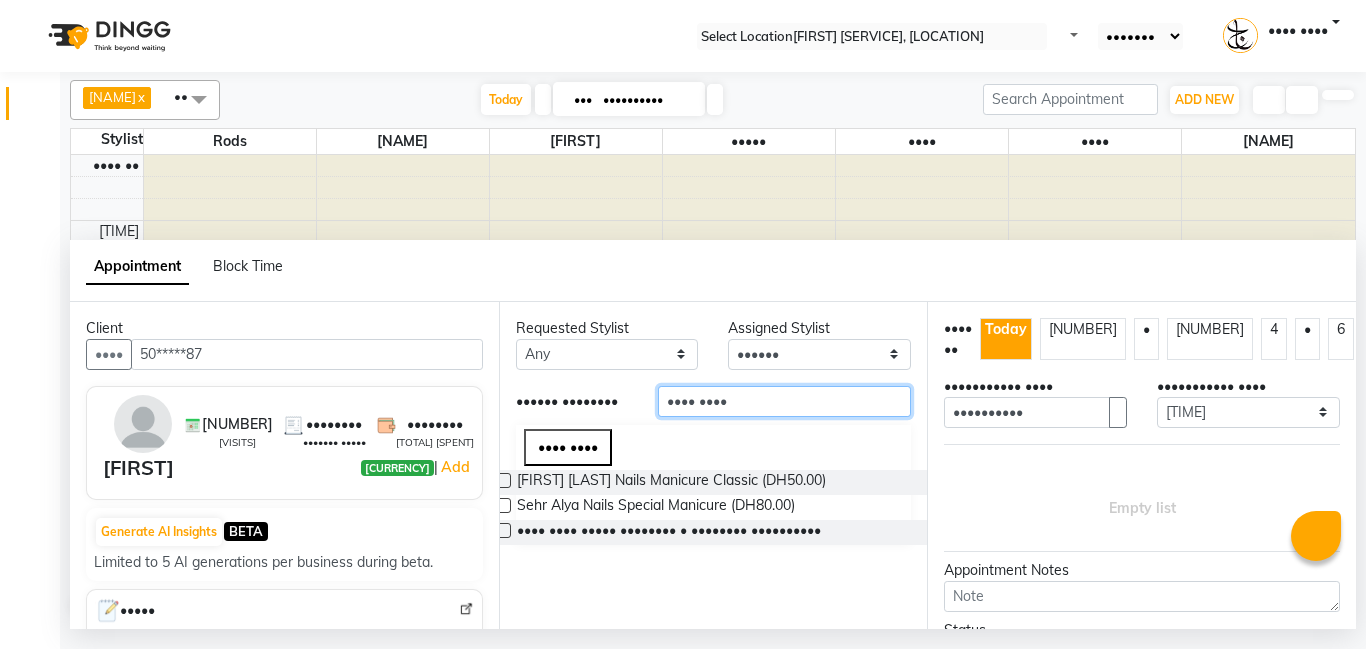 type on "•••• ••••" 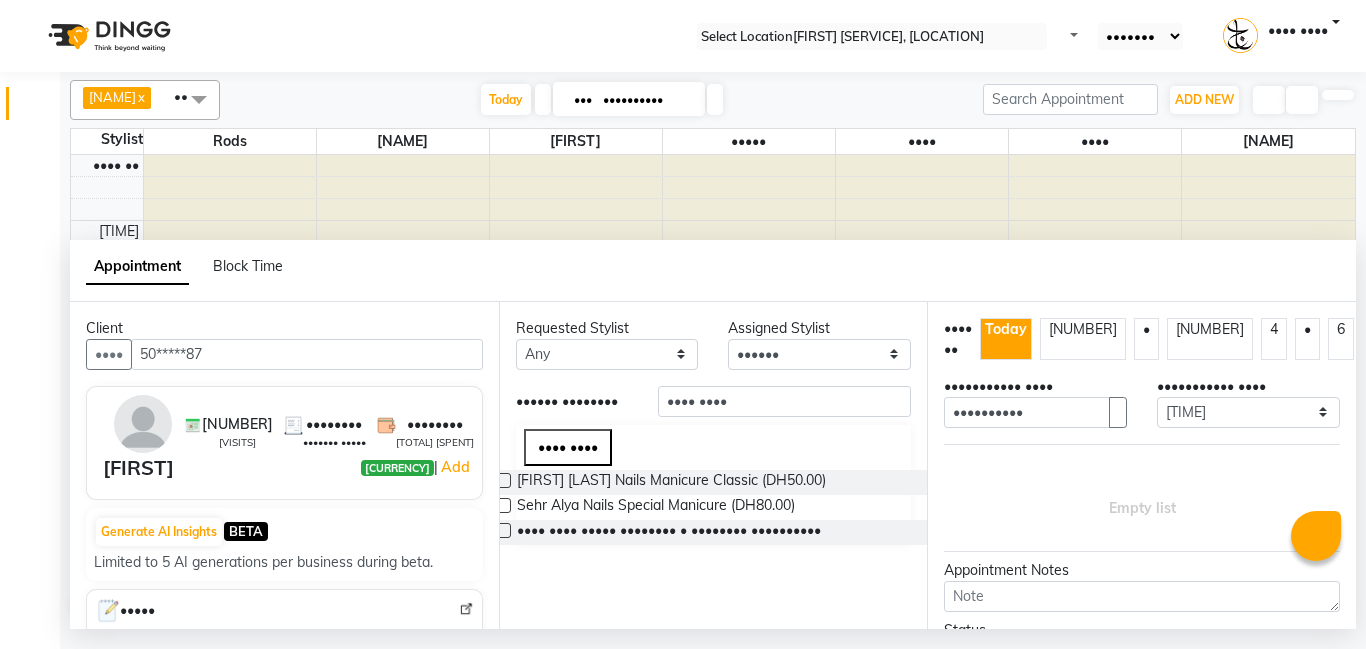 click at bounding box center [503, 480] 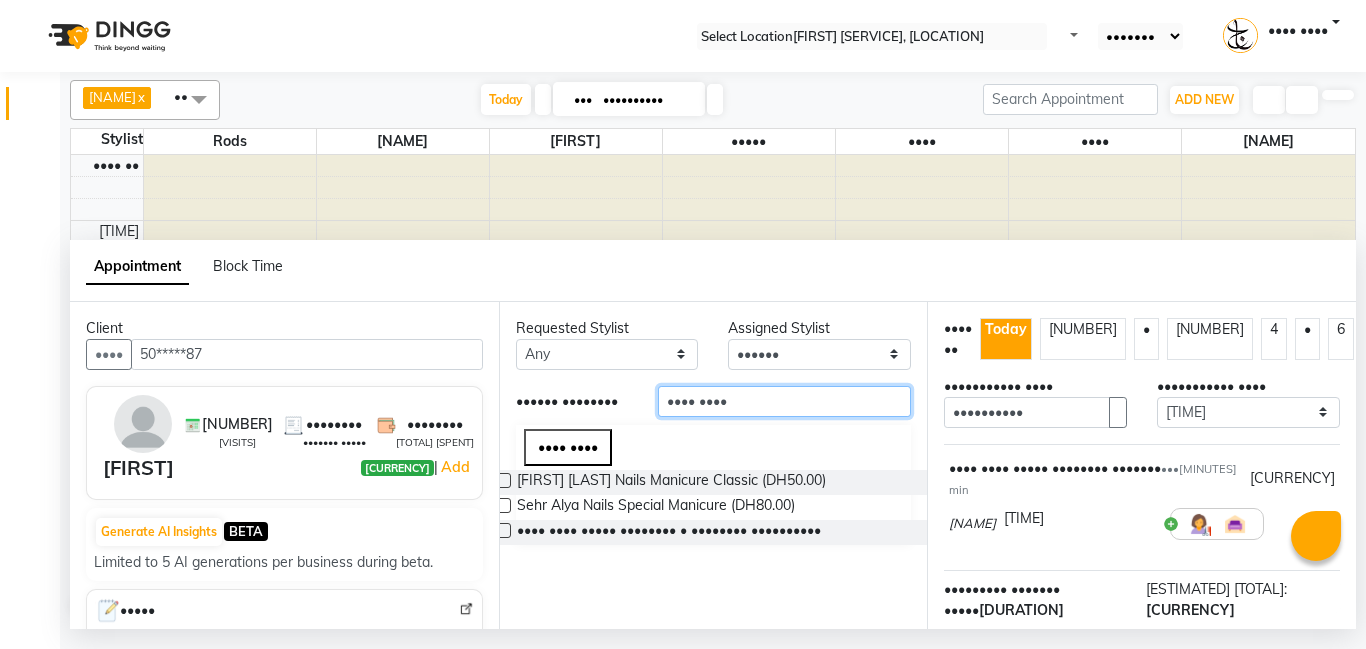 click on "•••• ••••" at bounding box center (785, 401) 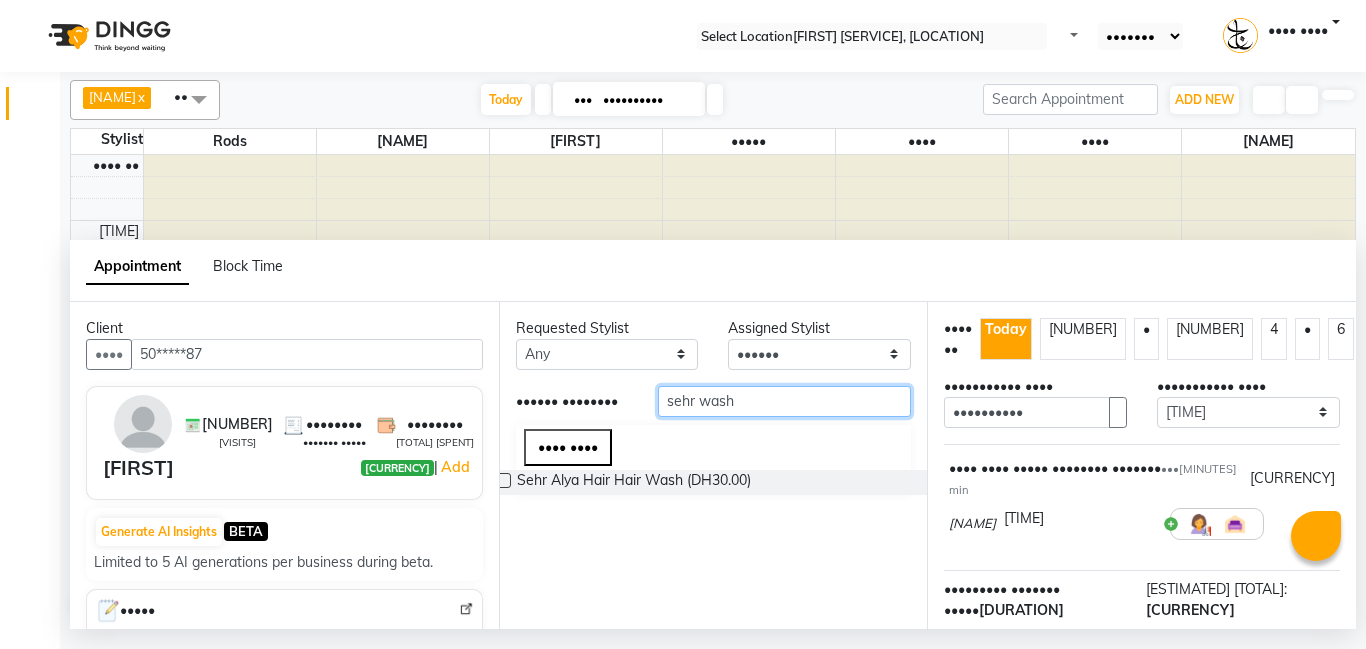 type on "sehr wash" 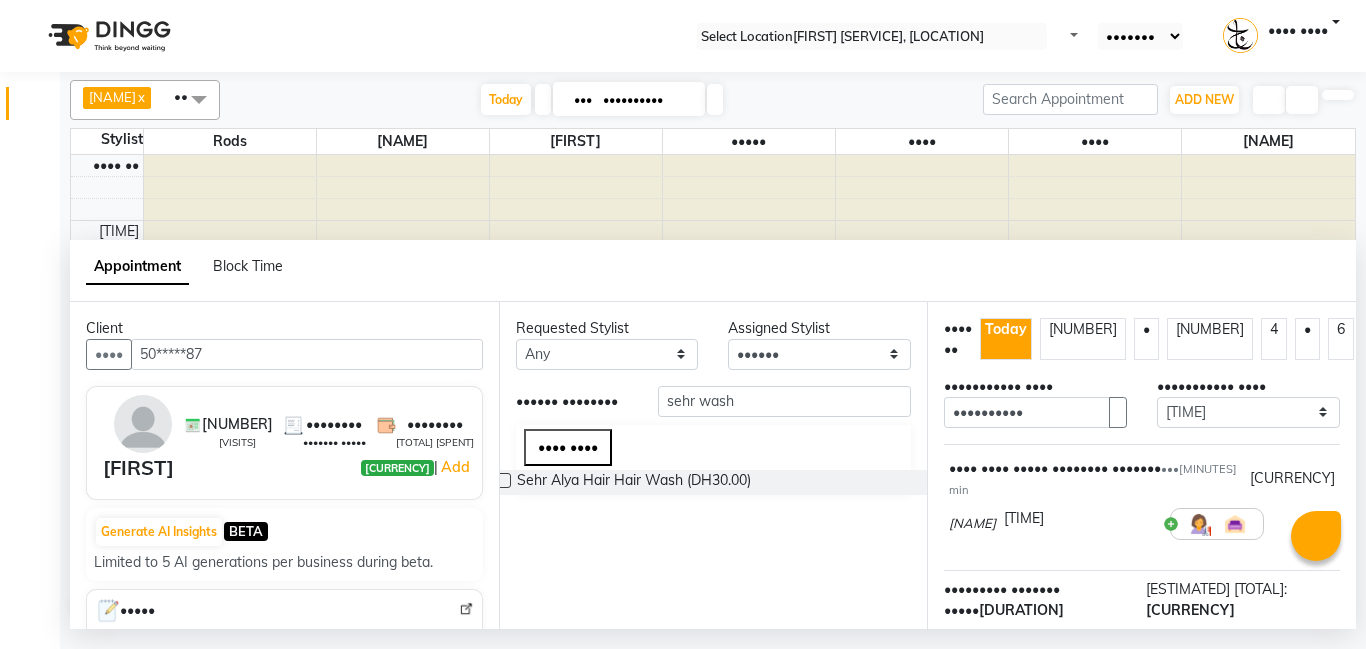 click at bounding box center (503, 480) 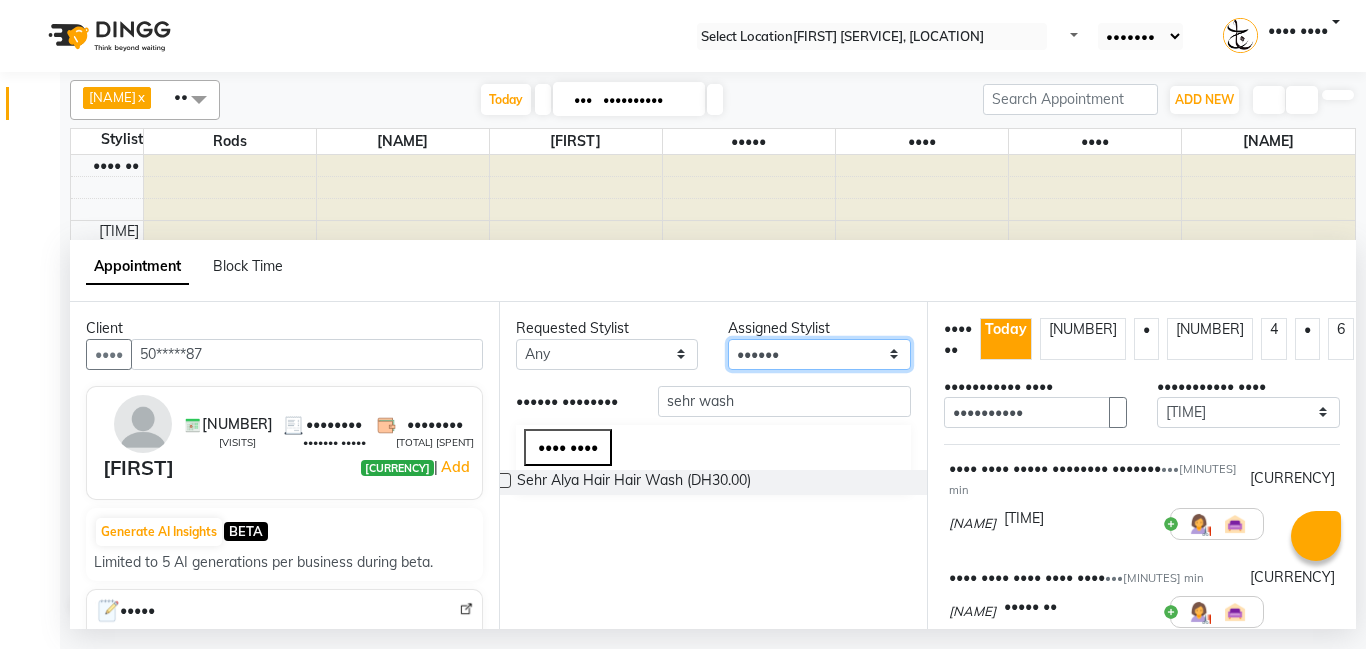 click on "Select Aldie [FIRST] [LAST] Amna [FIRST] [LAST] Gennie [FIRST] [LAST] Joytie [FIRST] [LAST] Jude [BRAND] [FIRST] [LAST] Liezel [FIRST] [LAST] Maricar [FIRST] [LAST] Maychel [FIRST] [LAST] Neha [FIRST] [LAST] Nhor Owner [FIRST] [LAST] Priya [FIRST] [LAST] Rods [FIRST] [LAST] Sana [FIRST] [LAST] [FIRST] [LAST] Yeng" at bounding box center (607, 354) 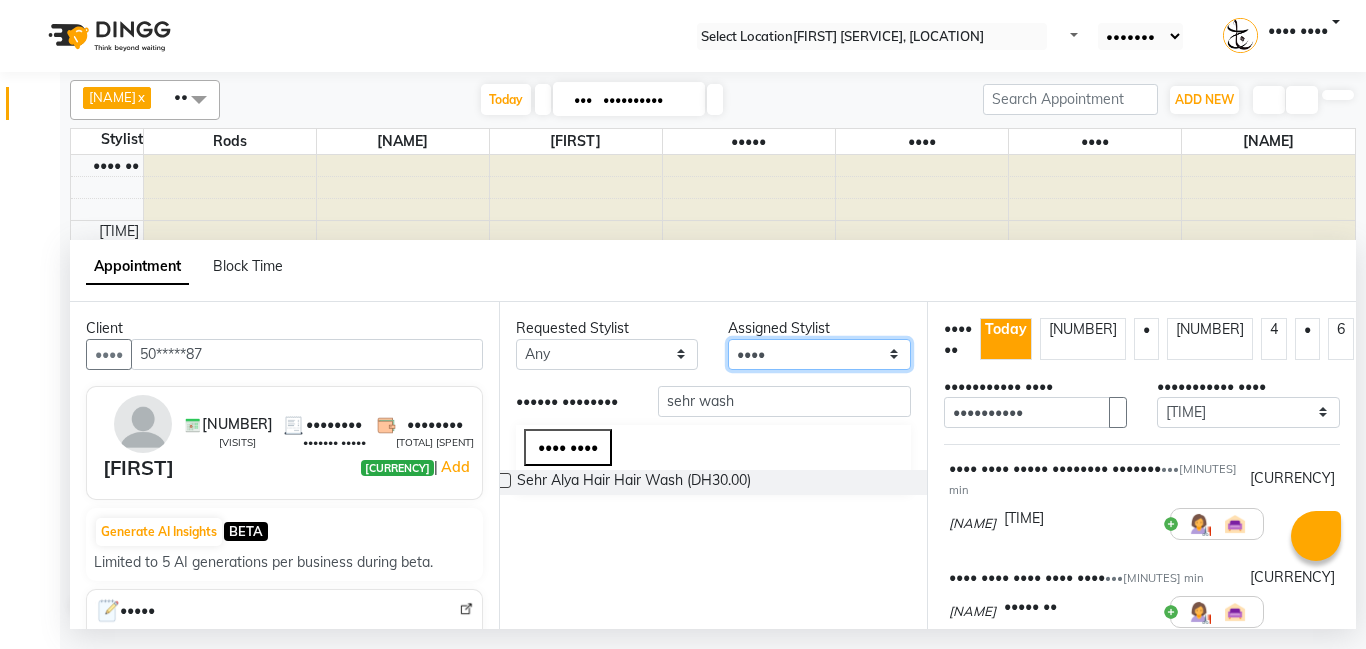 click on "Select Aldie [FIRST] [LAST] Amna [FIRST] [LAST] Gennie [FIRST] [LAST] Joytie [FIRST] [LAST] Jude [BRAND] [FIRST] [LAST] Liezel [FIRST] [LAST] Maricar [FIRST] [LAST] Maychel [FIRST] [LAST] Neha [FIRST] [LAST] Nhor Owner [FIRST] [LAST] Priya [FIRST] [LAST] Rods [FIRST] [LAST] Sana [FIRST] [LAST] [FIRST] [LAST] Yeng" at bounding box center (607, 354) 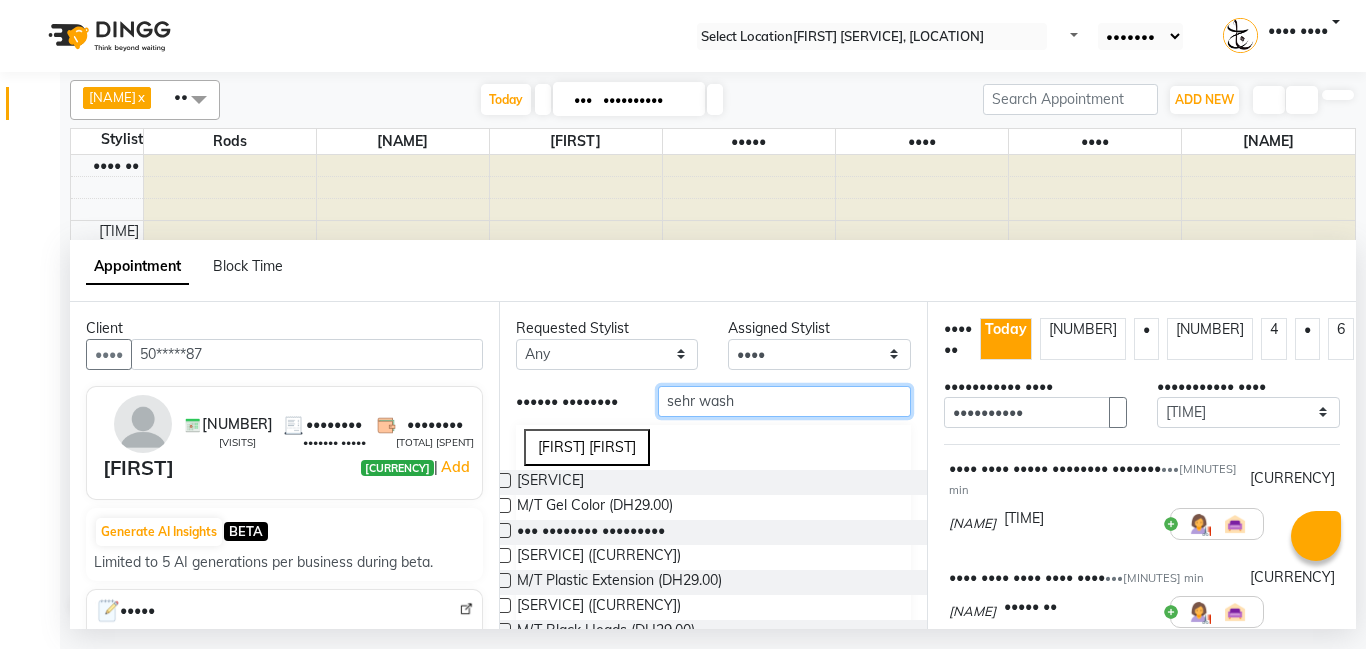 click on "sehr wash" at bounding box center (785, 401) 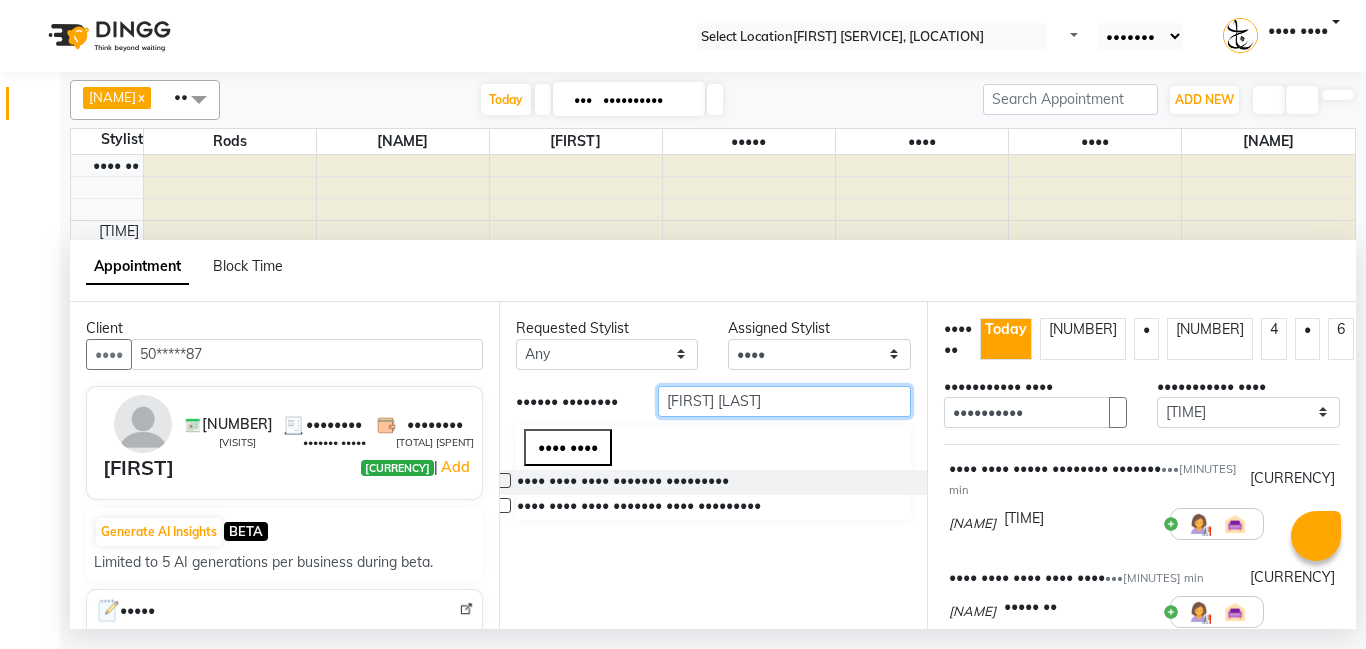 type on "[FIRST] [LAST]" 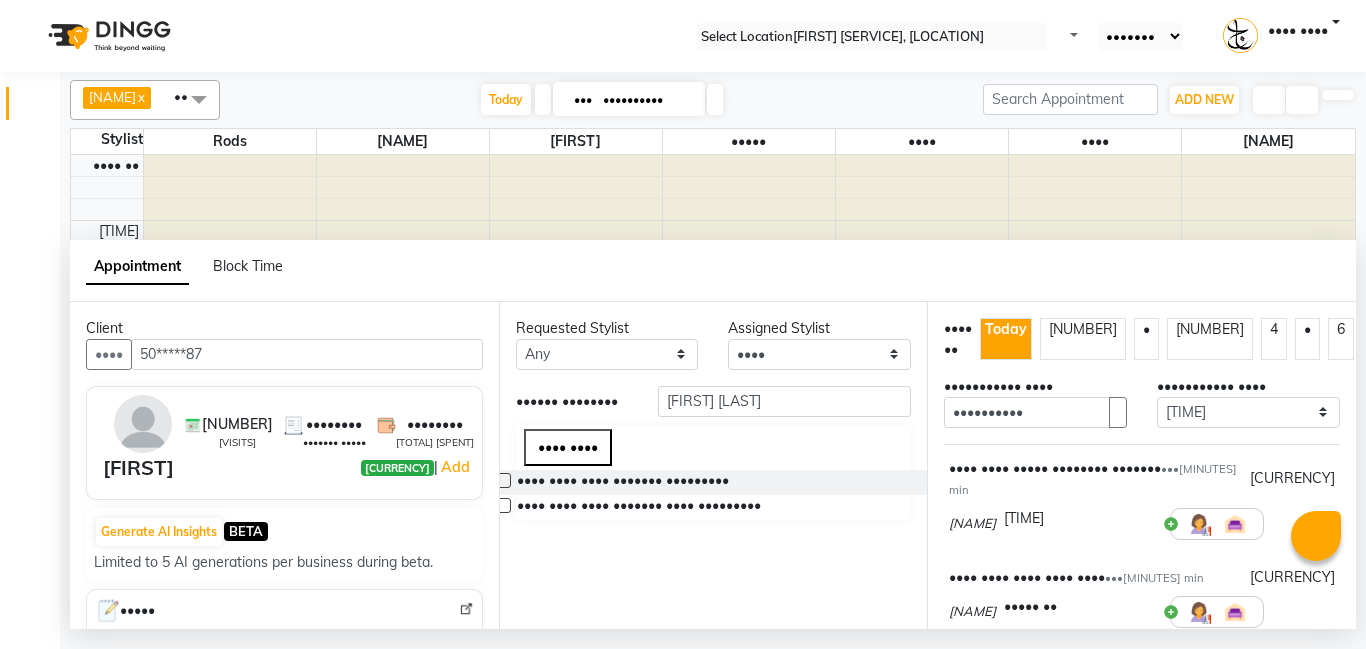 click at bounding box center [503, 480] 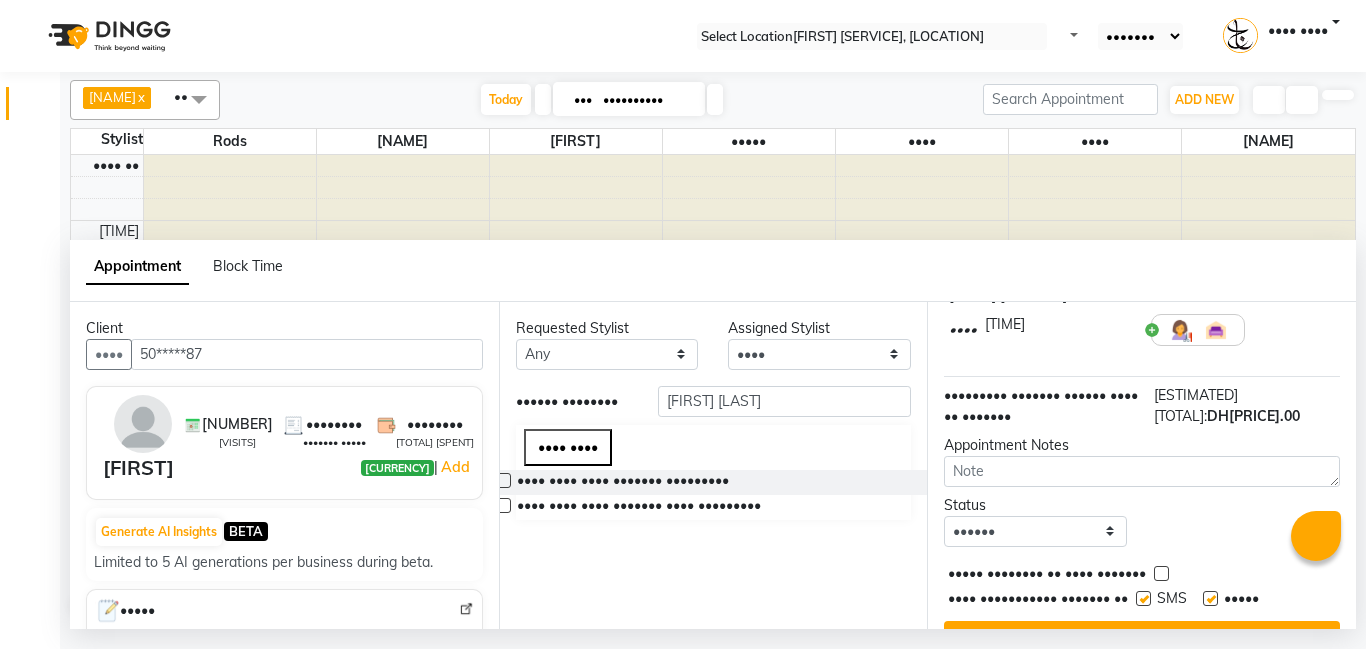 scroll, scrollTop: 402, scrollLeft: 0, axis: vertical 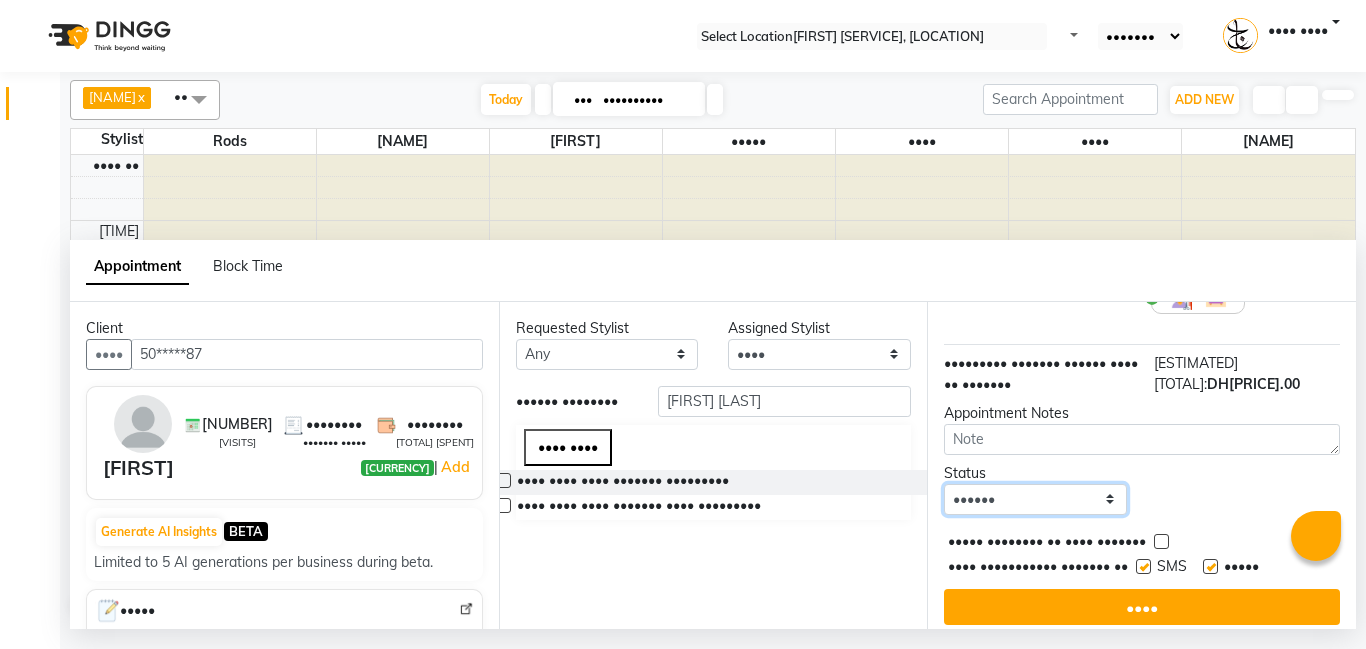 click on "Select TENTATIVE CONFIRM CHECK-IN UPCOMING" at bounding box center [1035, 499] 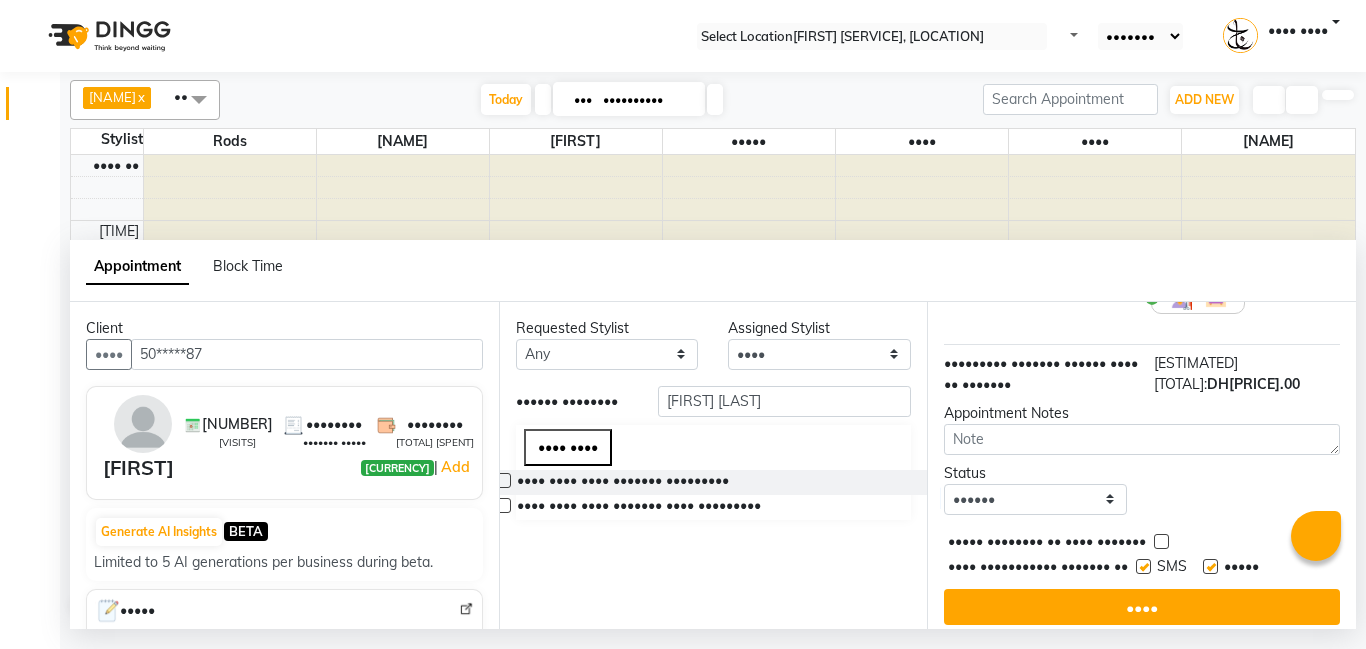 click at bounding box center (1160, 545) 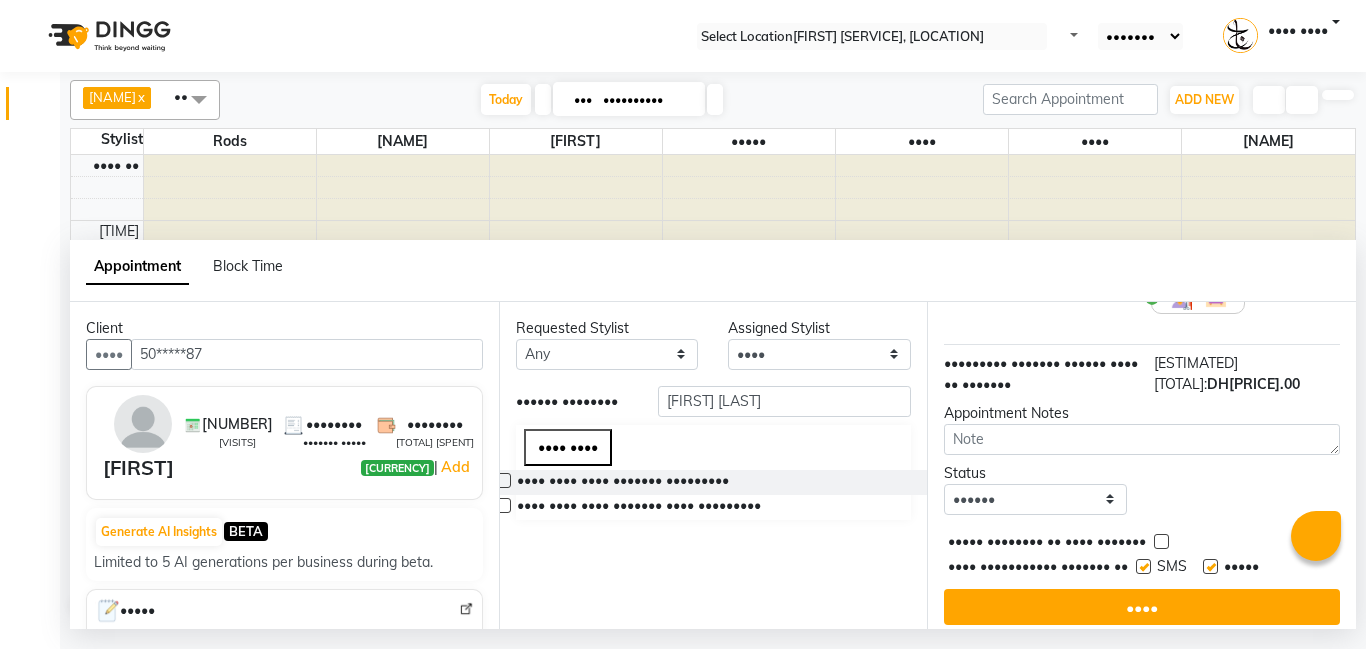 click at bounding box center (1161, 541) 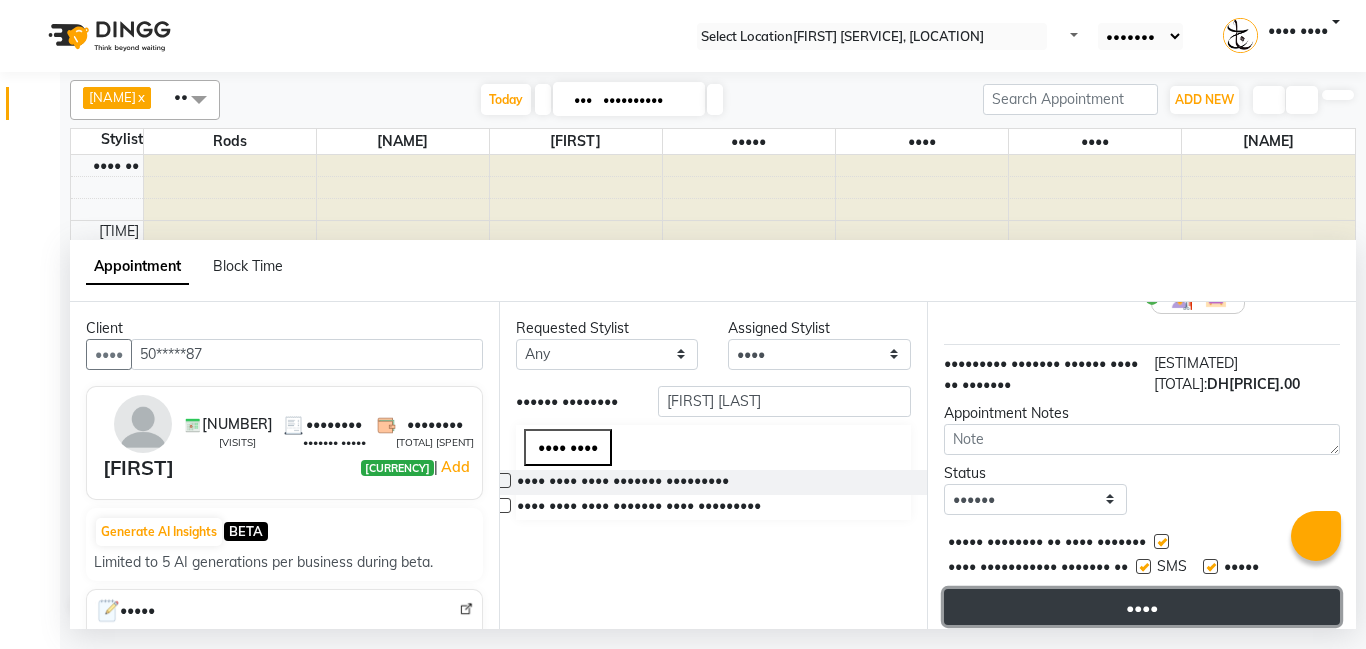 click on "••••" at bounding box center [1142, 607] 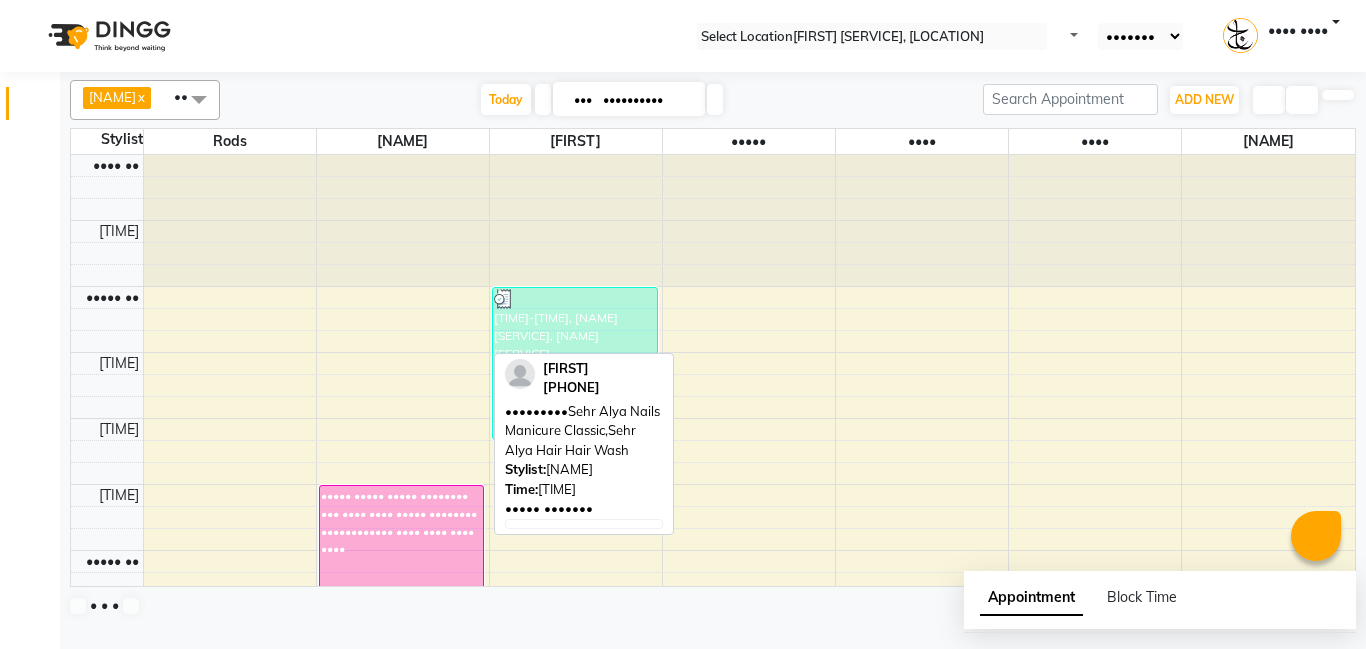 click on "••••• ••••• ••••• •••••••• ••• •••• •••• ••••• •••••••• •••••••••••• •••• •••• •••• ••••" at bounding box center [402, 561] 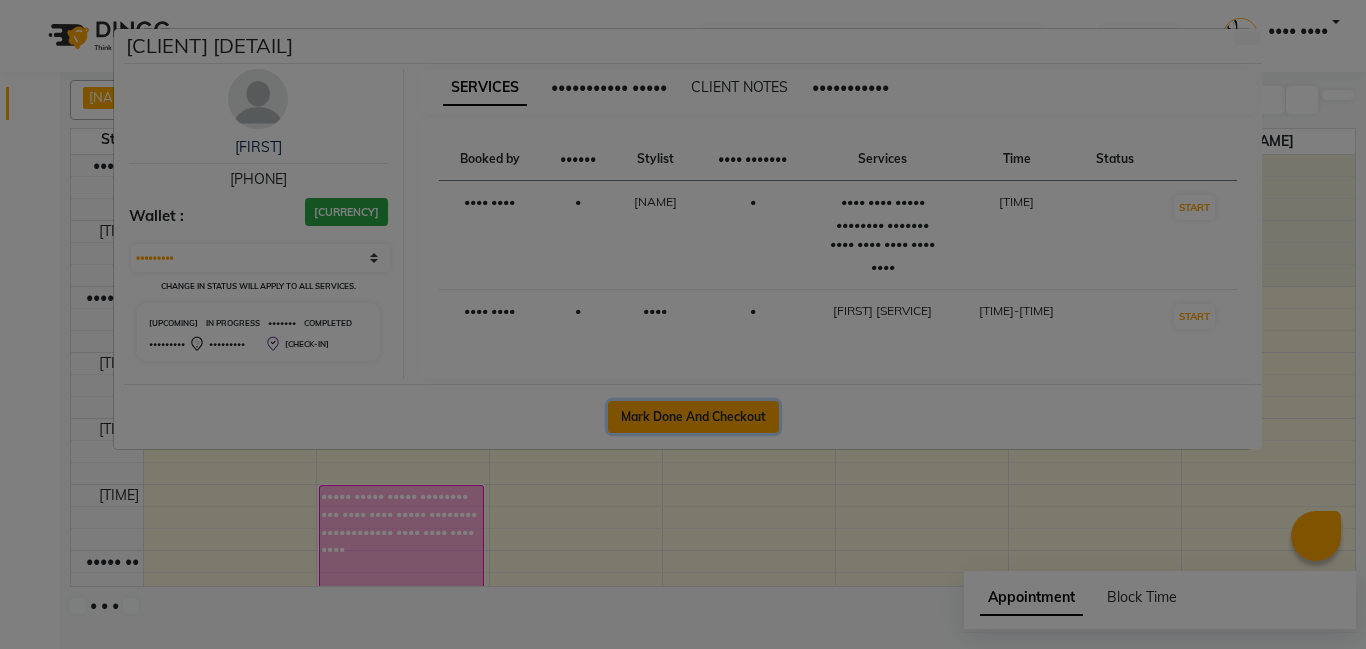 click on "Mark Done And Checkout" at bounding box center [693, 417] 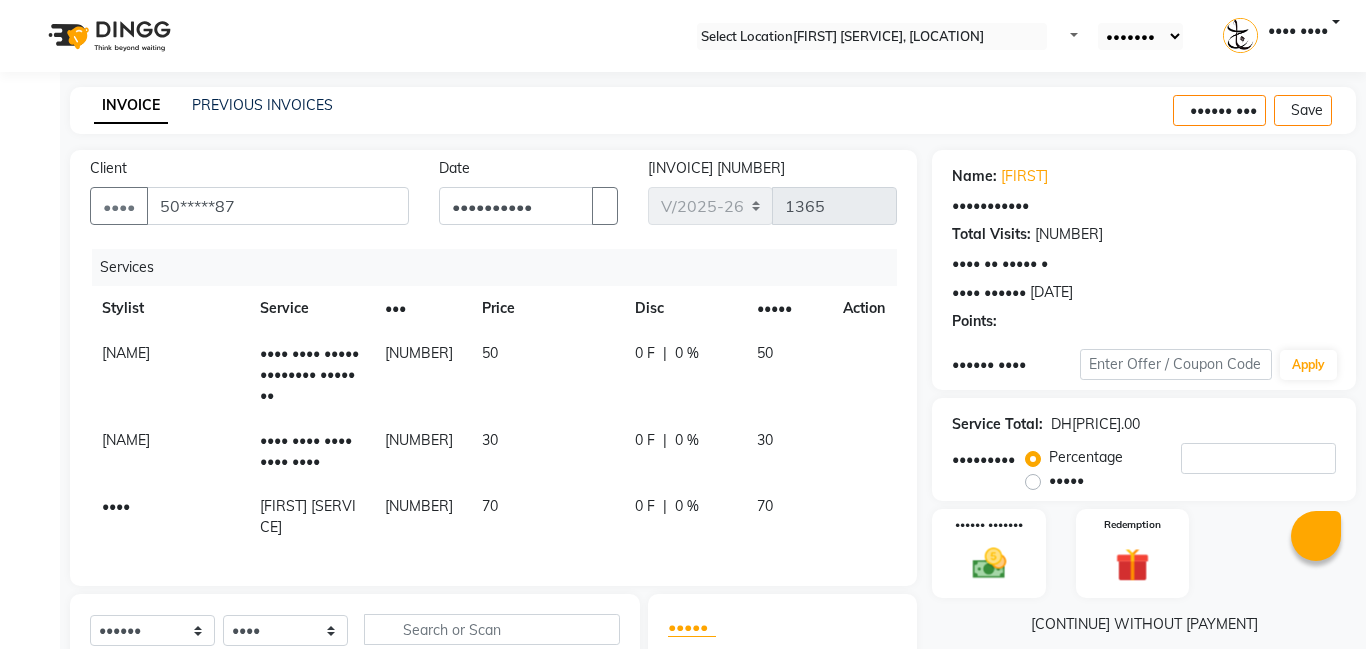 click on "70" at bounding box center [546, 374] 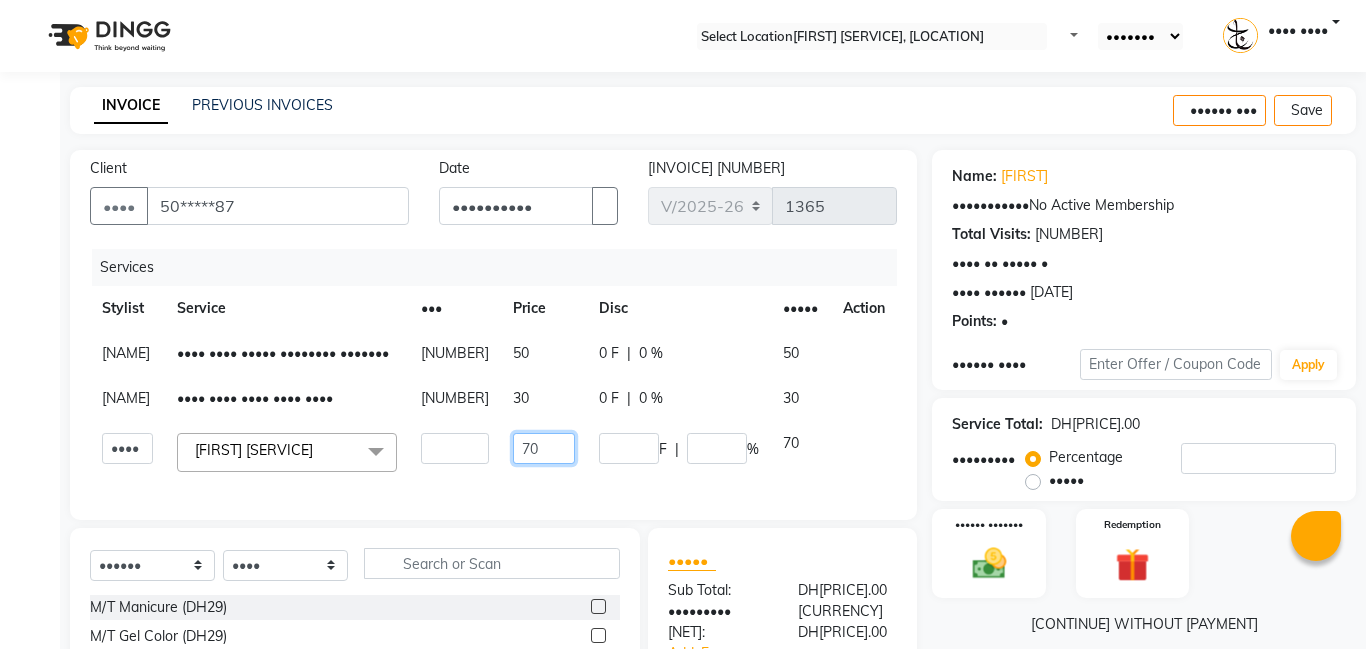 click on "70" at bounding box center (455, 448) 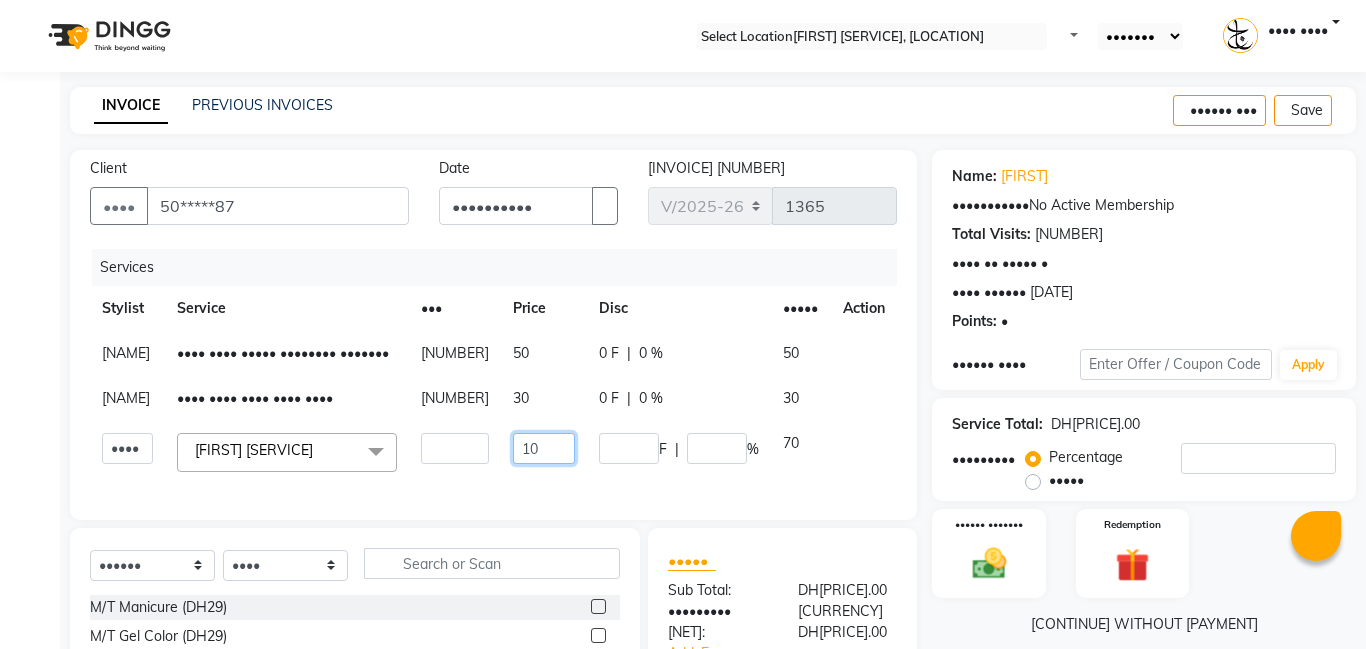 type on "100" 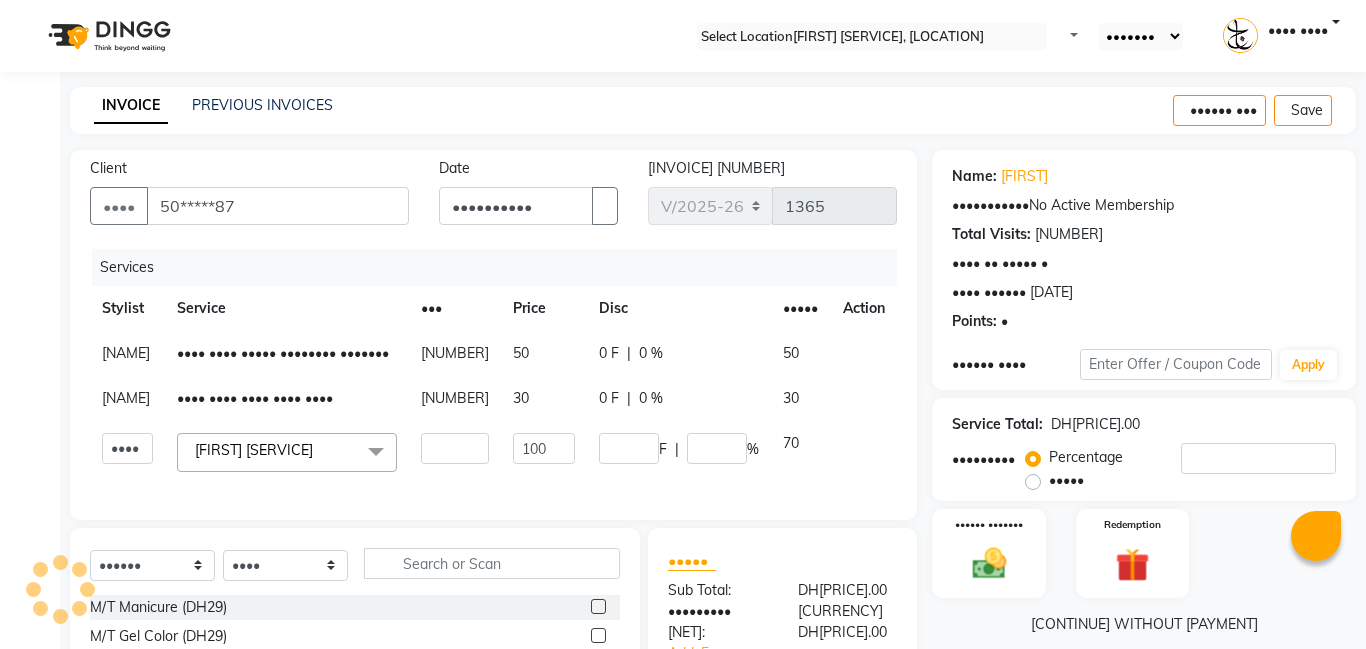 click on "Name: [FIRST] [LAST] Membership:  No Active Membership  Total Visits:  1 Card on file:  0 Last Visit:   [DATE] Points:   0  Coupon Code Apply Service Total:  DH150.00  Discount:  Percentage   Fixed  0 Manual Payment Redemption  Continue Without Payment" at bounding box center [1151, 486] 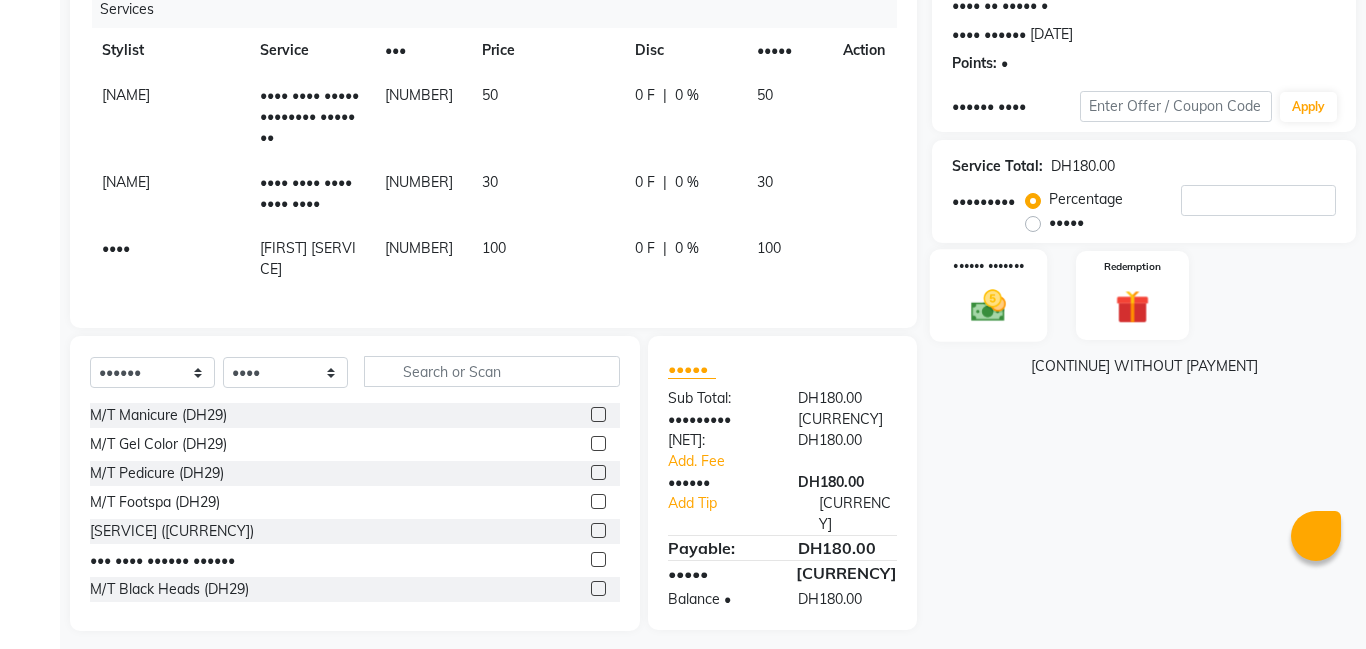 click at bounding box center (988, 305) 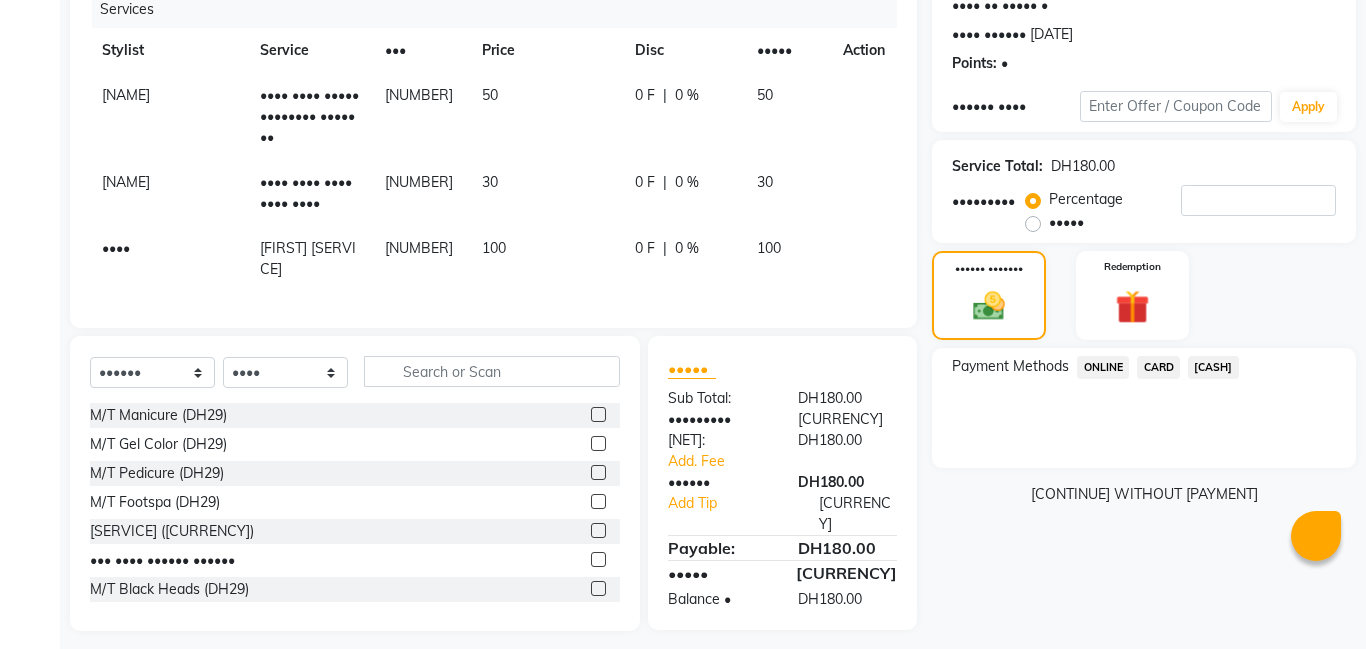 click on "CARD" at bounding box center (1103, 367) 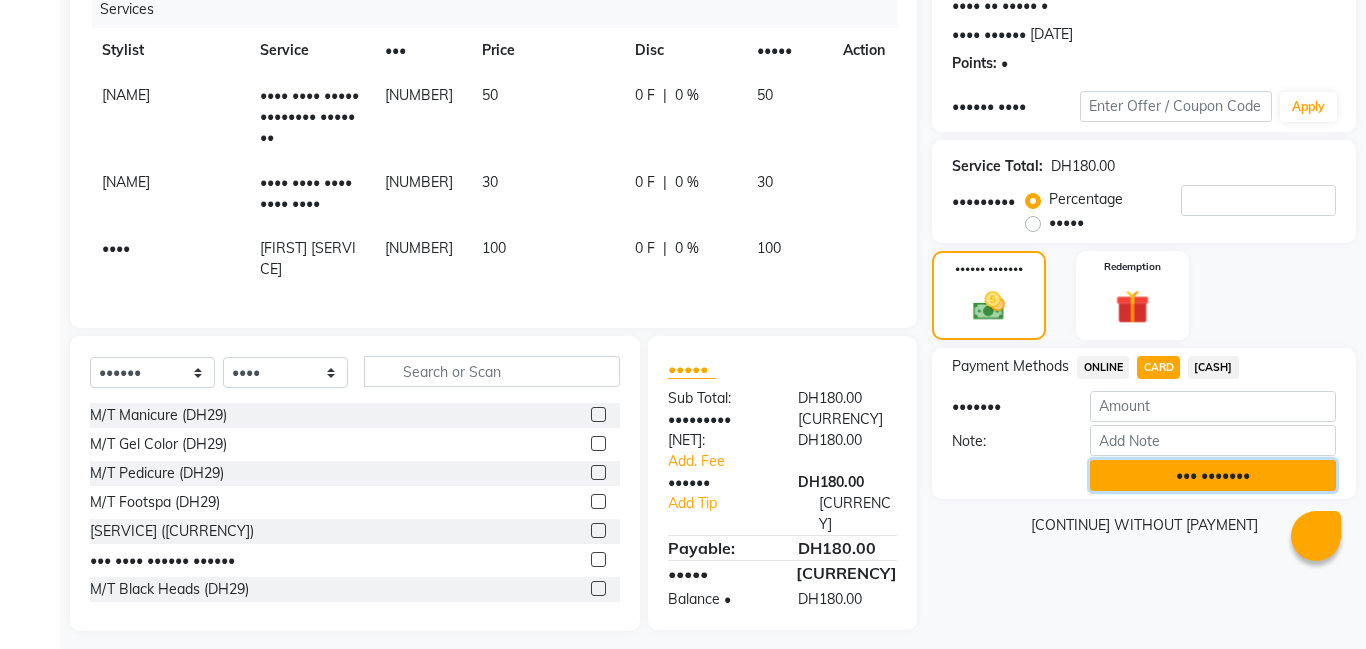 click on "••• •••••••" at bounding box center [1213, 475] 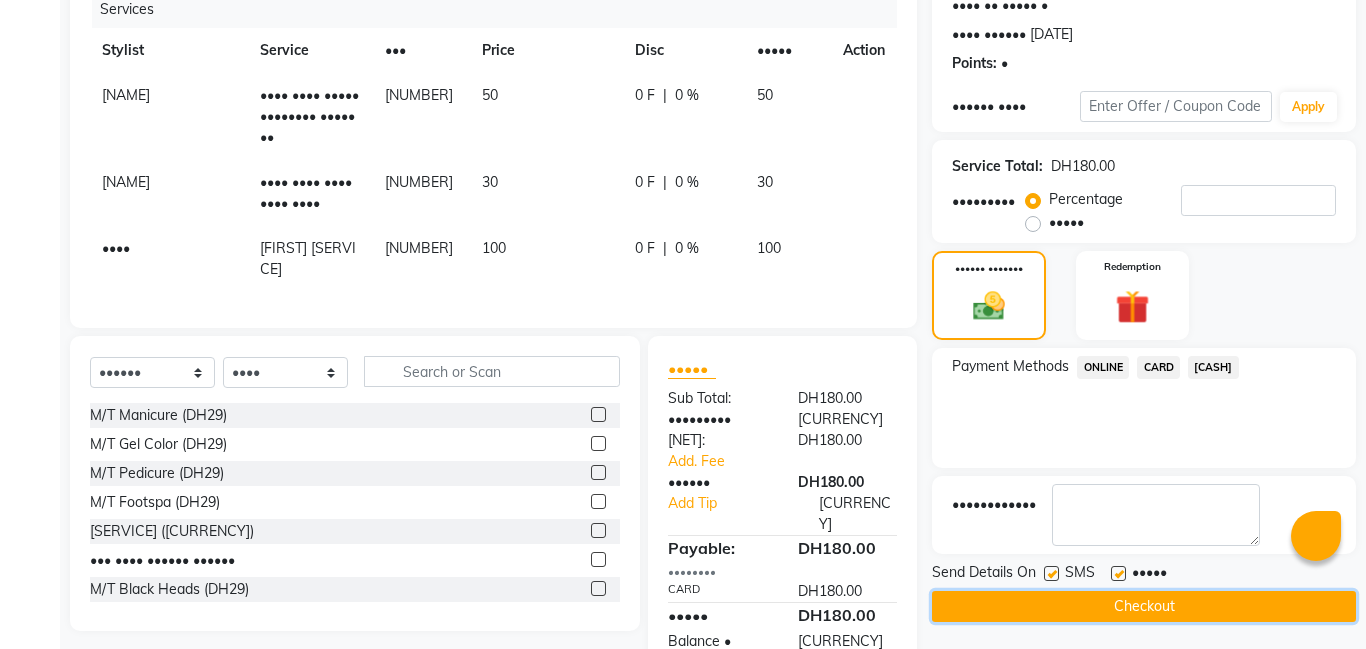 click on "Checkout" at bounding box center (1144, 606) 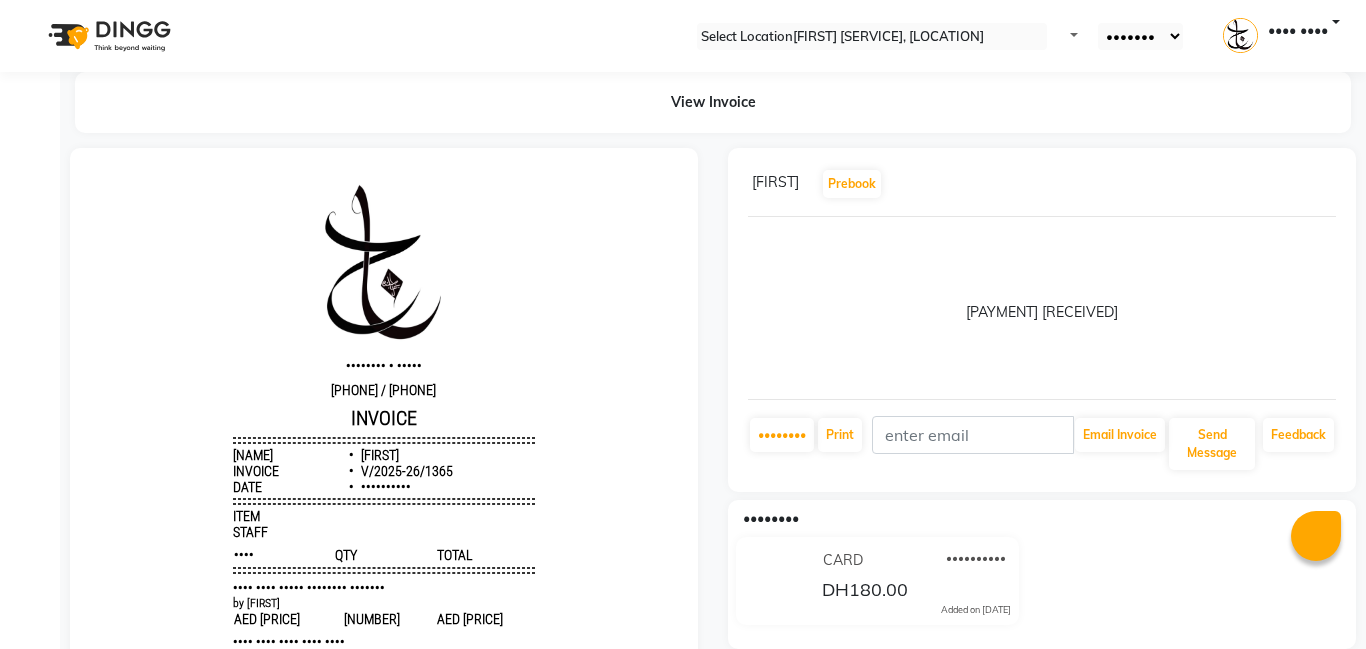 scroll, scrollTop: 0, scrollLeft: 0, axis: both 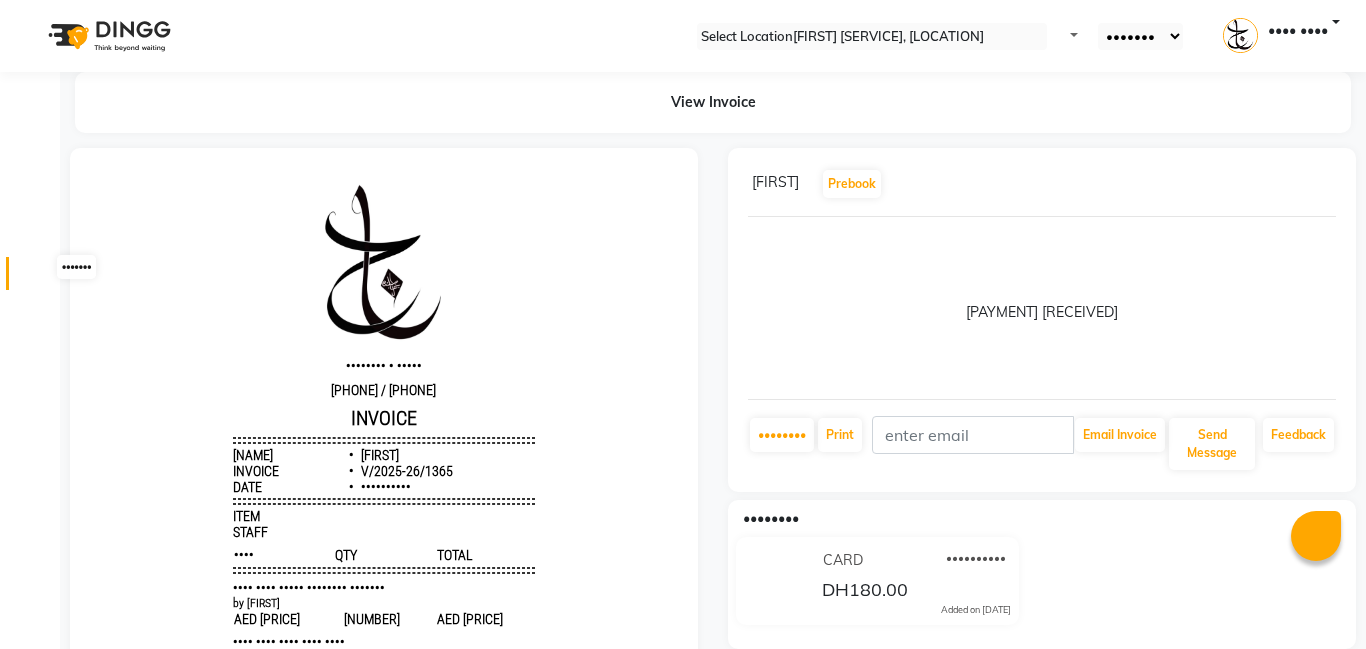 click at bounding box center (38, 278) 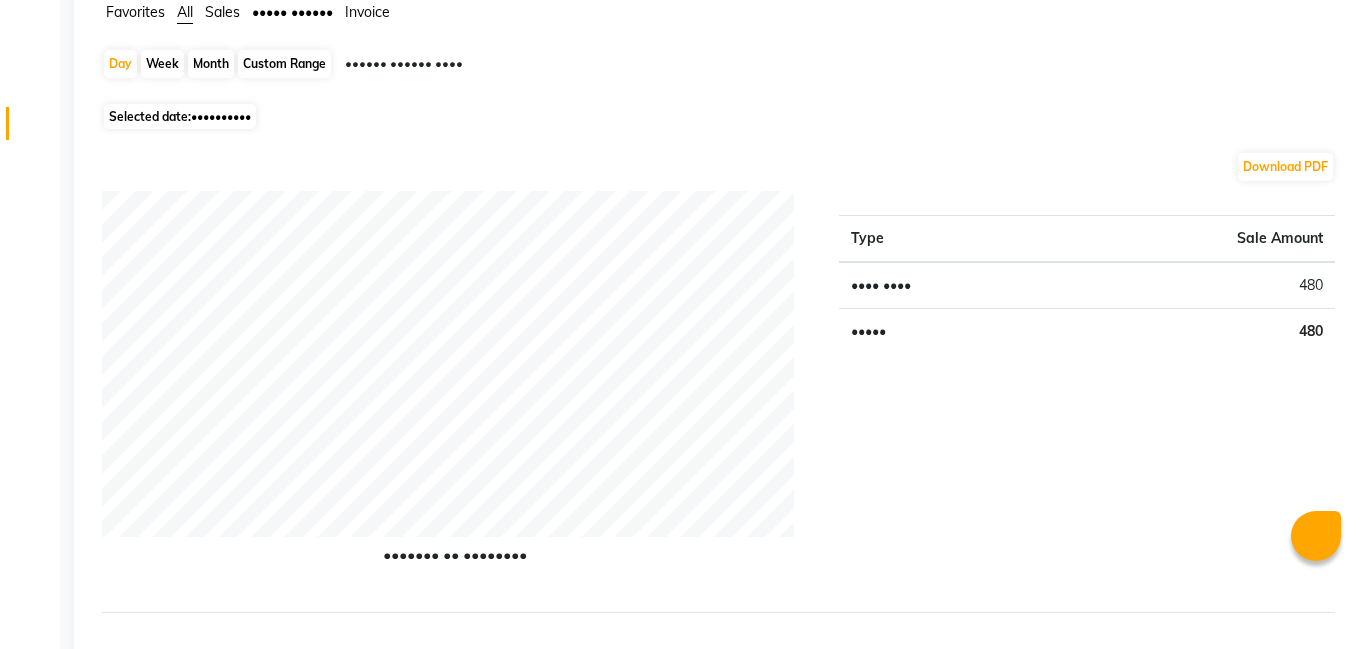 scroll, scrollTop: 0, scrollLeft: 0, axis: both 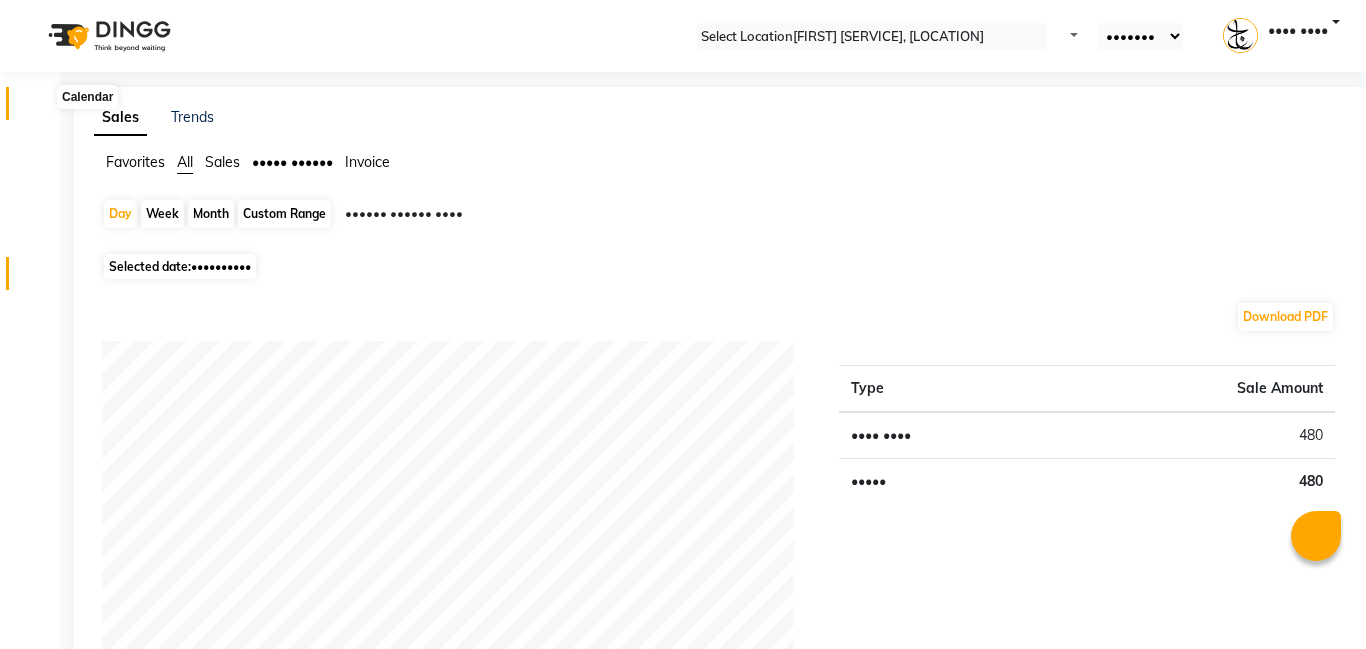 click at bounding box center [38, 108] 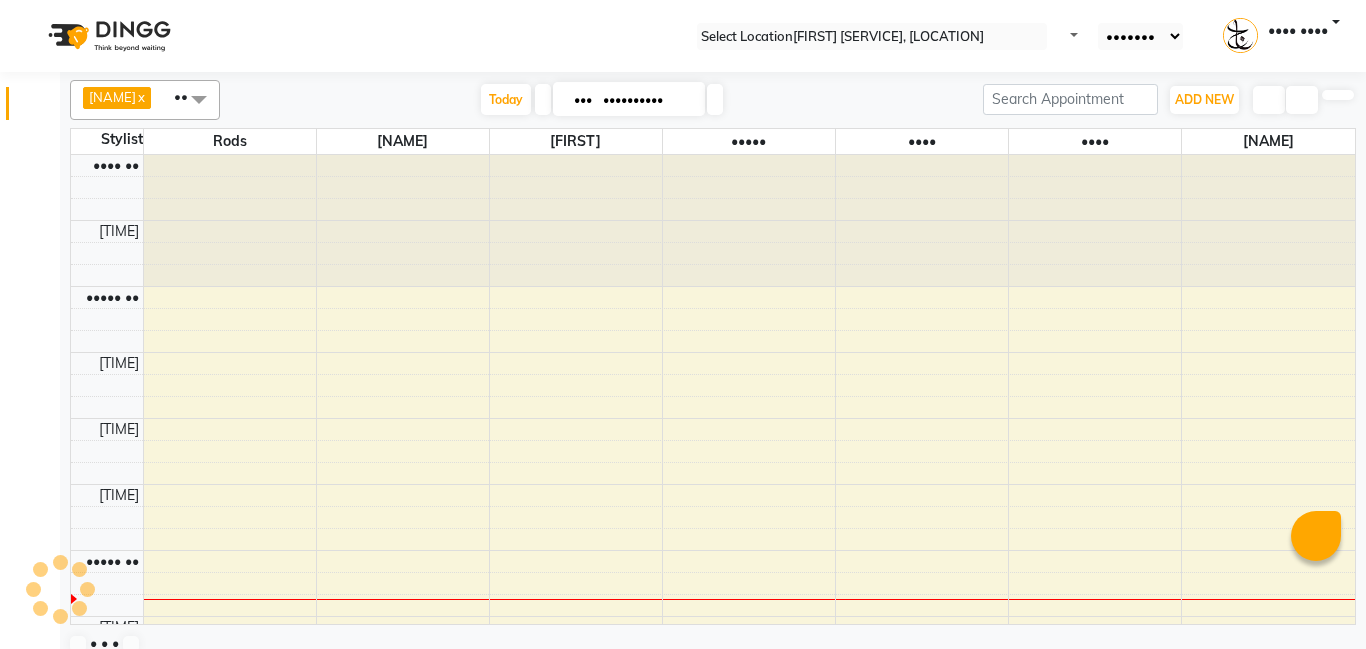 scroll, scrollTop: 0, scrollLeft: 0, axis: both 